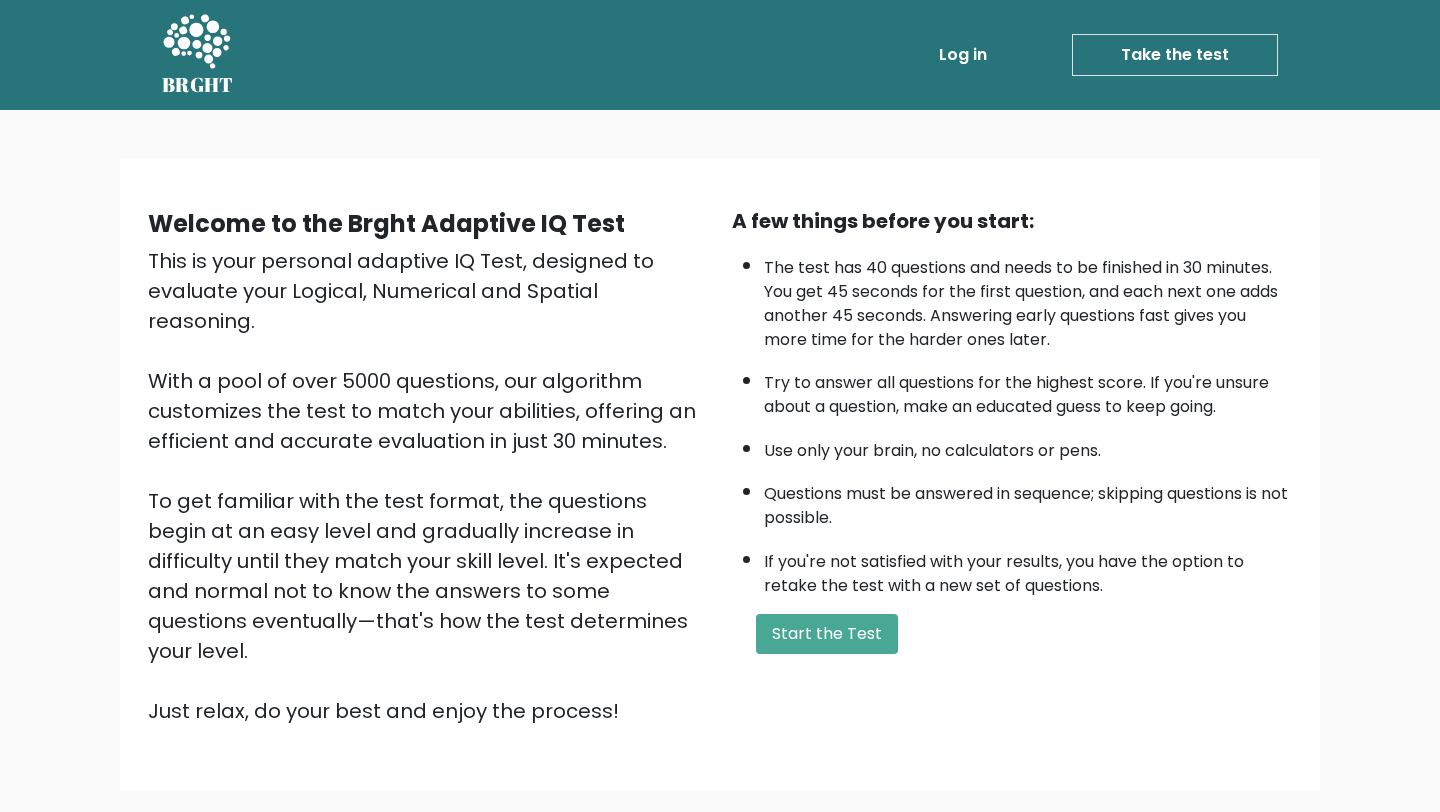 scroll, scrollTop: 0, scrollLeft: 0, axis: both 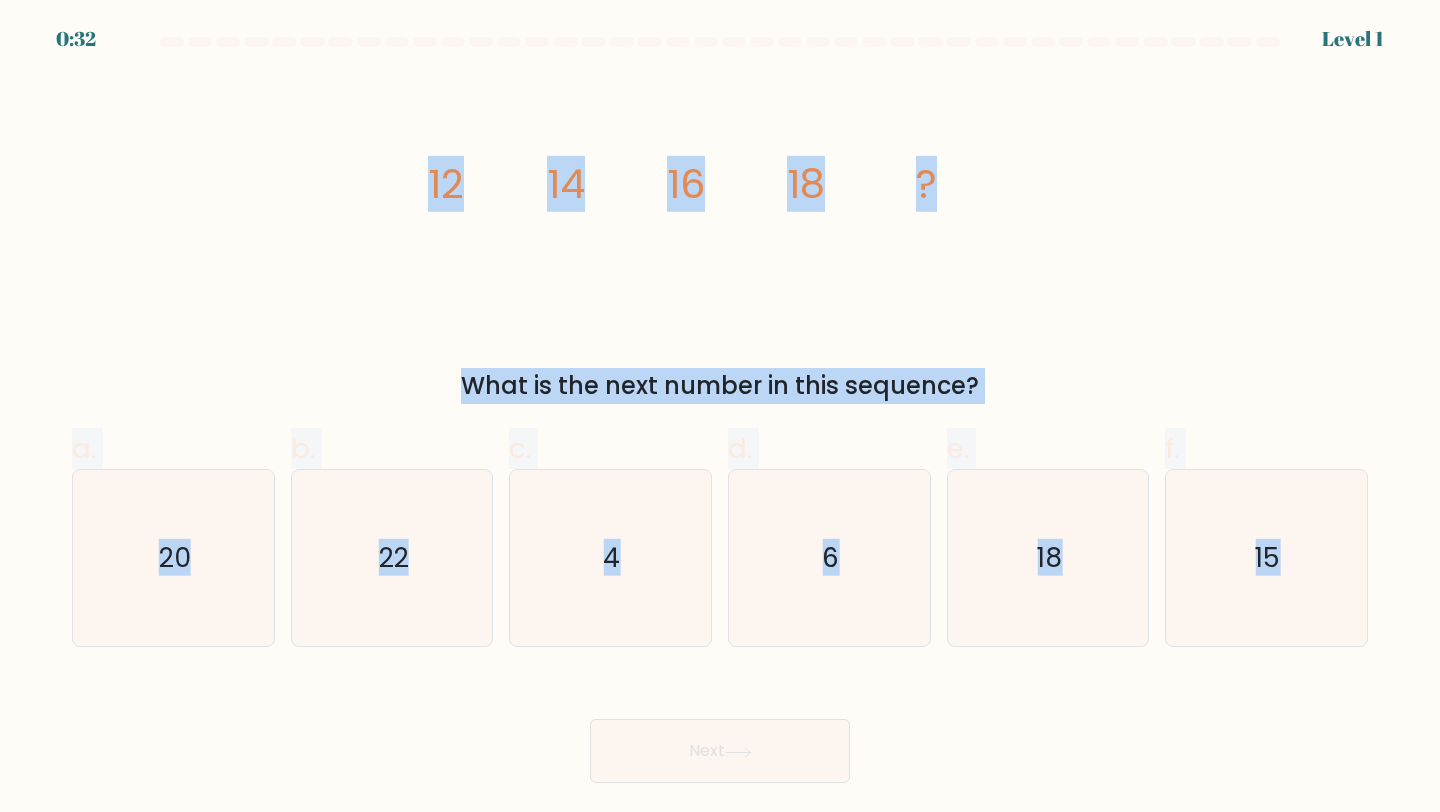 drag, startPoint x: 1287, startPoint y: 557, endPoint x: 369, endPoint y: 157, distance: 1001.3611 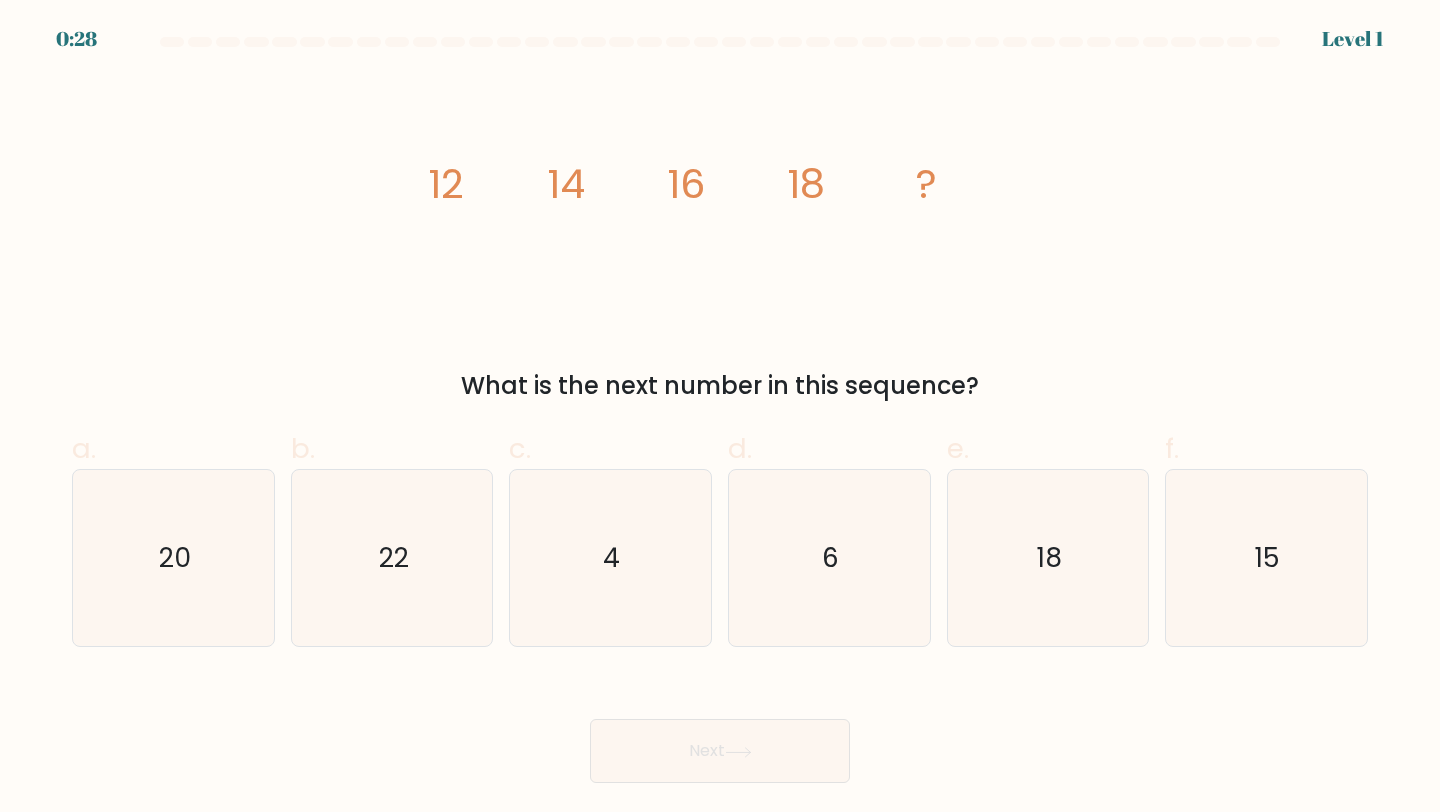 click on "image/svg+xml
12
14
16
18
?" at bounding box center [720, 198] 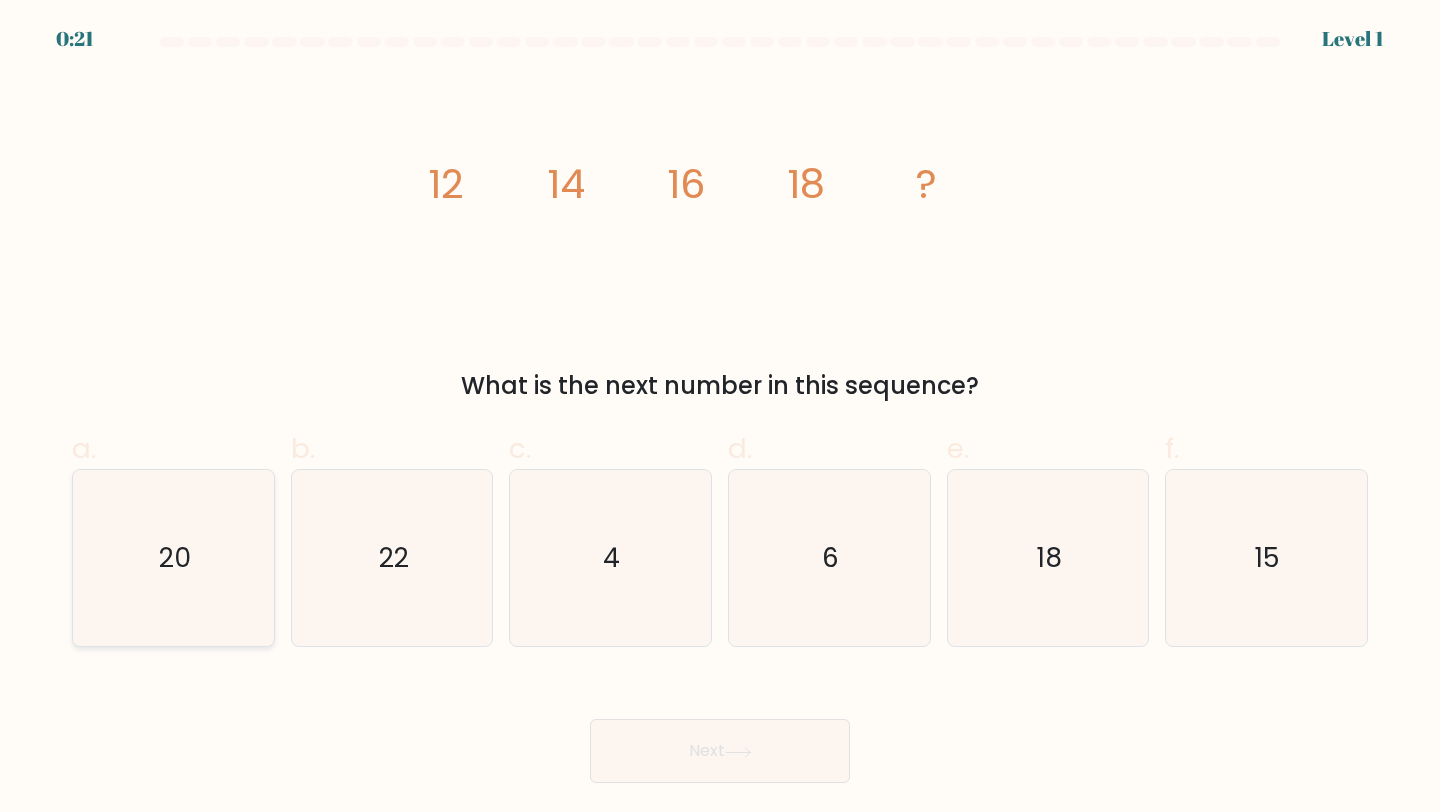 click on "20" at bounding box center (173, 558) 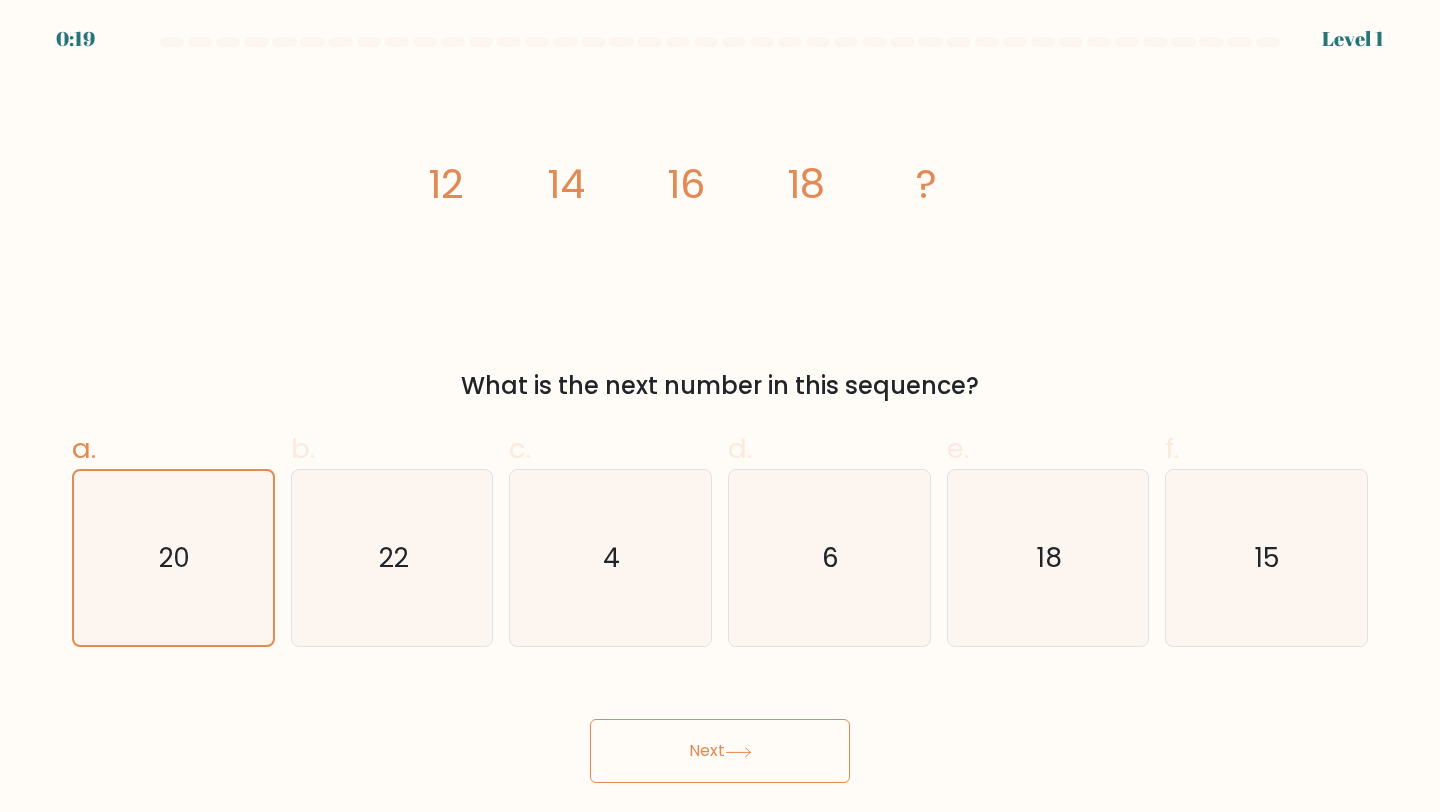 click on "Next" at bounding box center (720, 751) 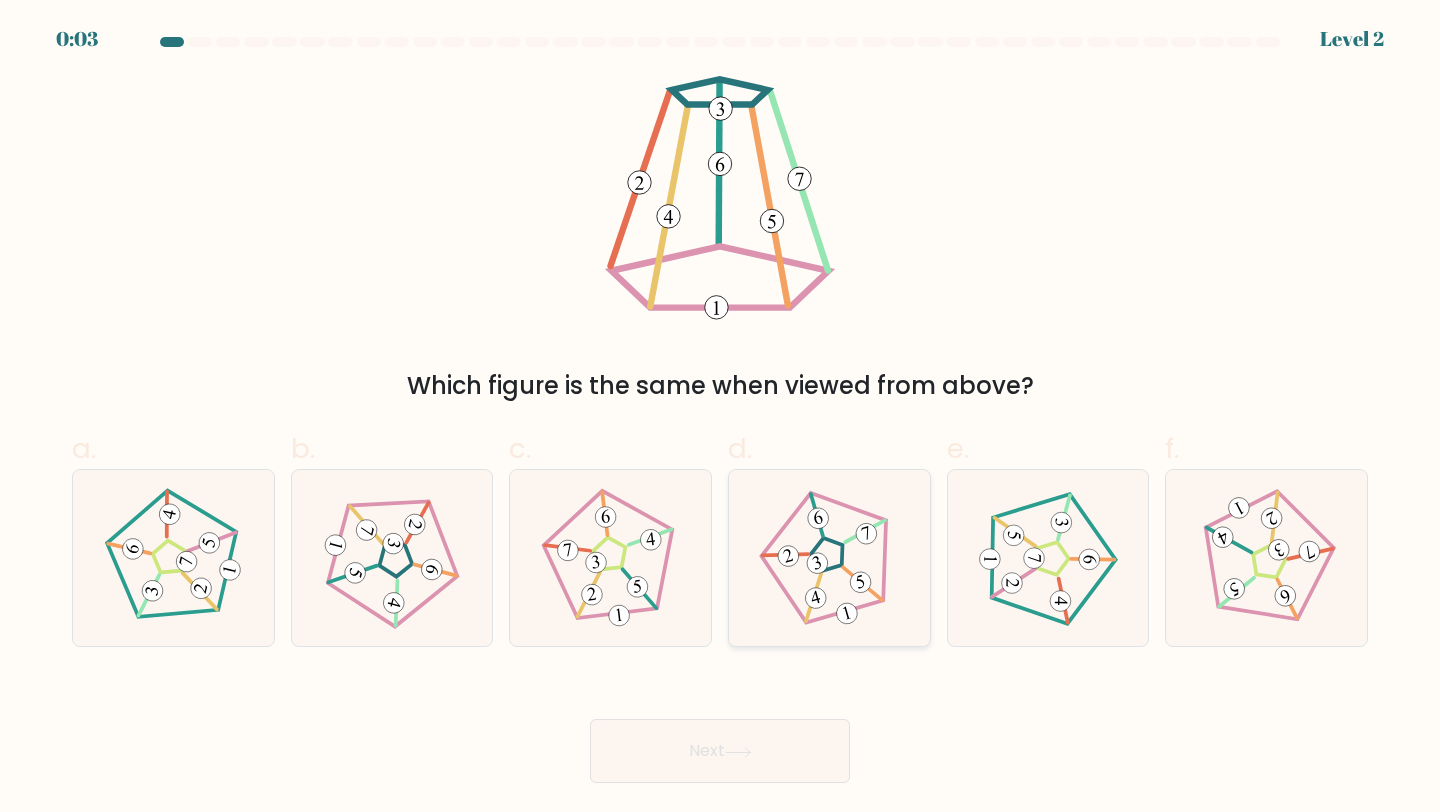click at bounding box center (829, 558) 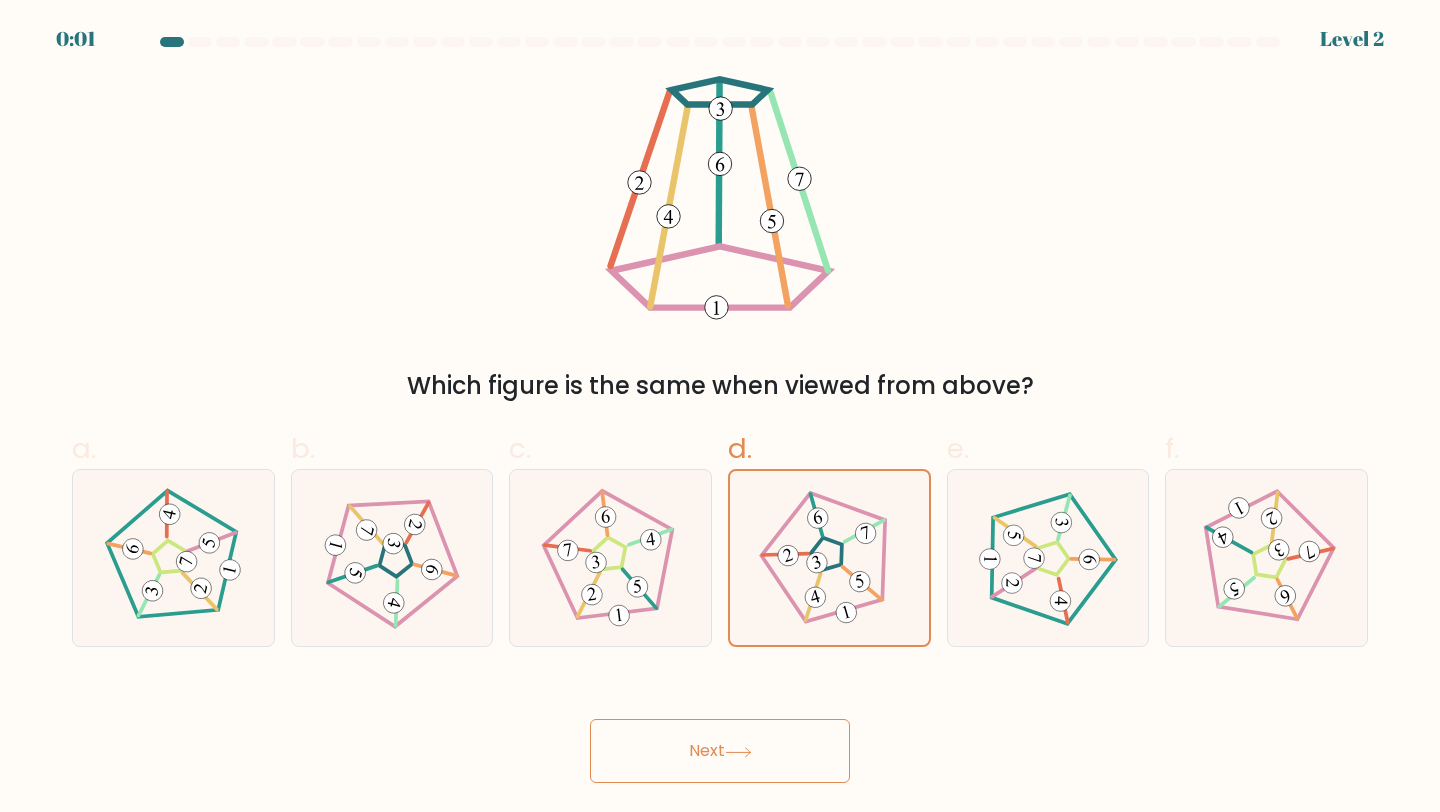 click on "Next" at bounding box center (720, 751) 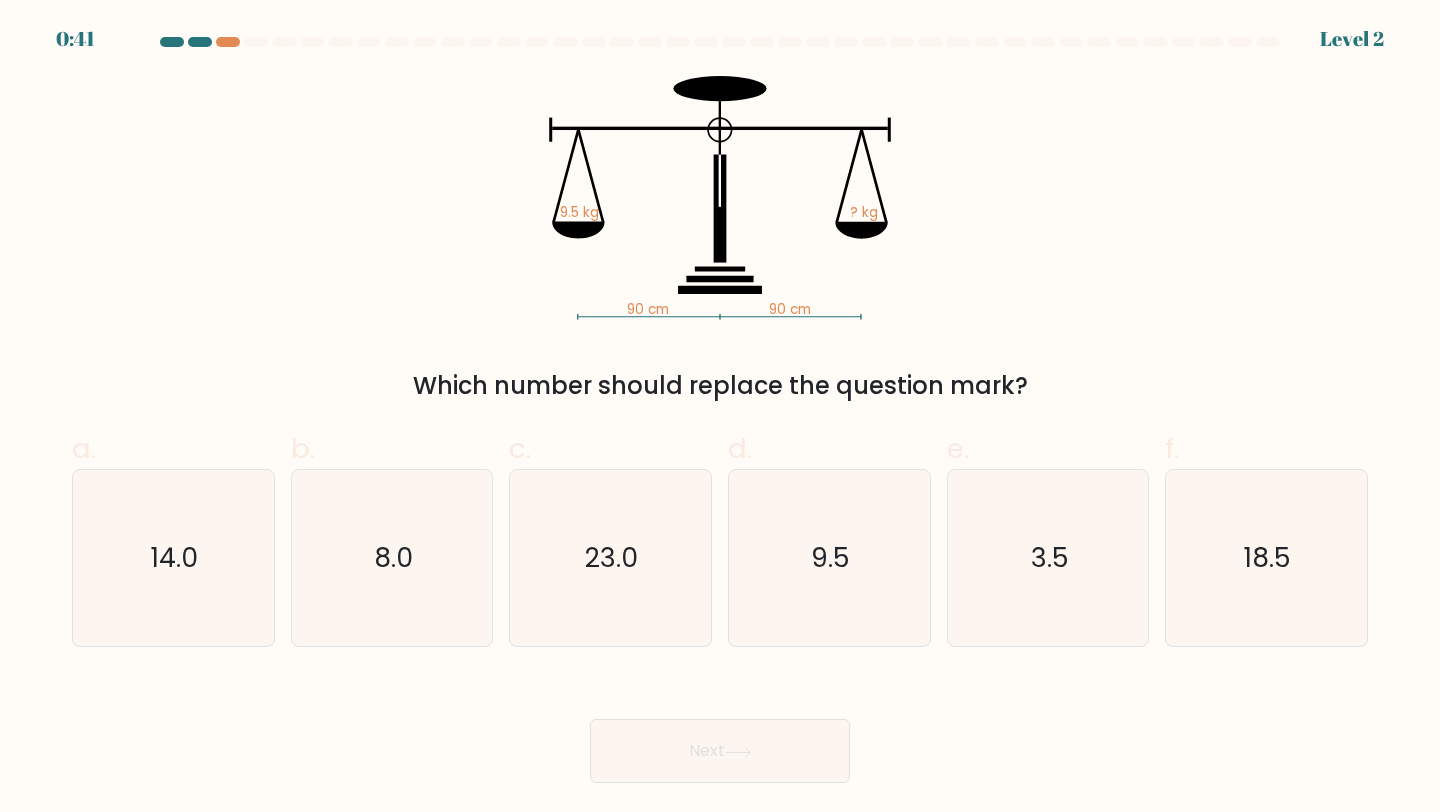 scroll, scrollTop: 0, scrollLeft: 0, axis: both 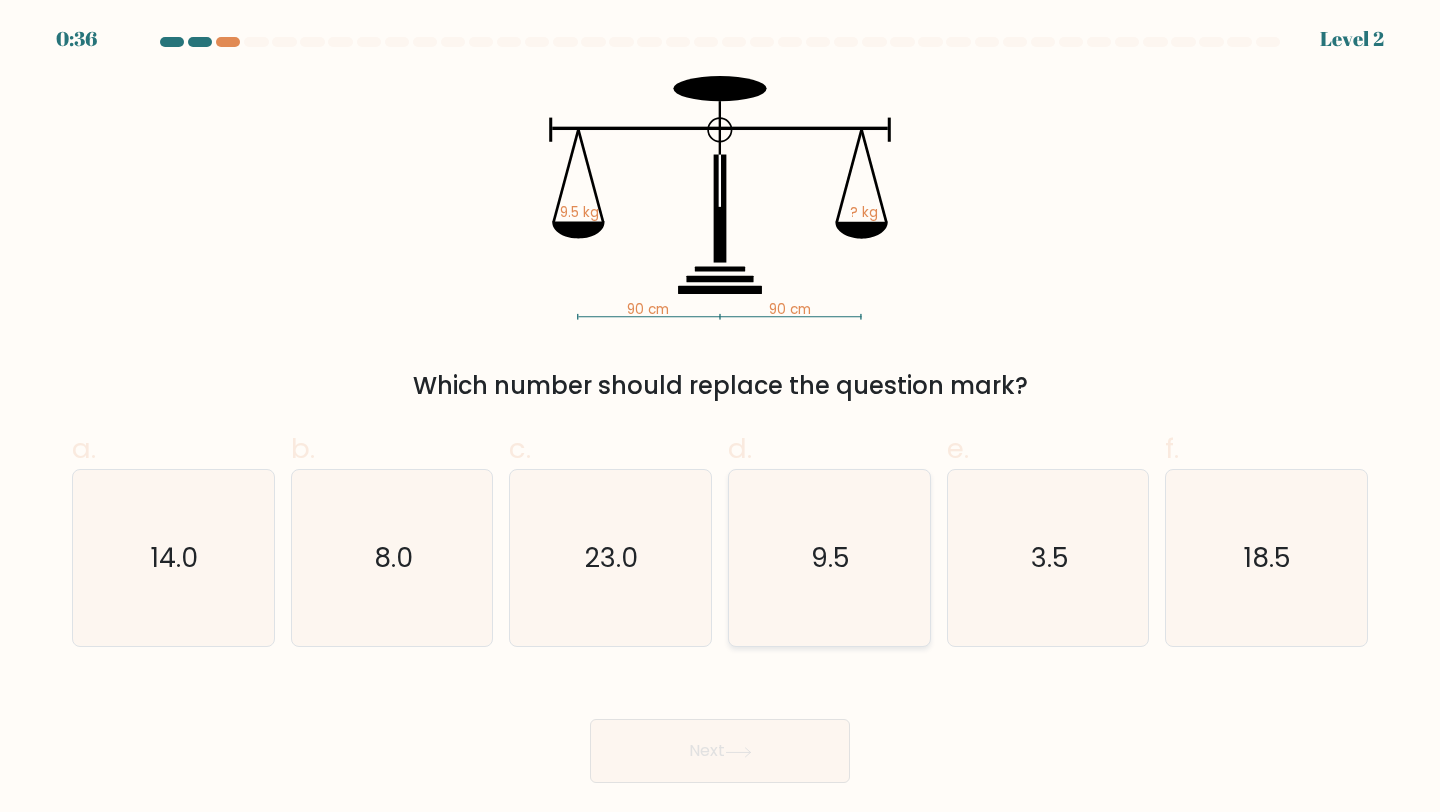 click on "9.5" at bounding box center [829, 558] 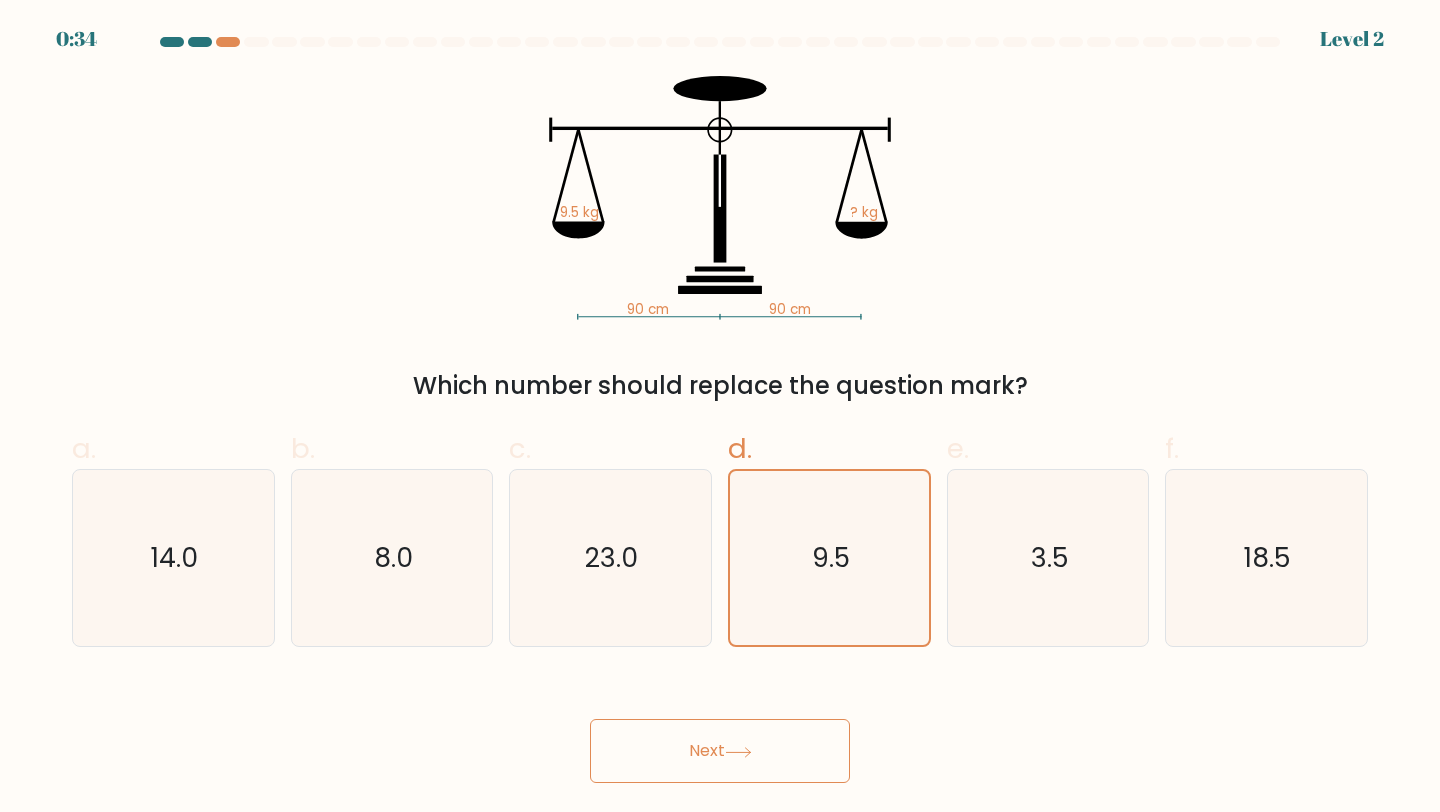 click on "Next" at bounding box center [720, 751] 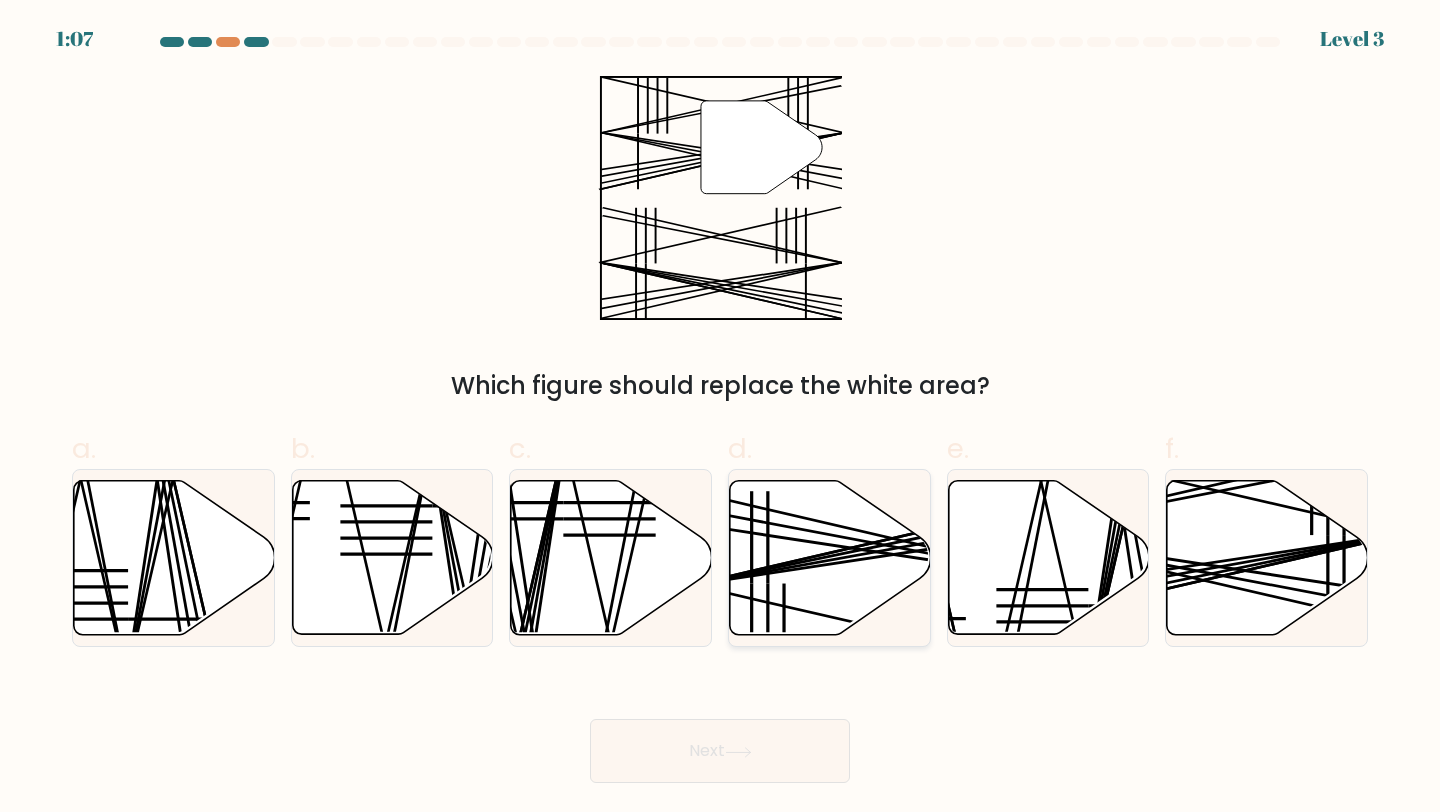 click at bounding box center (830, 558) 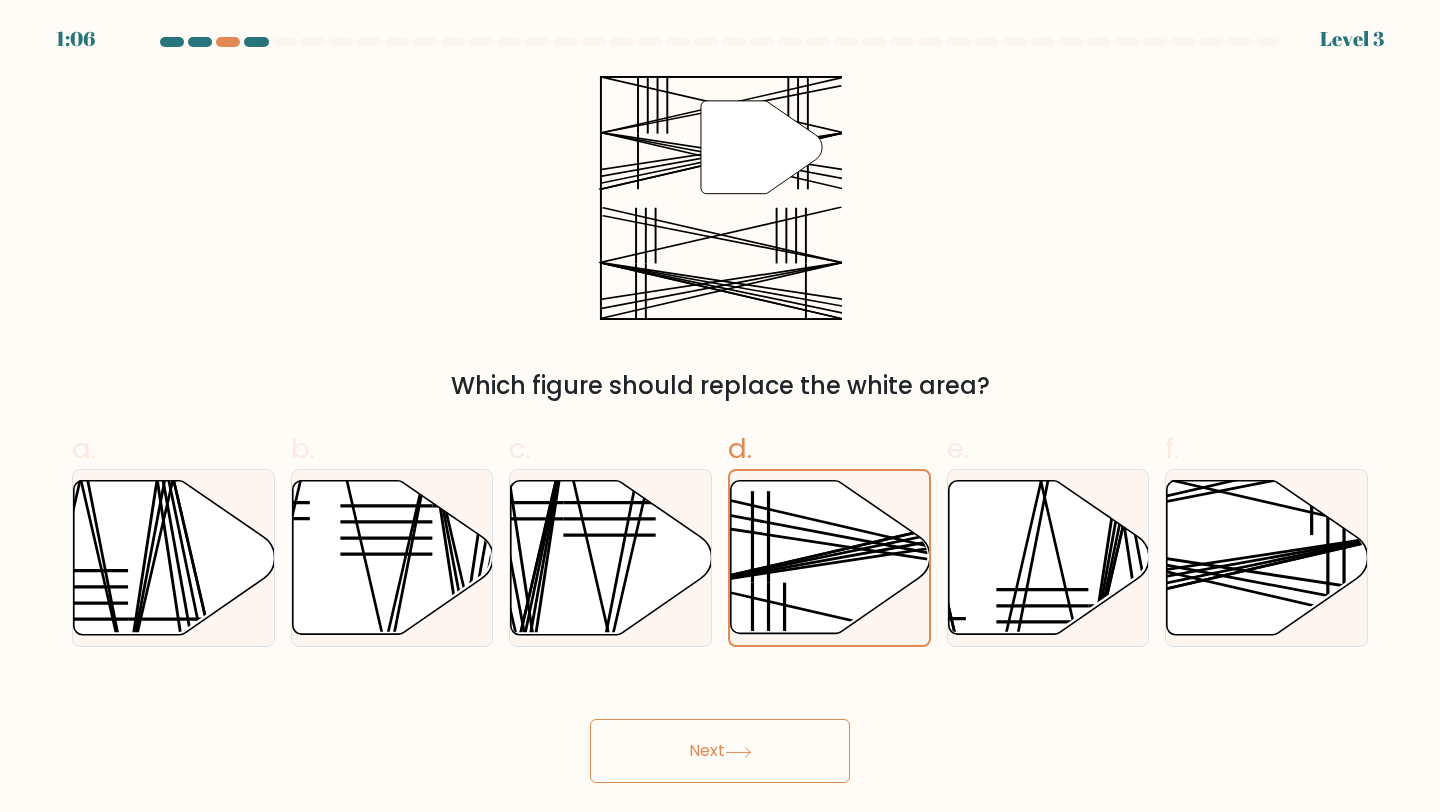click on "Next" at bounding box center [720, 751] 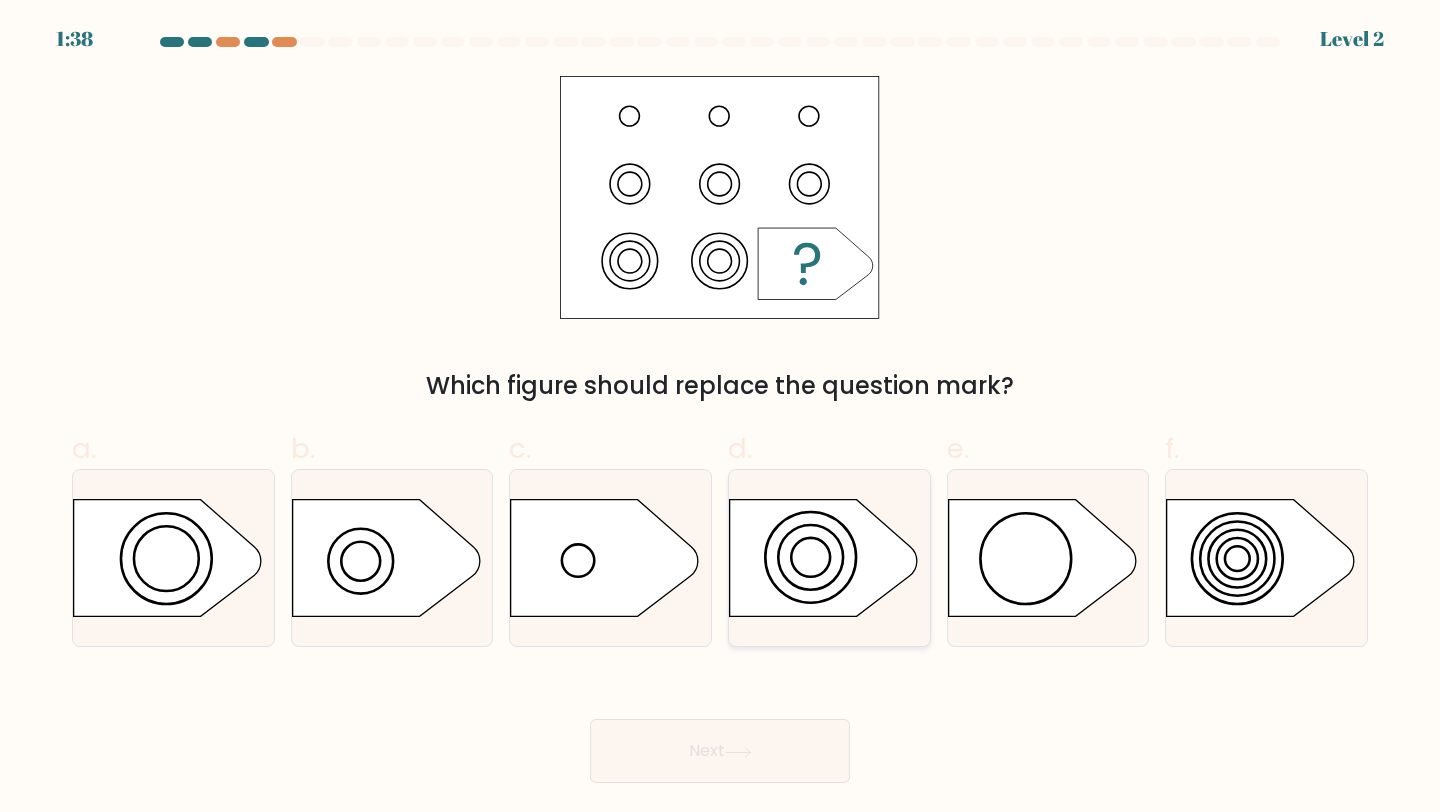 click at bounding box center (824, 558) 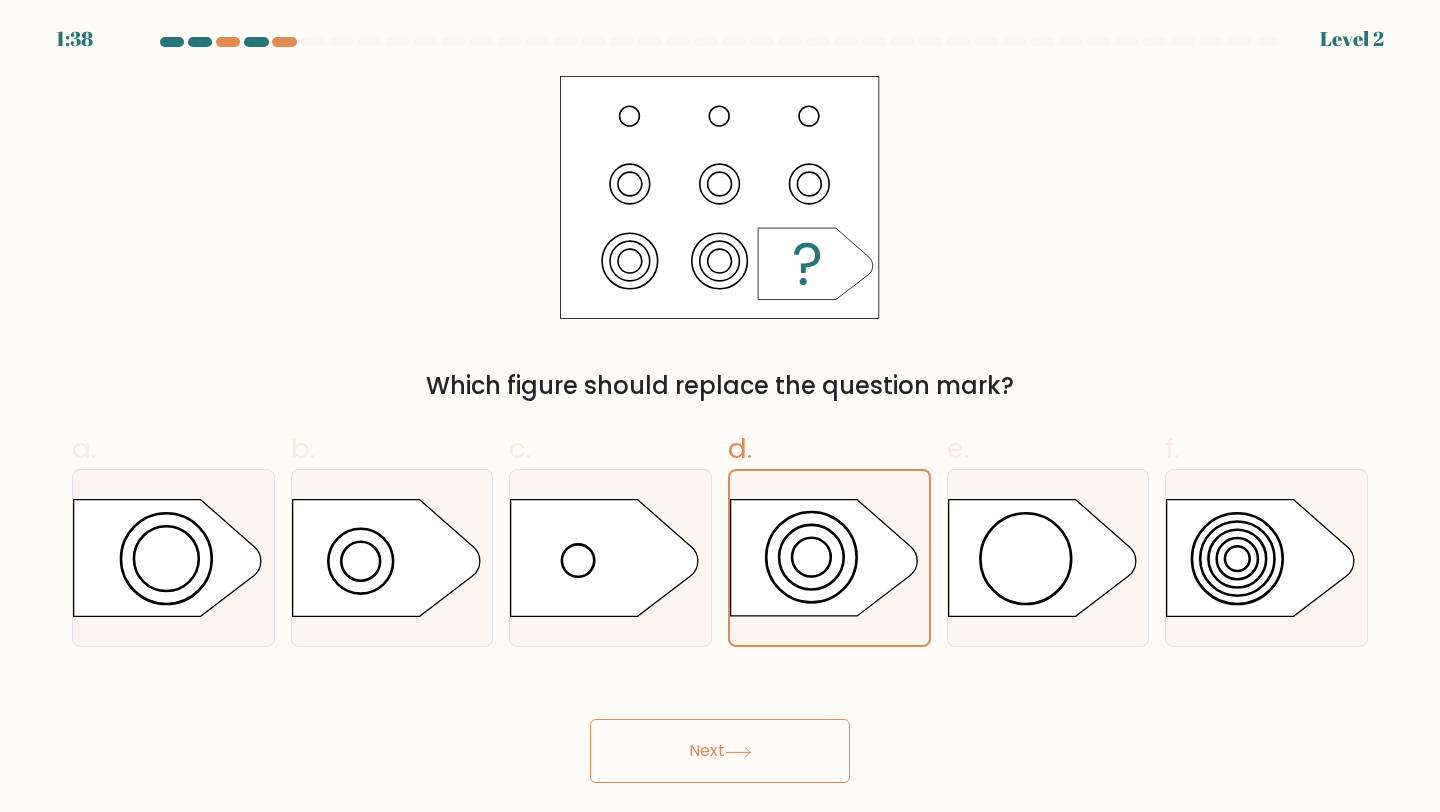 click on "Next" at bounding box center [720, 751] 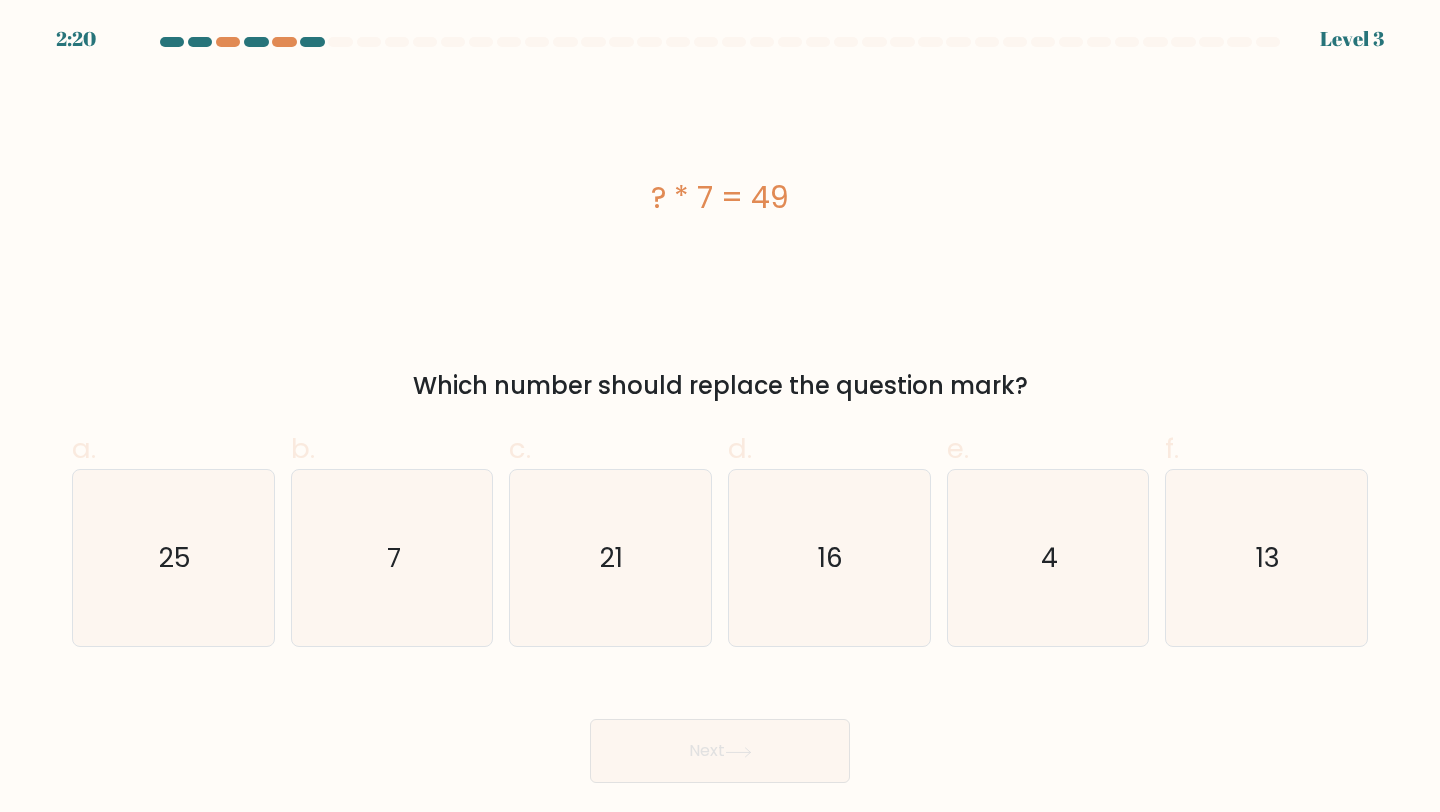 drag, startPoint x: 789, startPoint y: 205, endPoint x: 651, endPoint y: 194, distance: 138.43771 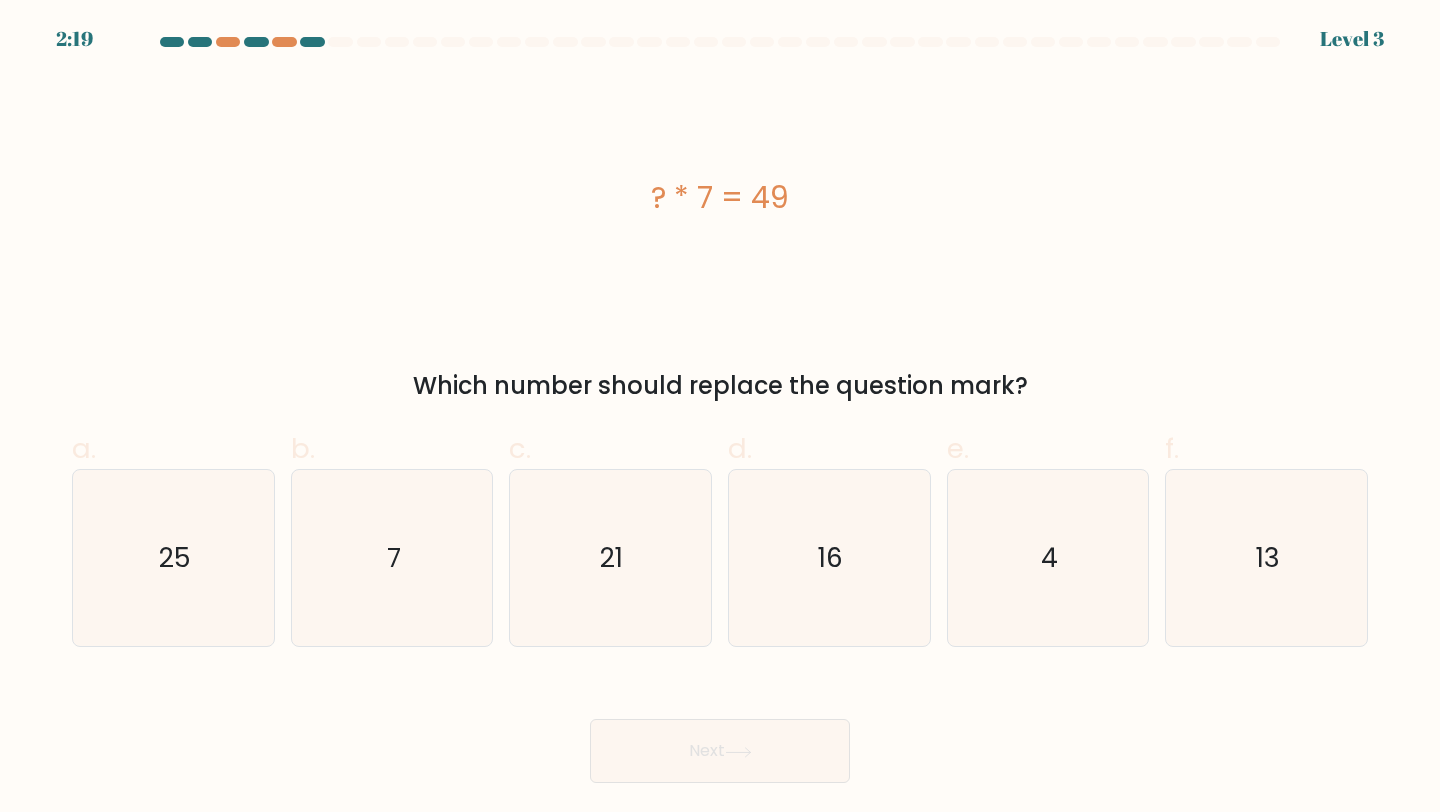 copy on "? * 7 = 49" 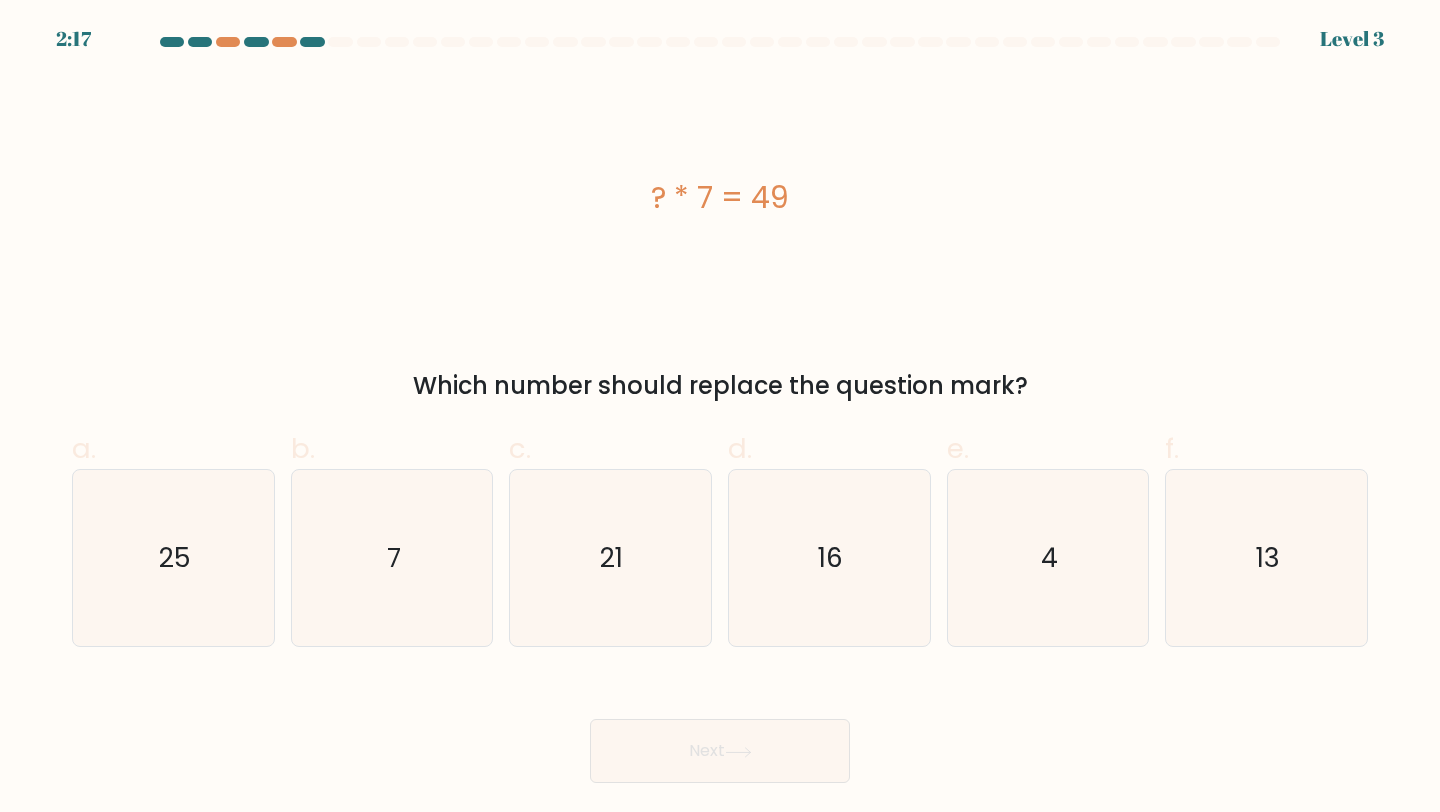 click on "? * 7 = 49" at bounding box center [720, 198] 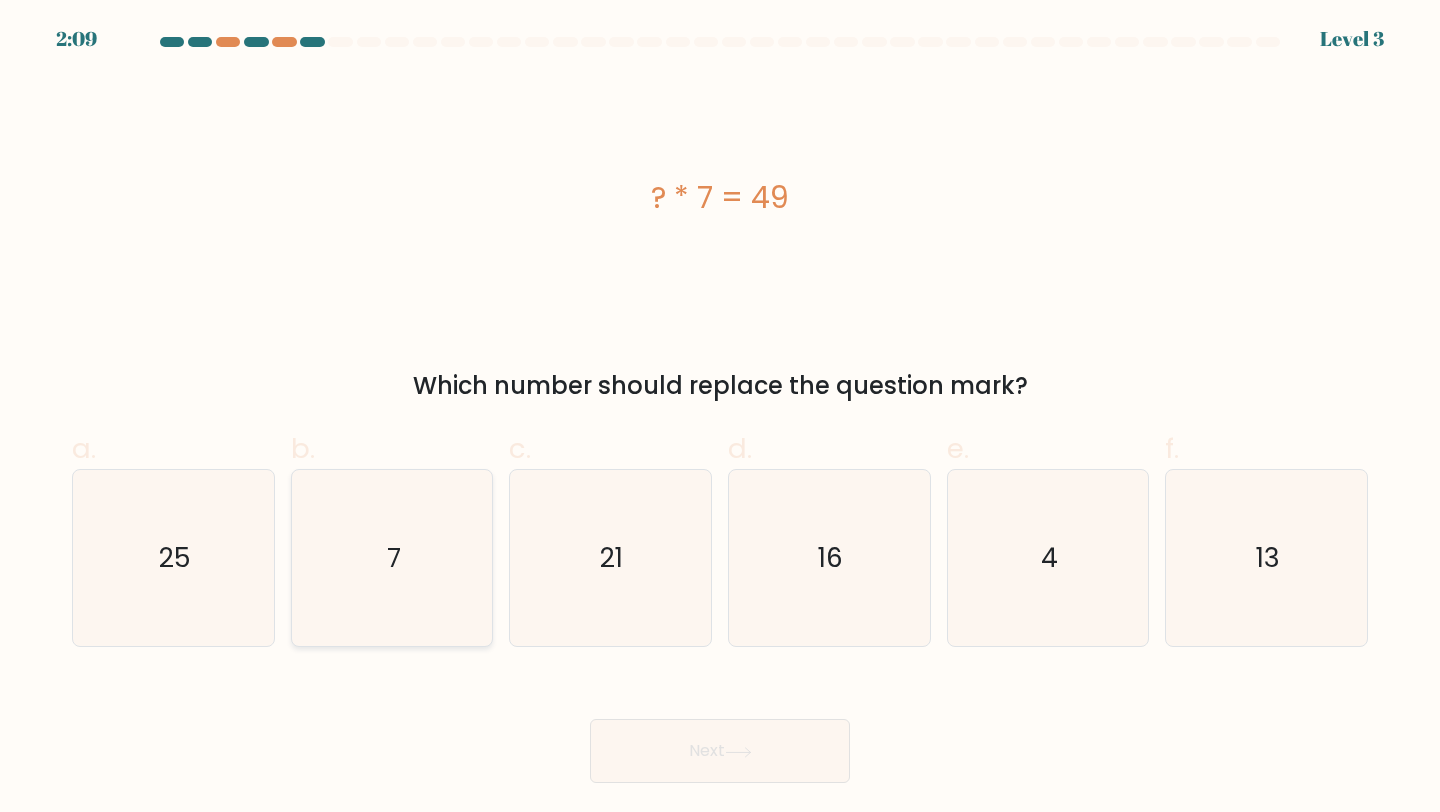 click on "7" at bounding box center [392, 558] 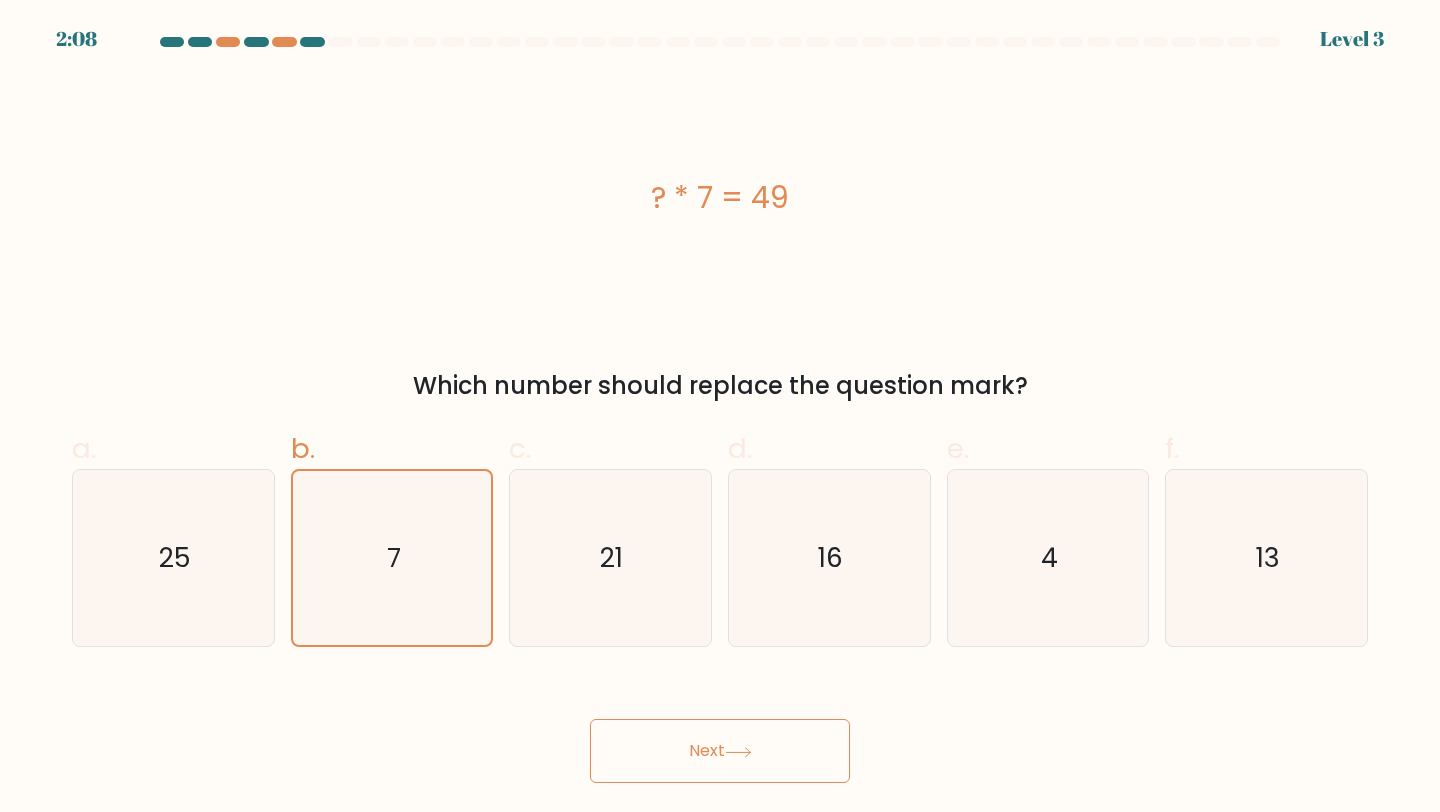click on "Next" at bounding box center (720, 751) 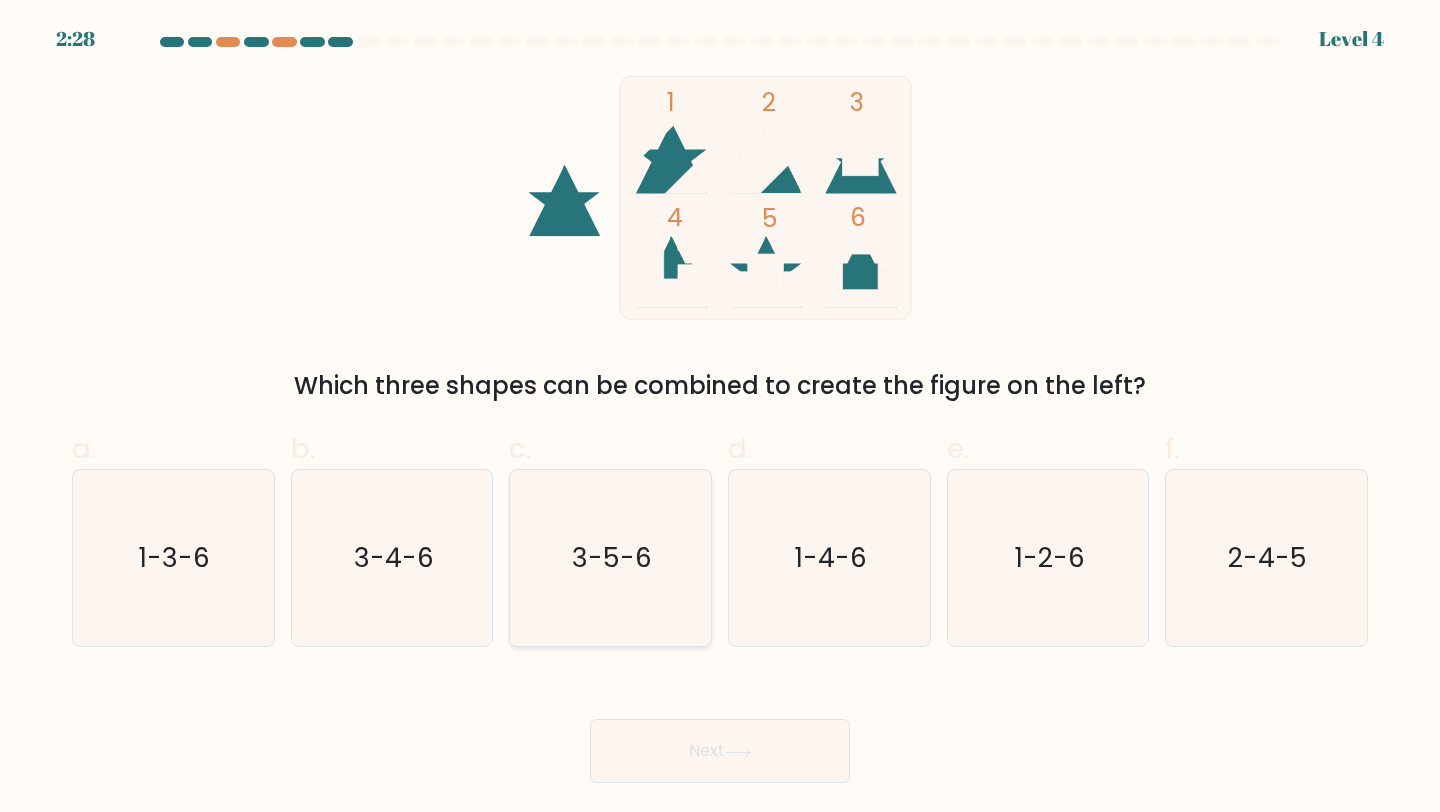 click on "3-5-6" at bounding box center [612, 557] 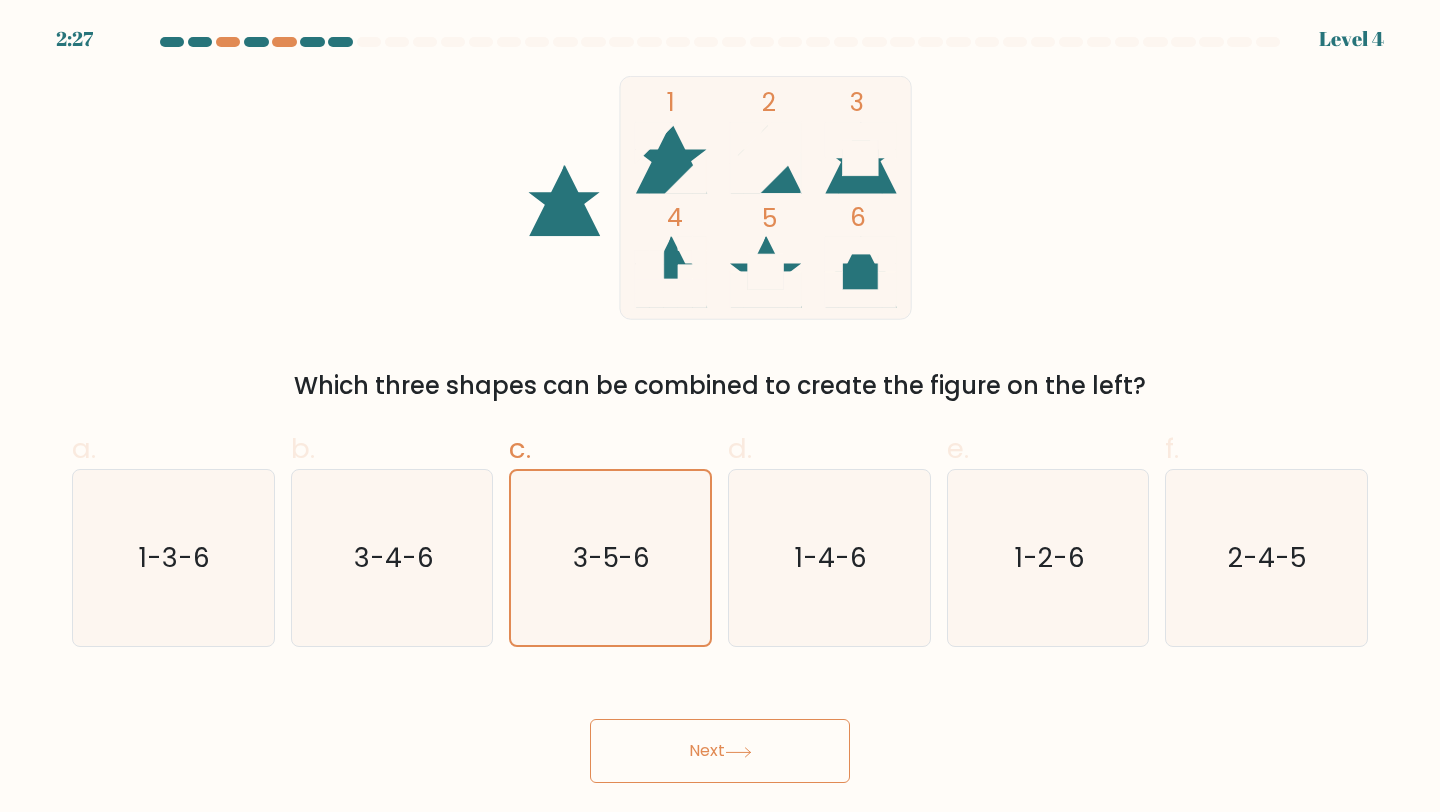 click on "Next" at bounding box center (720, 751) 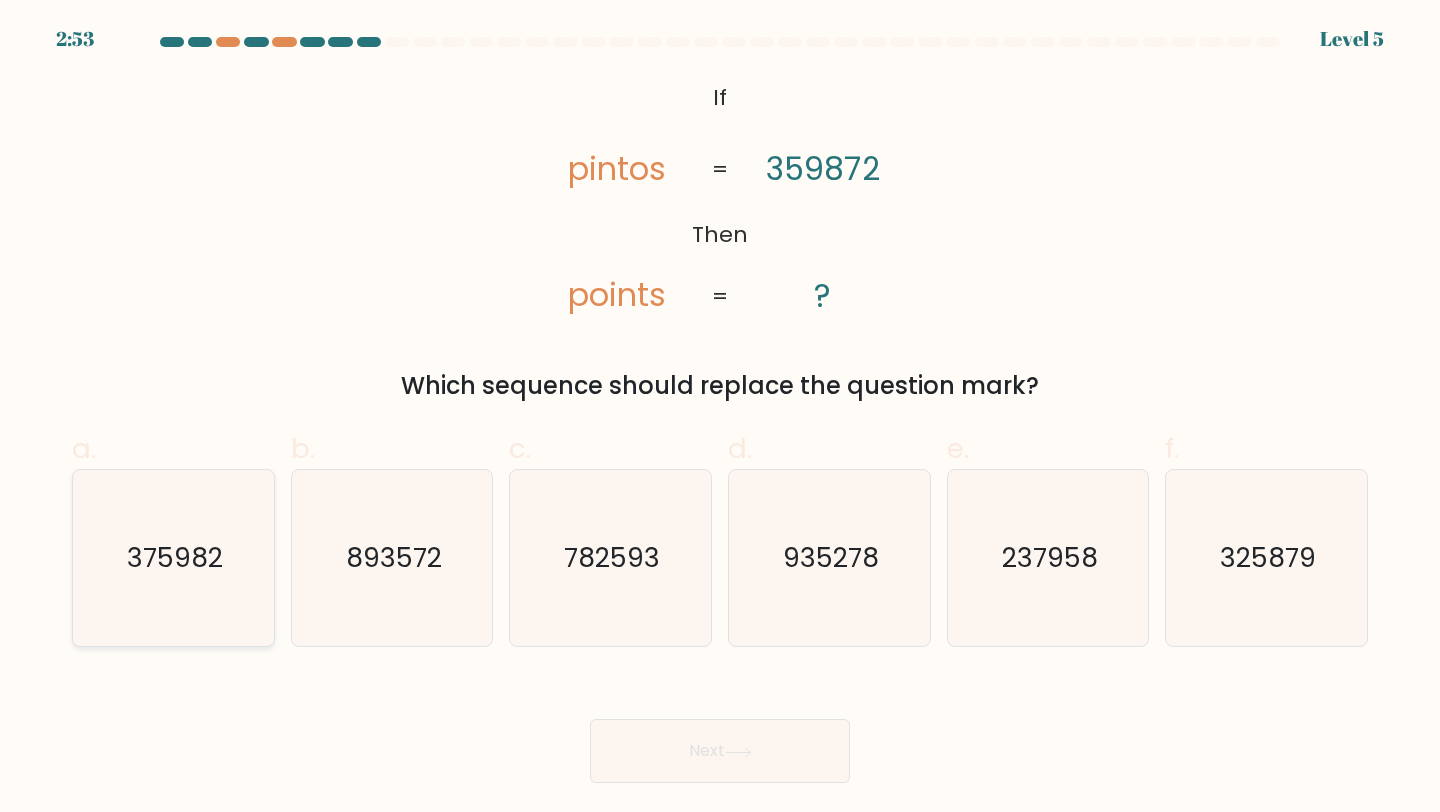 click on "375982" at bounding box center (173, 558) 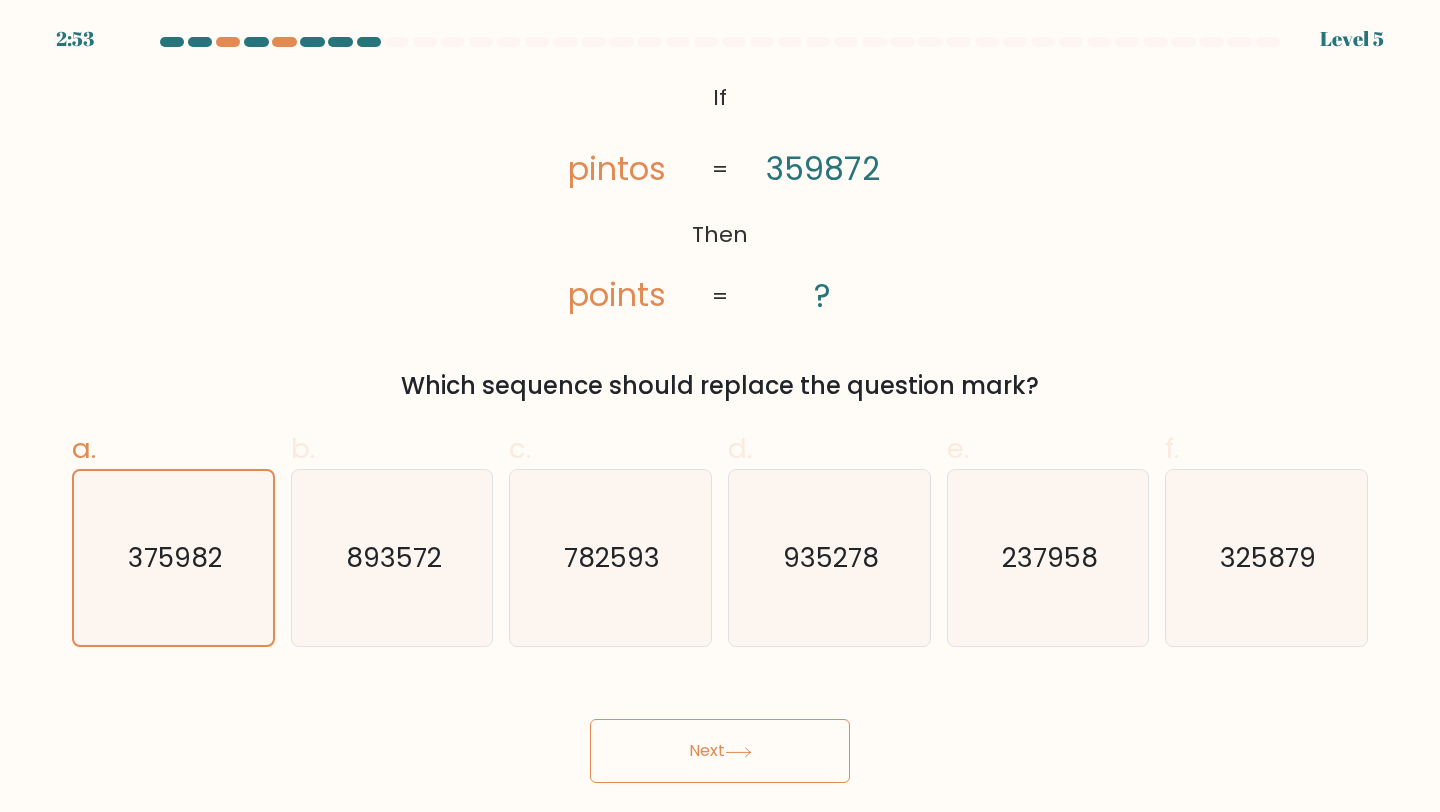 click on "Next" at bounding box center (720, 751) 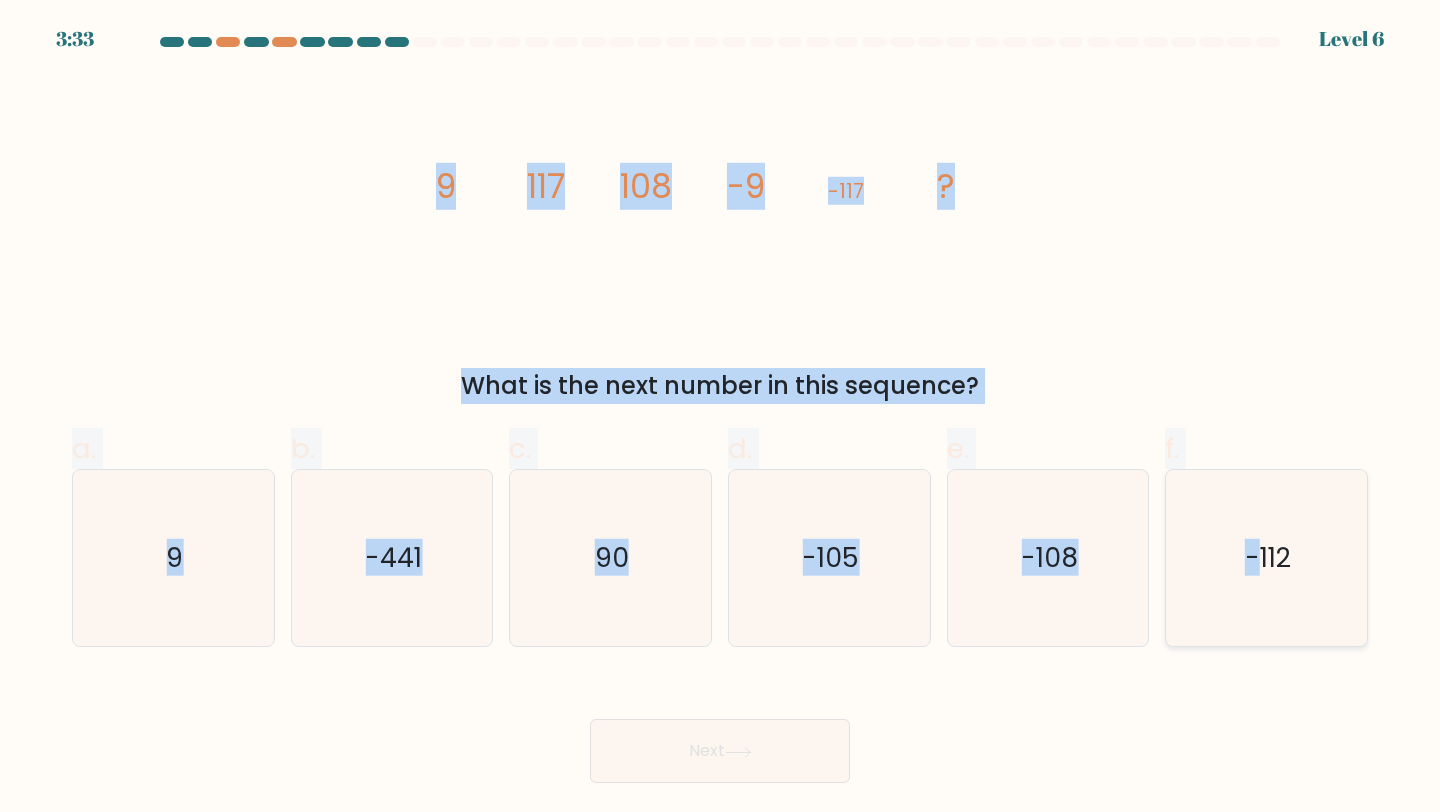 drag, startPoint x: 397, startPoint y: 170, endPoint x: 1262, endPoint y: 534, distance: 938.46735 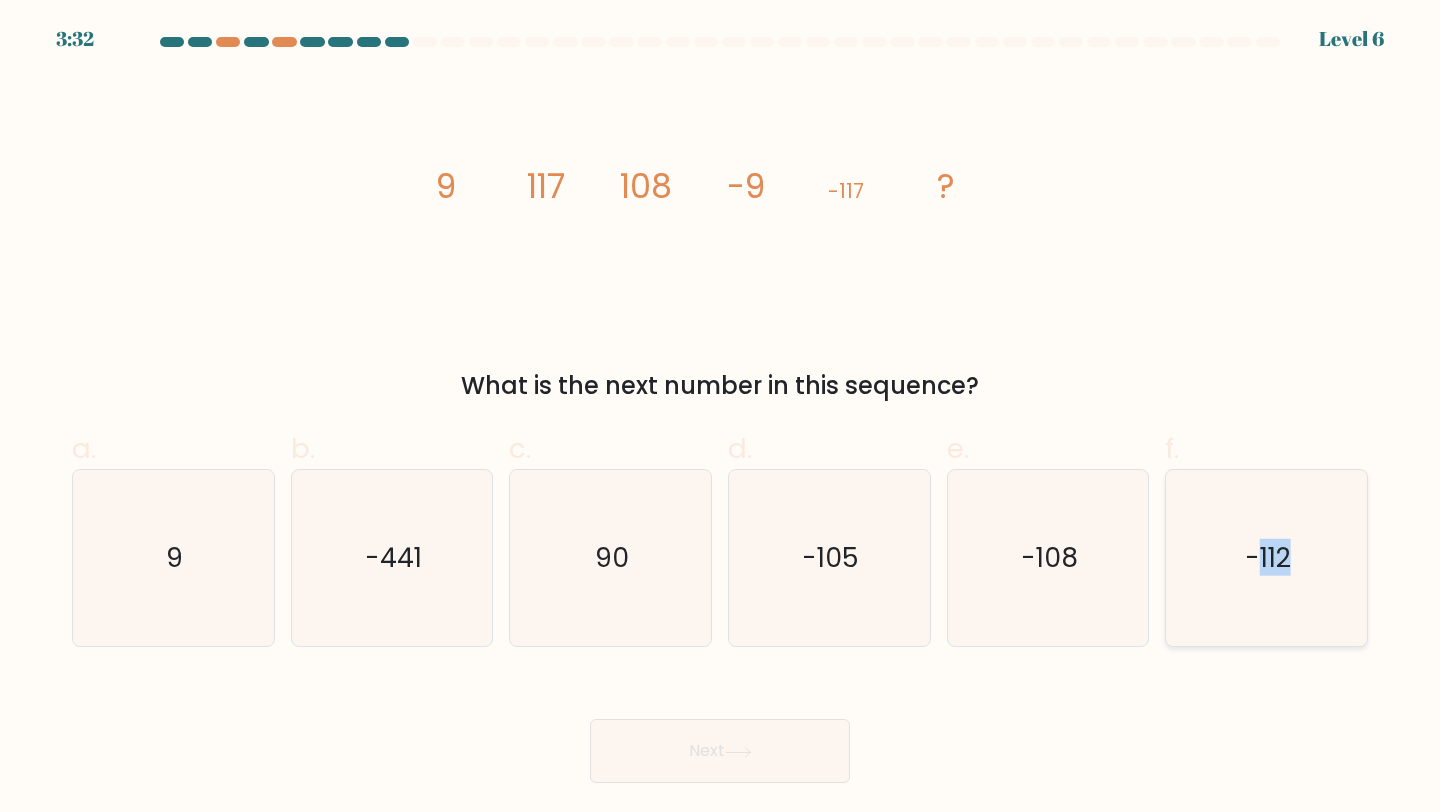 drag, startPoint x: 1262, startPoint y: 534, endPoint x: 1337, endPoint y: 554, distance: 77.62087 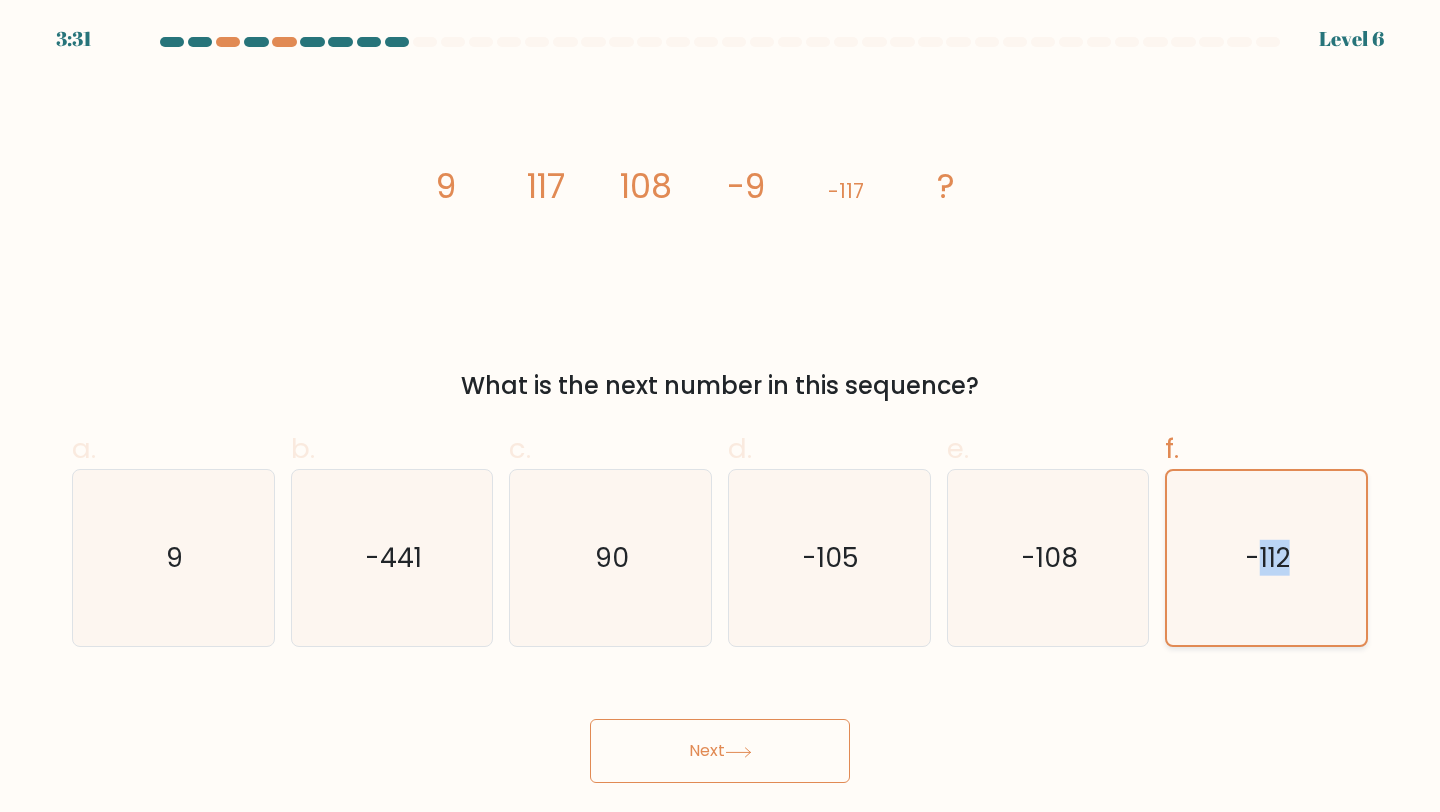 copy on "112" 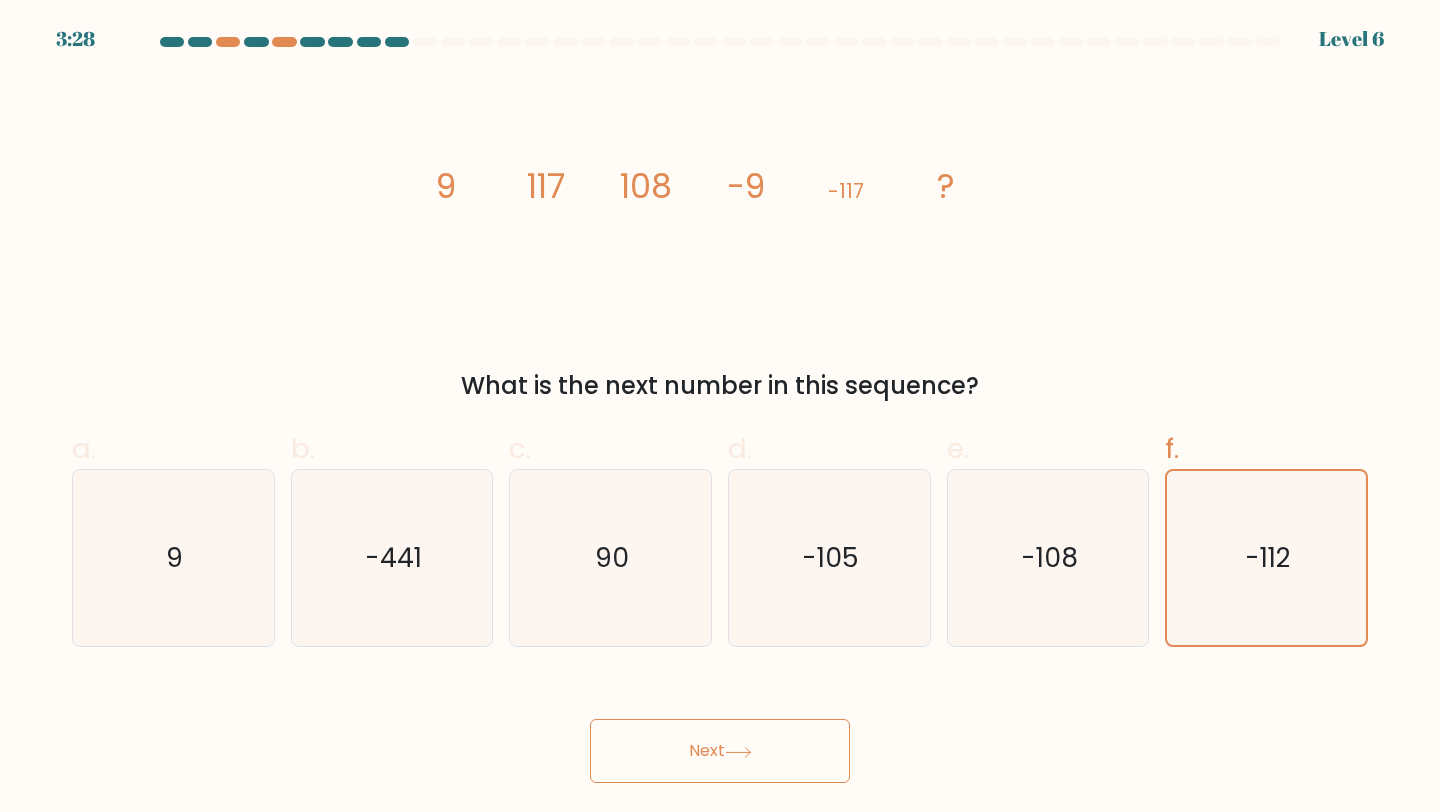 click on "image/svg+xml
9
117
108
-9
-117
?" at bounding box center [720, 198] 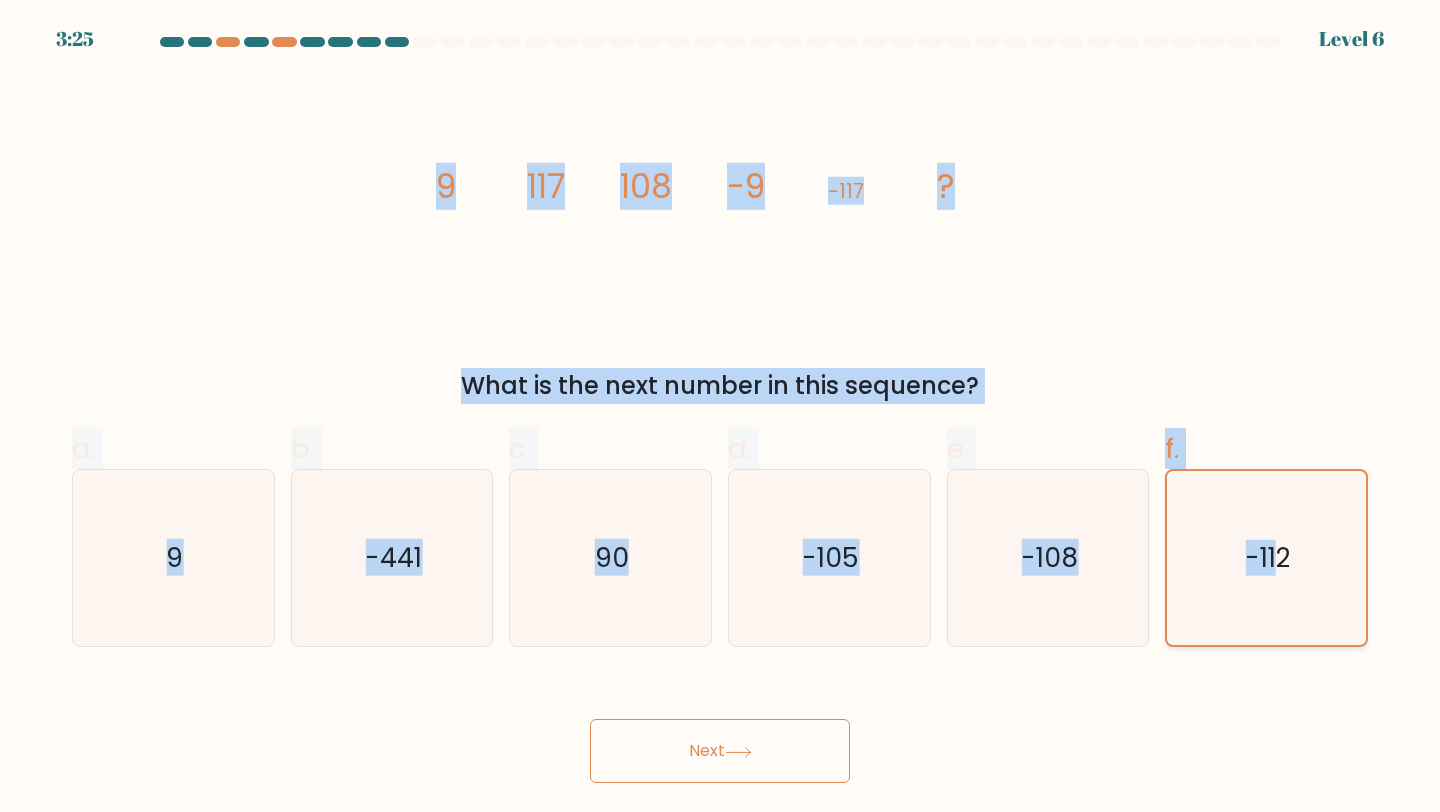 drag, startPoint x: 439, startPoint y: 185, endPoint x: 1282, endPoint y: 538, distance: 913.9245 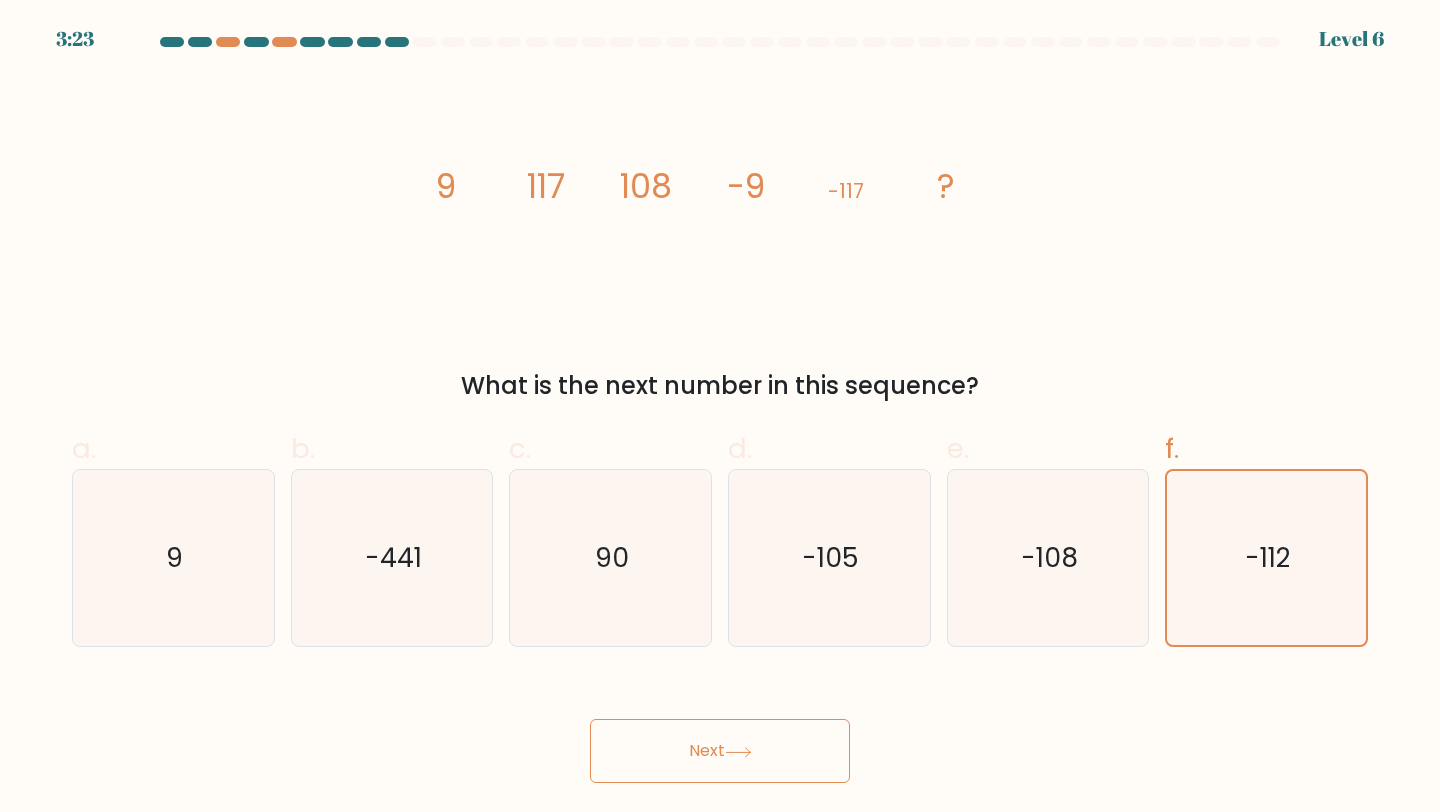 click on "image/svg+xml
9
117
108
-9
-117
?" at bounding box center [720, 198] 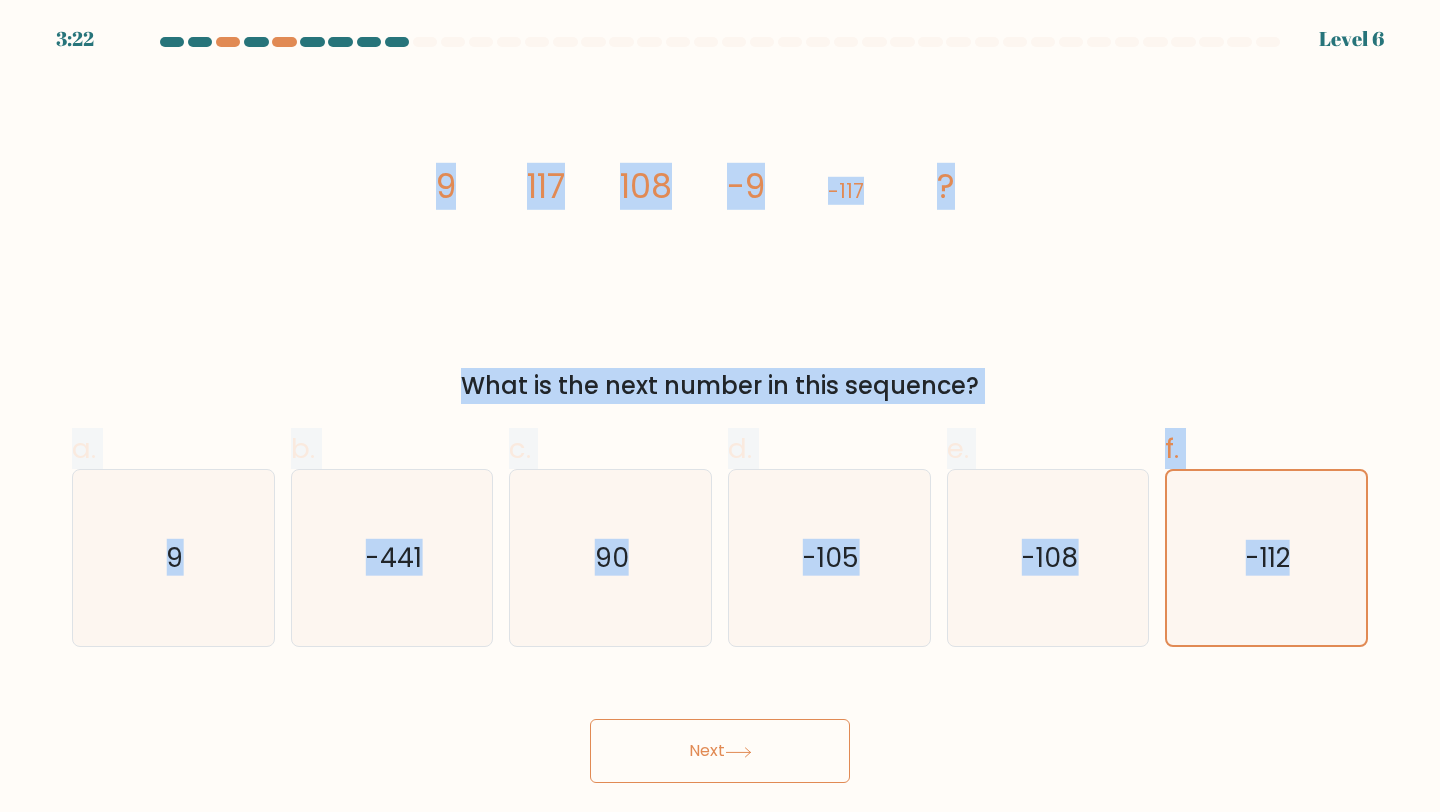 drag, startPoint x: 434, startPoint y: 183, endPoint x: 1389, endPoint y: 656, distance: 1065.7177 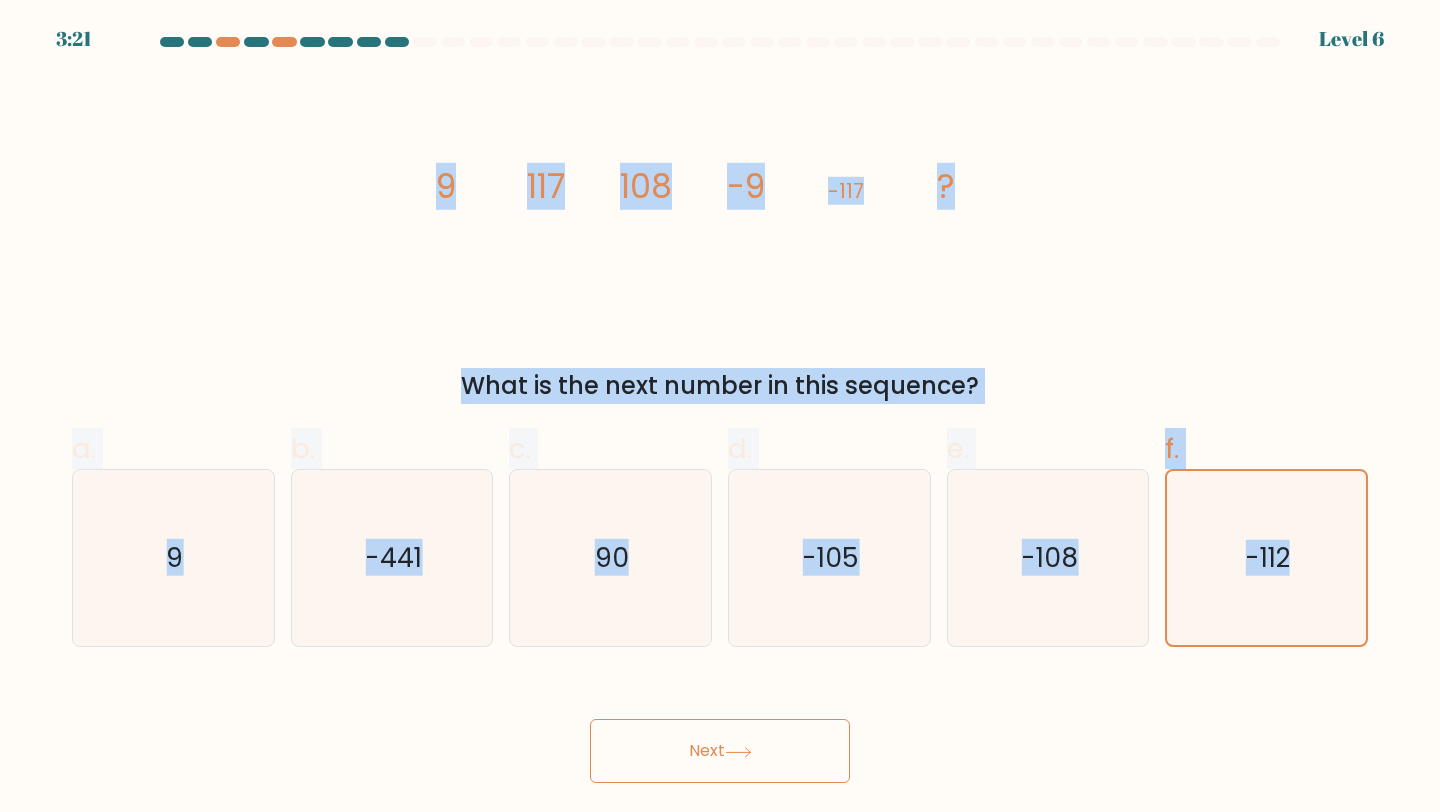 copy on "9
117
108
-9
-117
?
What is the next number in this sequence?
a.
9
b.
-441
c.
90
d.
-105
e.
-108
f.
-112
Next" 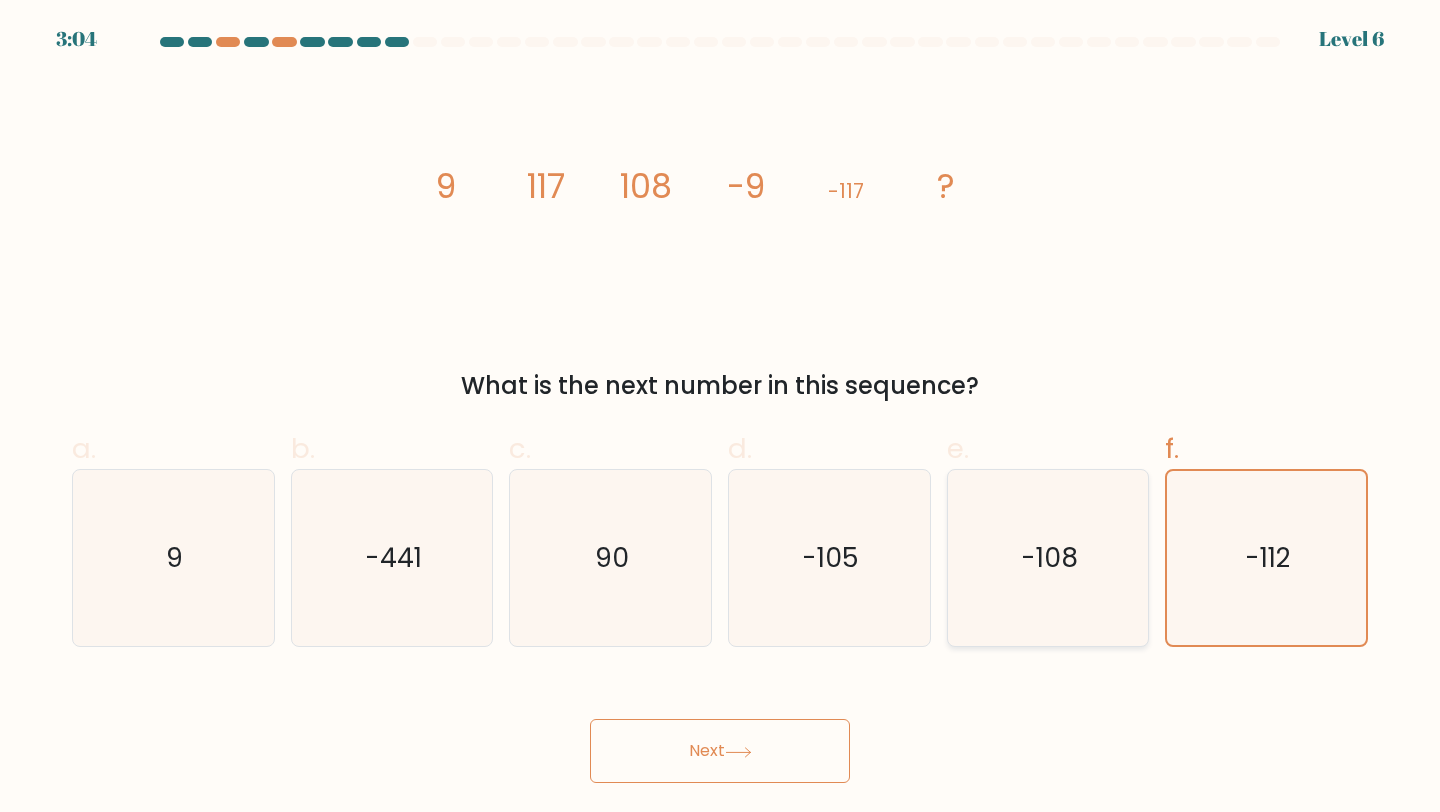 click on "-108" at bounding box center (1048, 558) 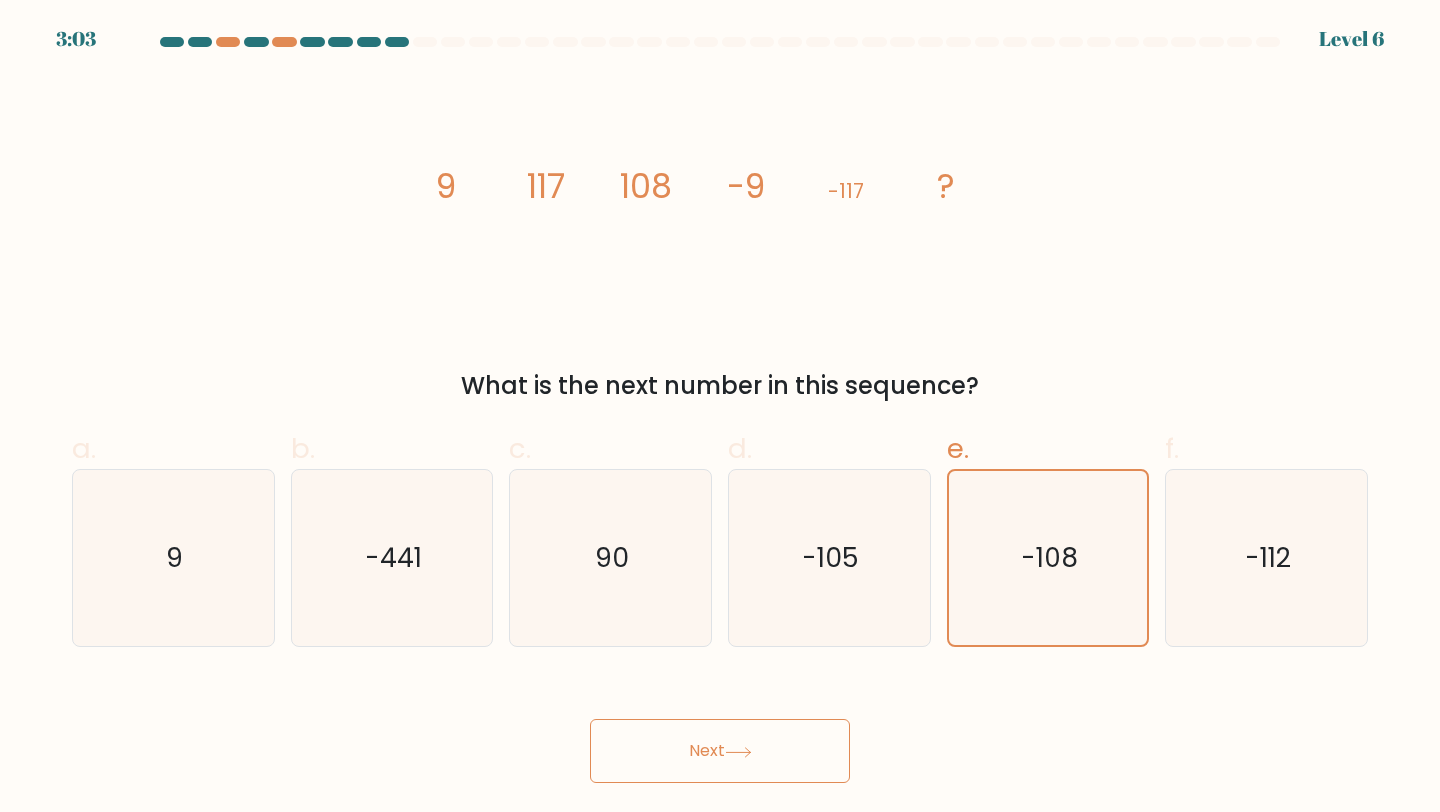 click on "Next" at bounding box center (720, 751) 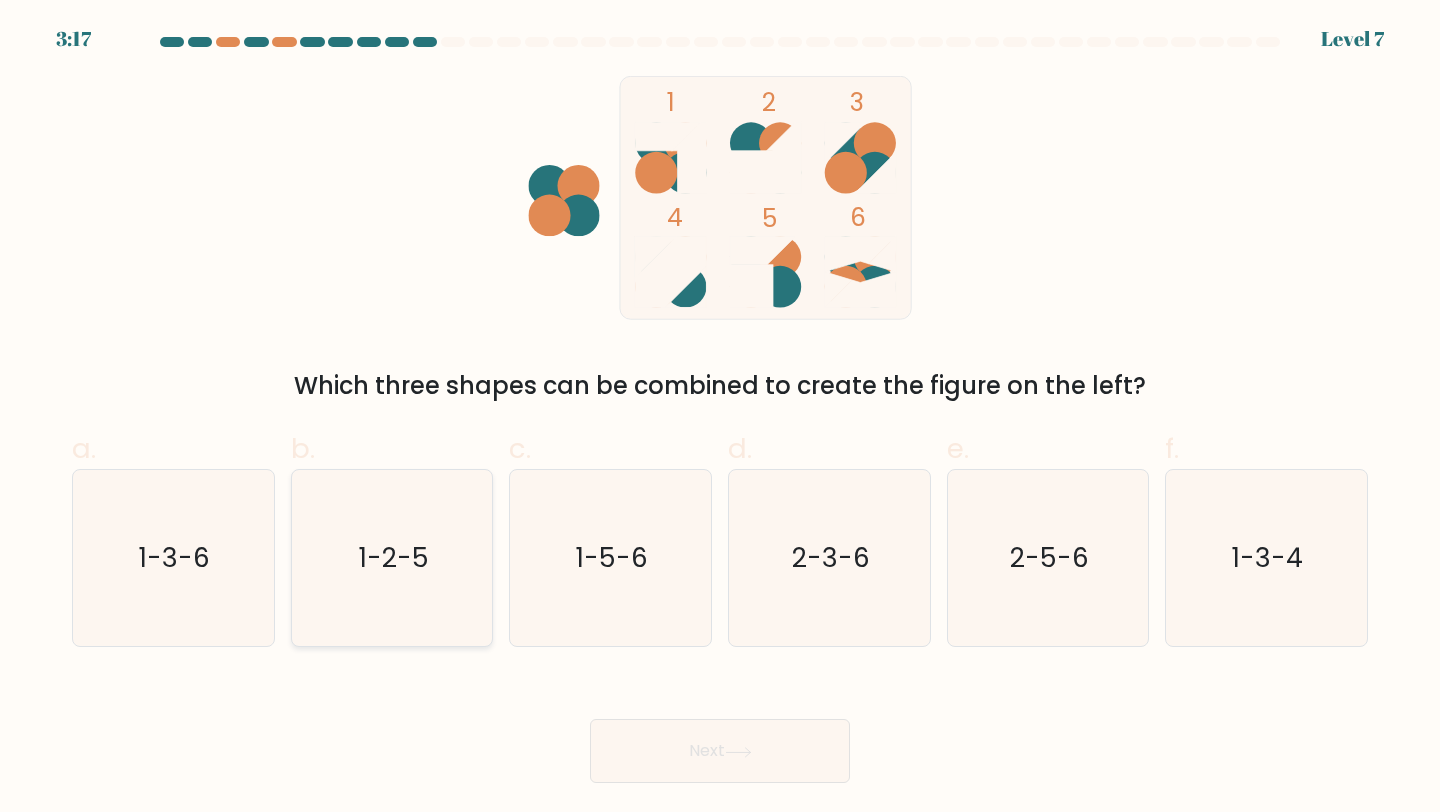 click on "1-2-5" at bounding box center (392, 558) 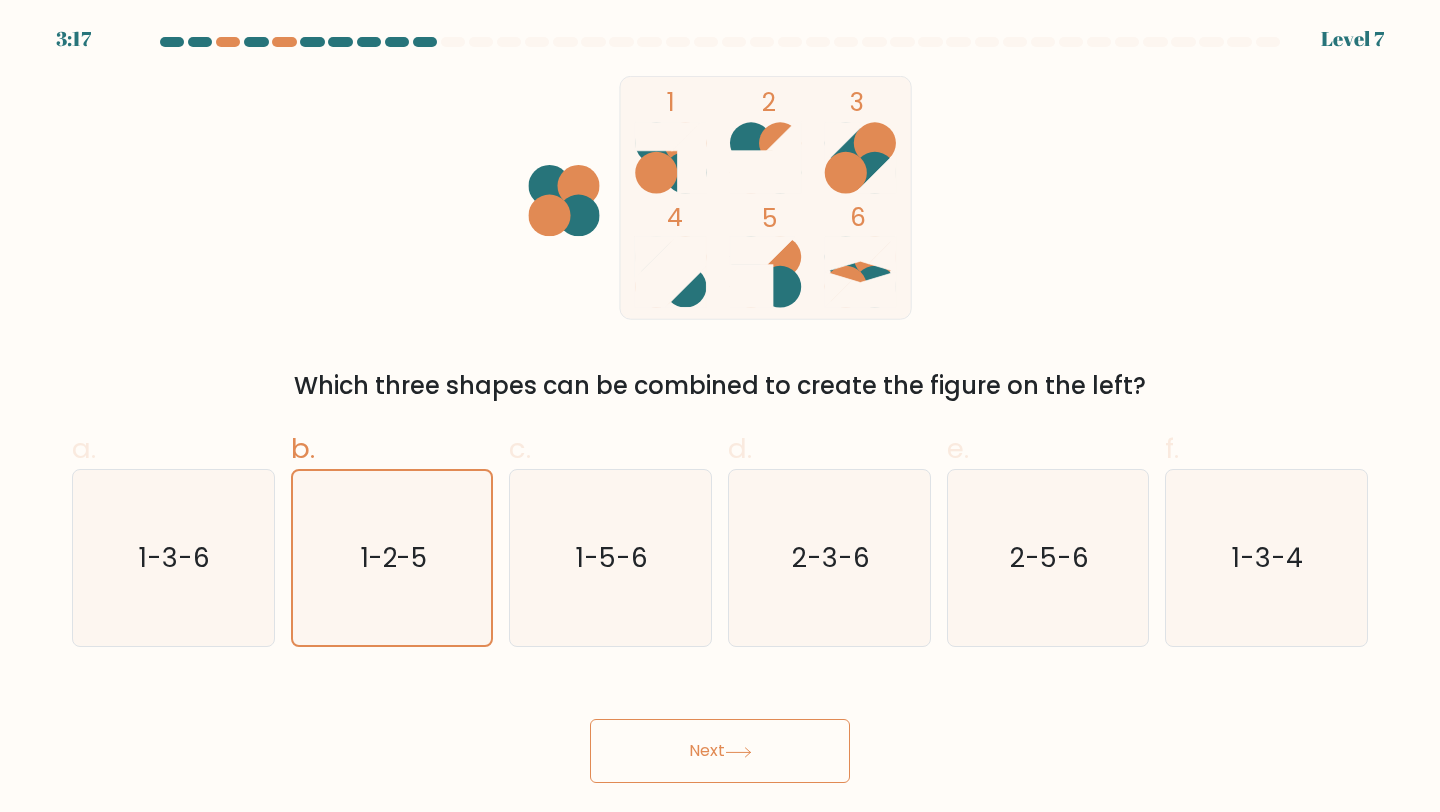 click on "Next" at bounding box center (720, 751) 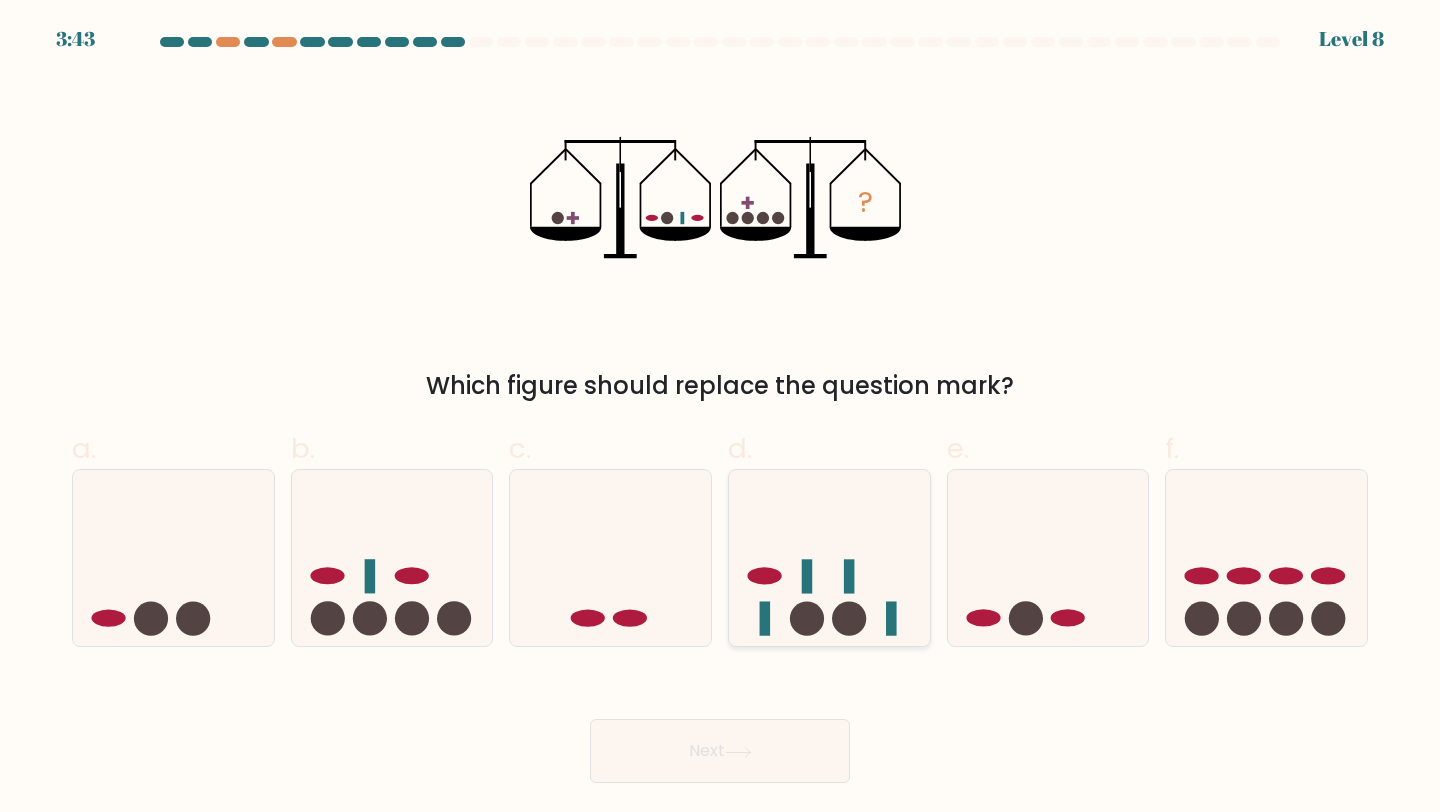 click at bounding box center (829, 558) 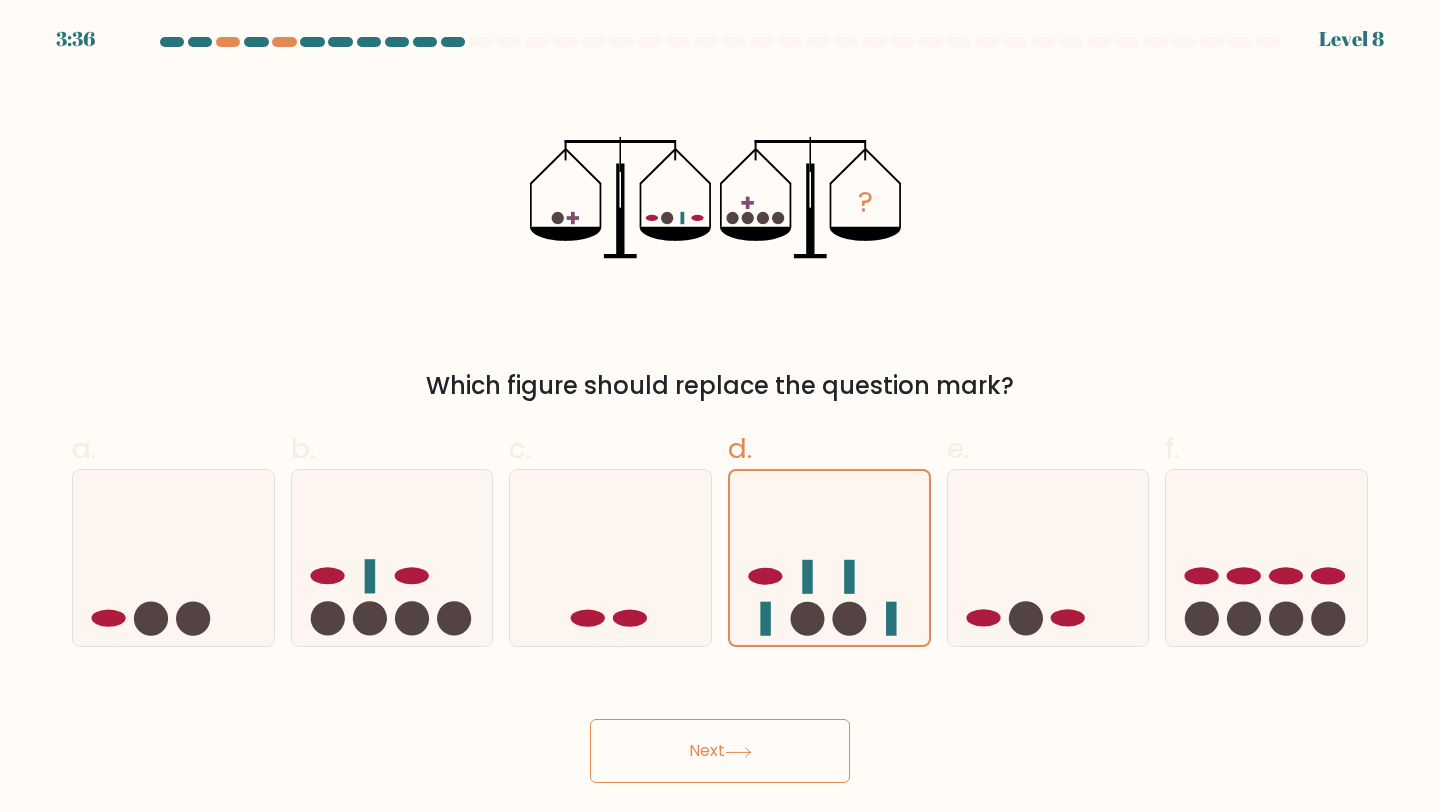 click on "Next" at bounding box center [720, 751] 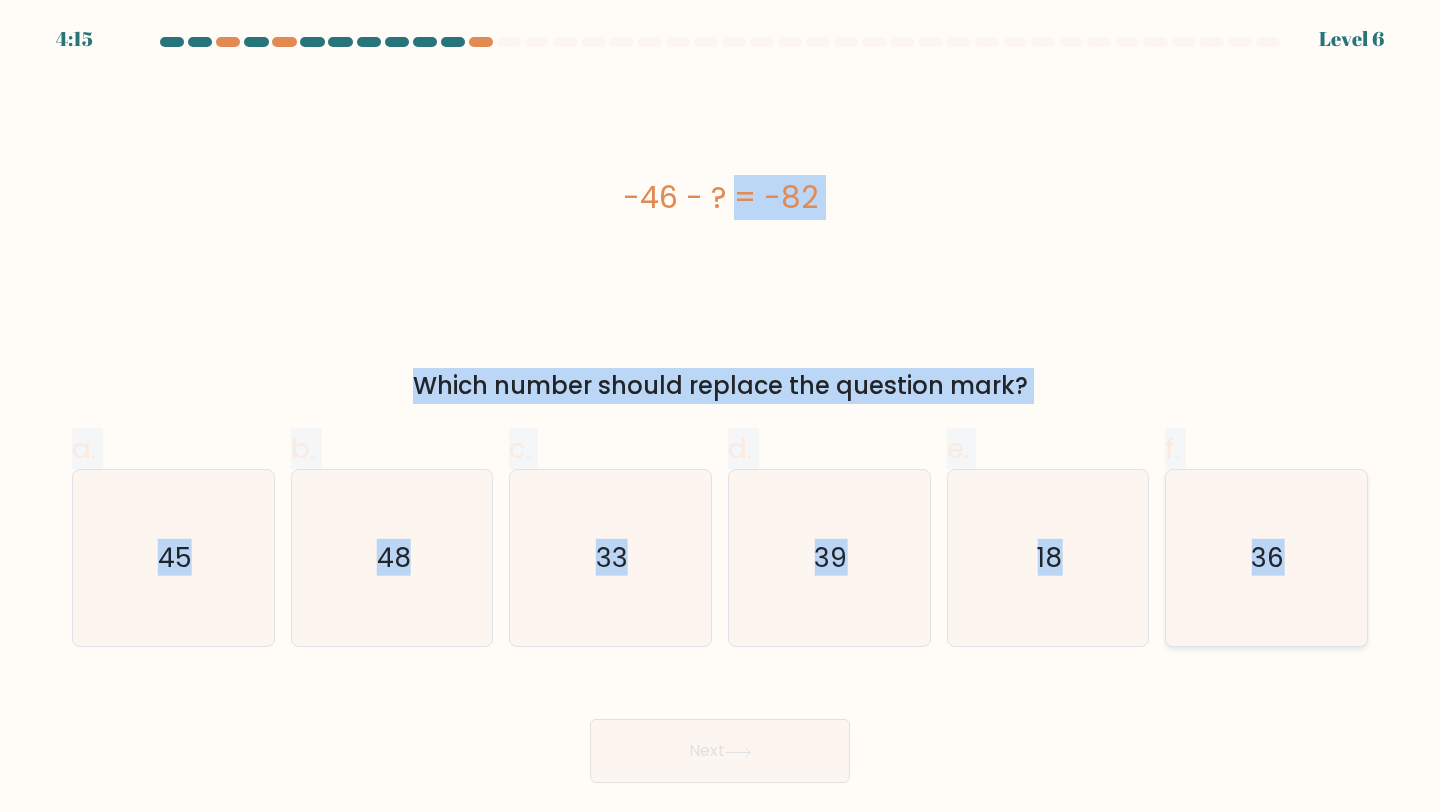 drag, startPoint x: 623, startPoint y: 194, endPoint x: 1328, endPoint y: 544, distance: 787.0991 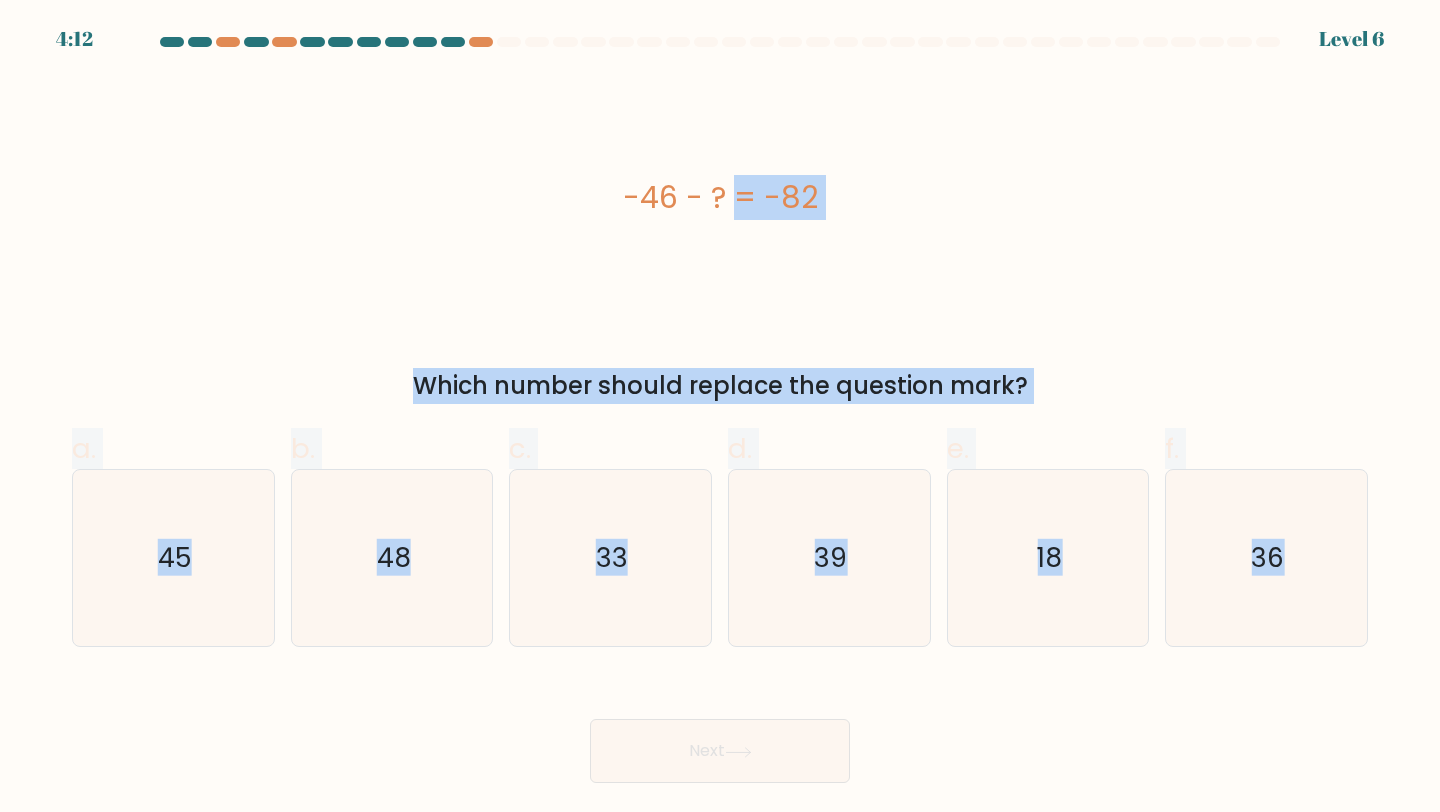 copy on "-46 - ?  = -82
Which number should replace the question mark?
a.
45
b.
48
c.
33
d.
39
e.
18
f.
36" 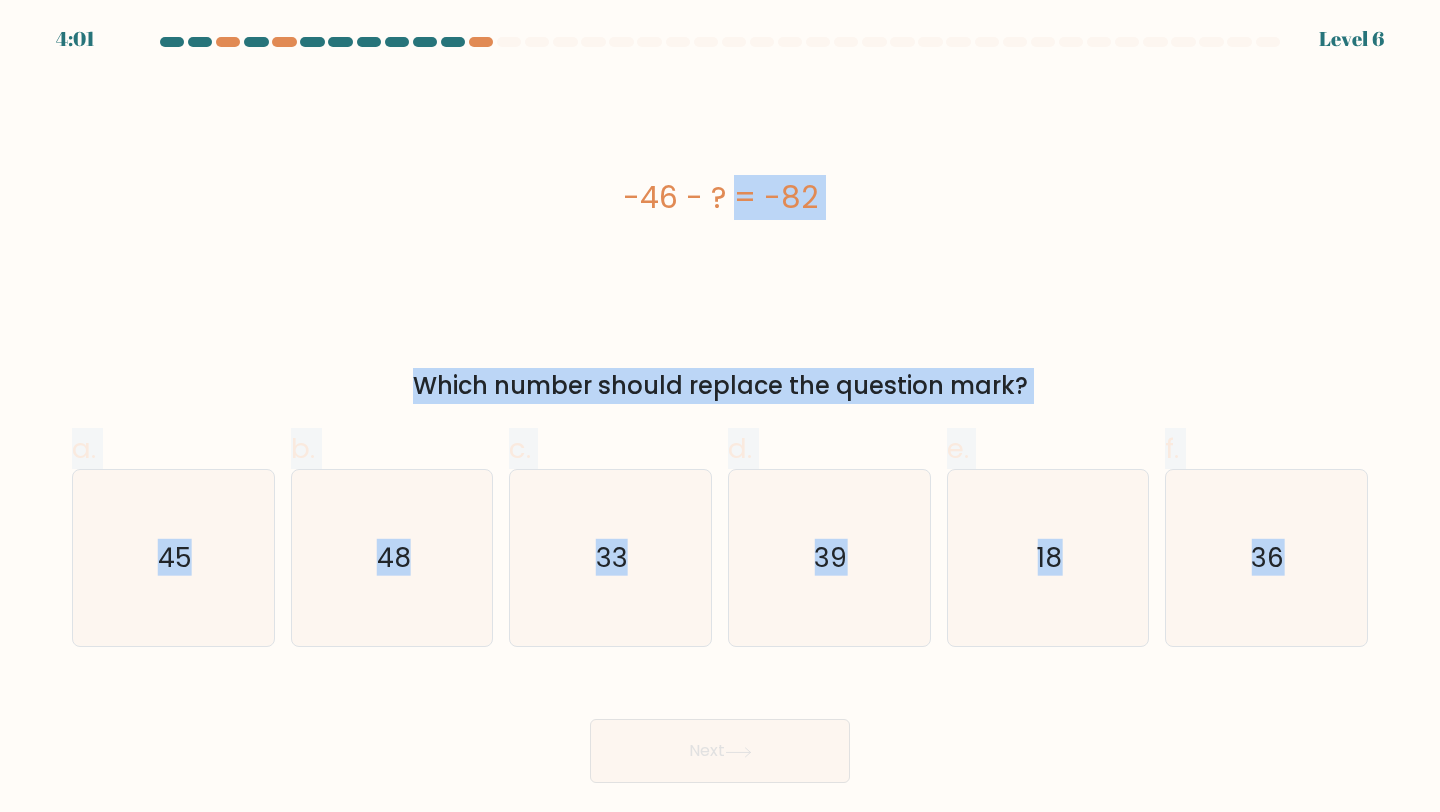 click on "-46 - ?  = -82
Which number should replace the question mark?" at bounding box center [720, 240] 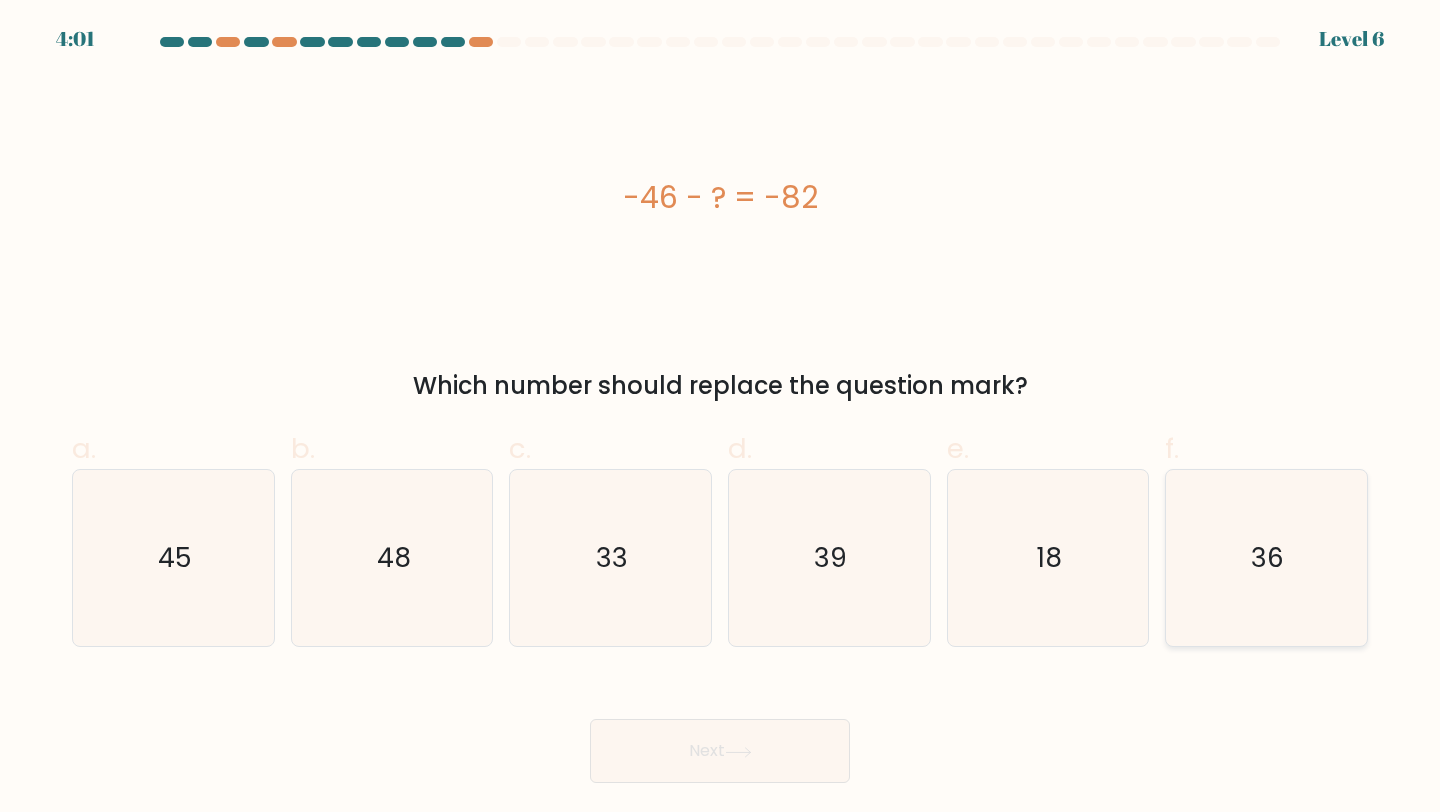 click on "36" at bounding box center (1266, 558) 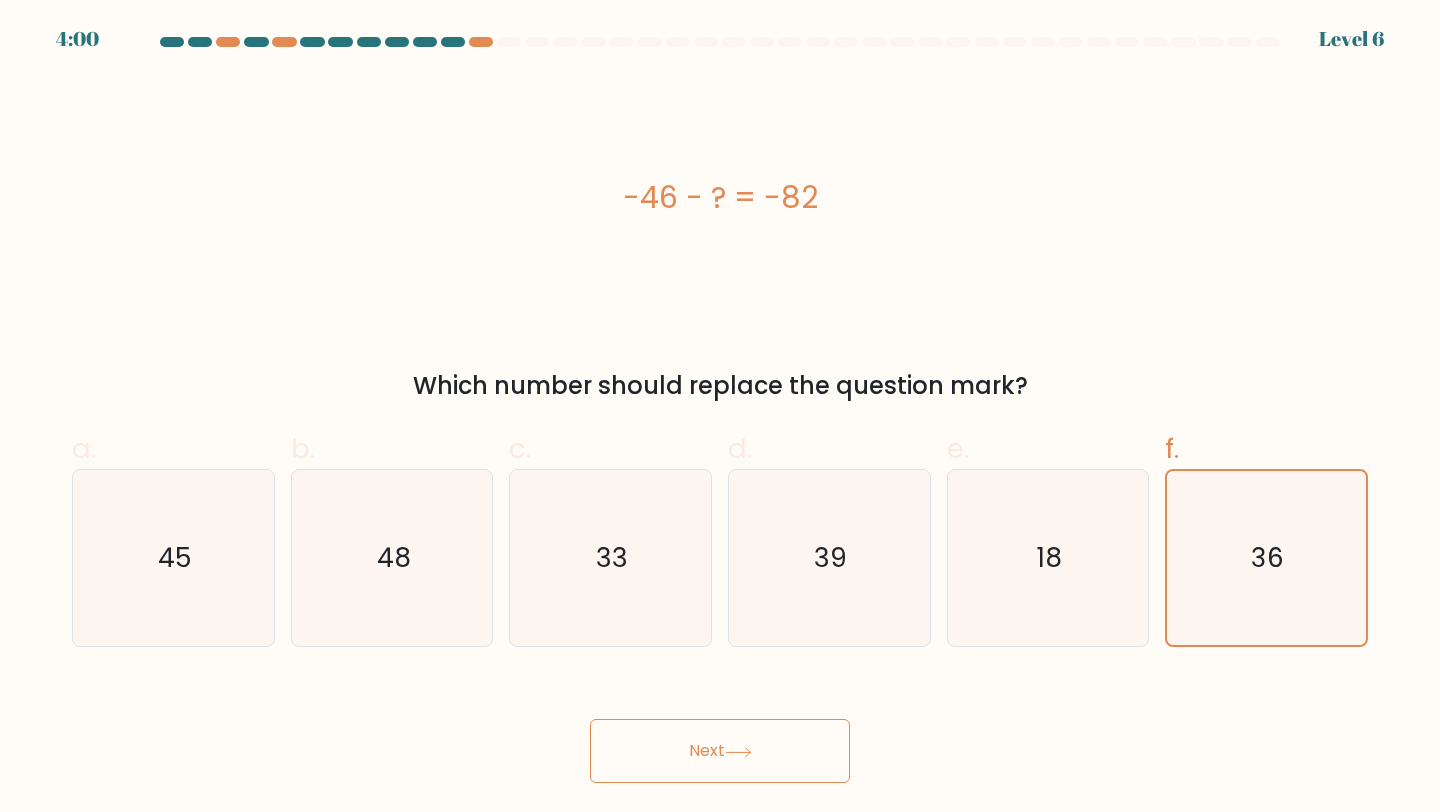 click on "Next" at bounding box center [720, 751] 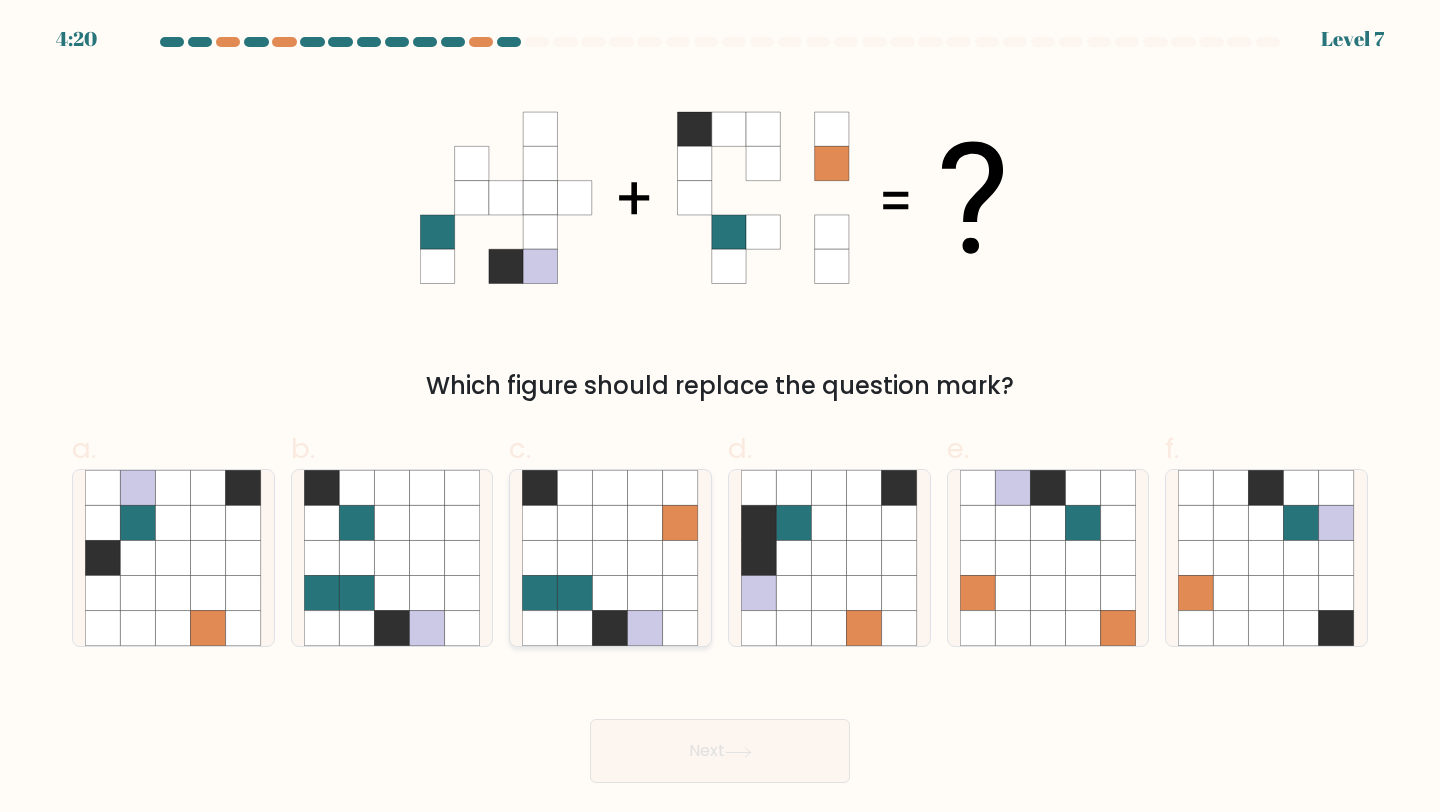click at bounding box center [540, 558] 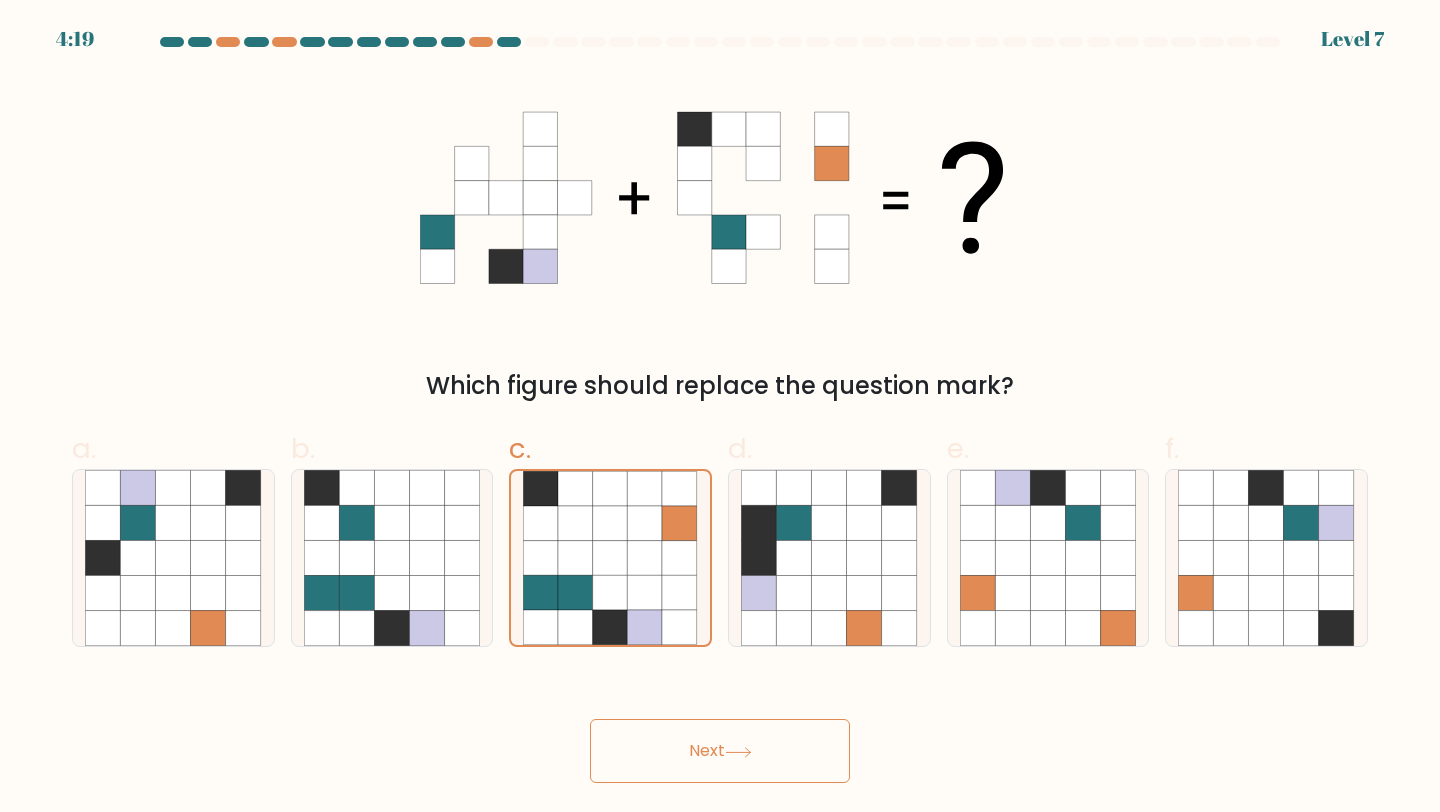 click on "Next" at bounding box center [720, 751] 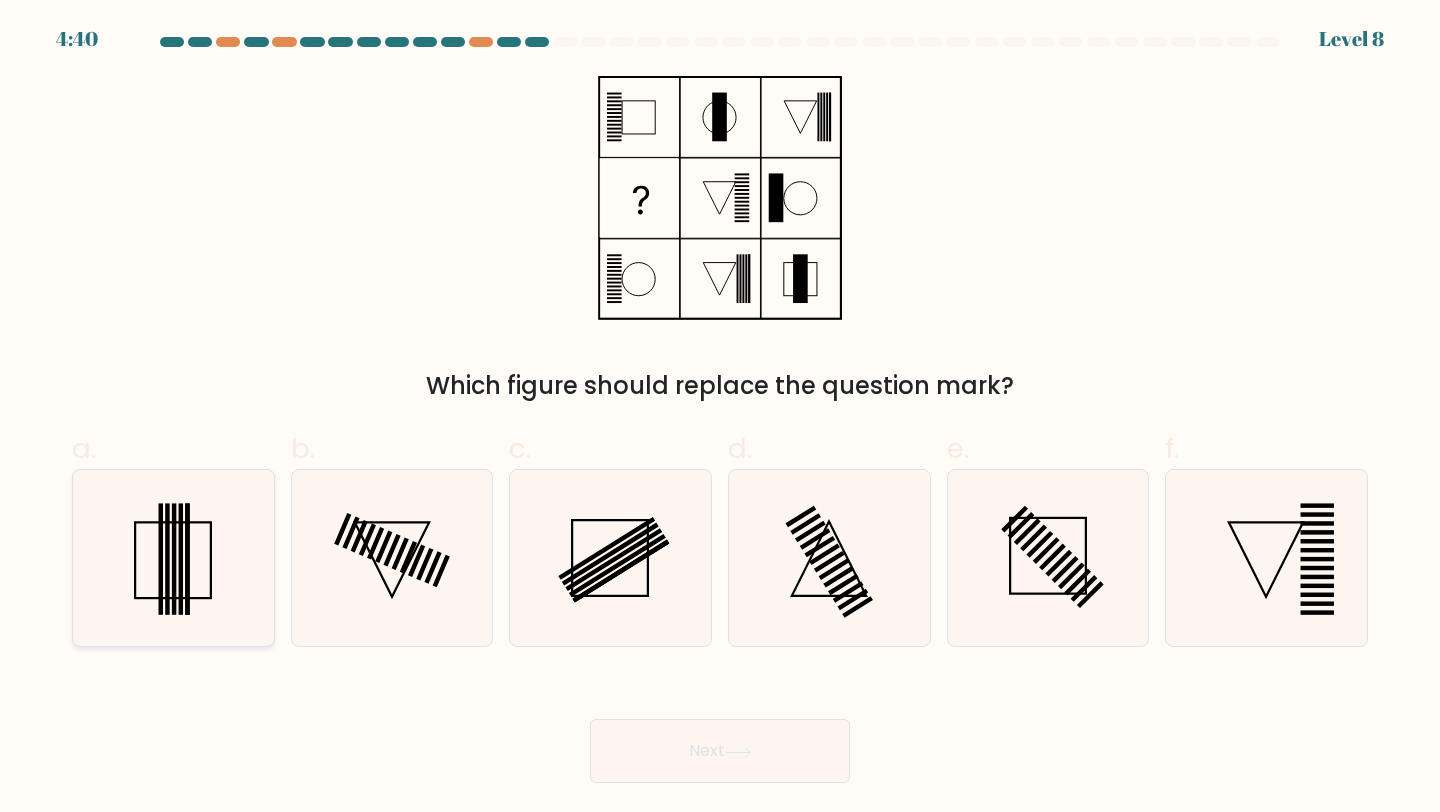 click at bounding box center (188, 559) 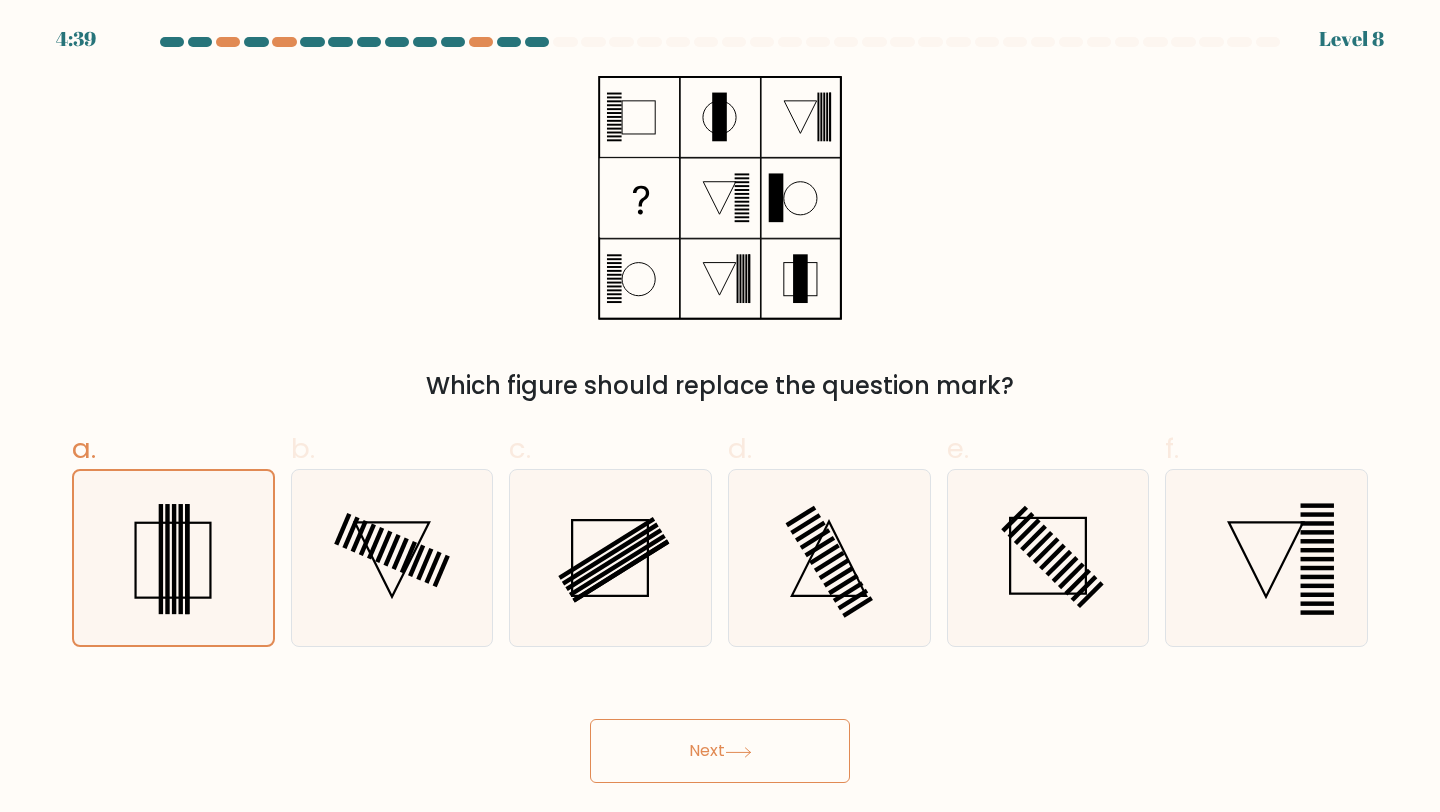 click on "Next" at bounding box center (720, 751) 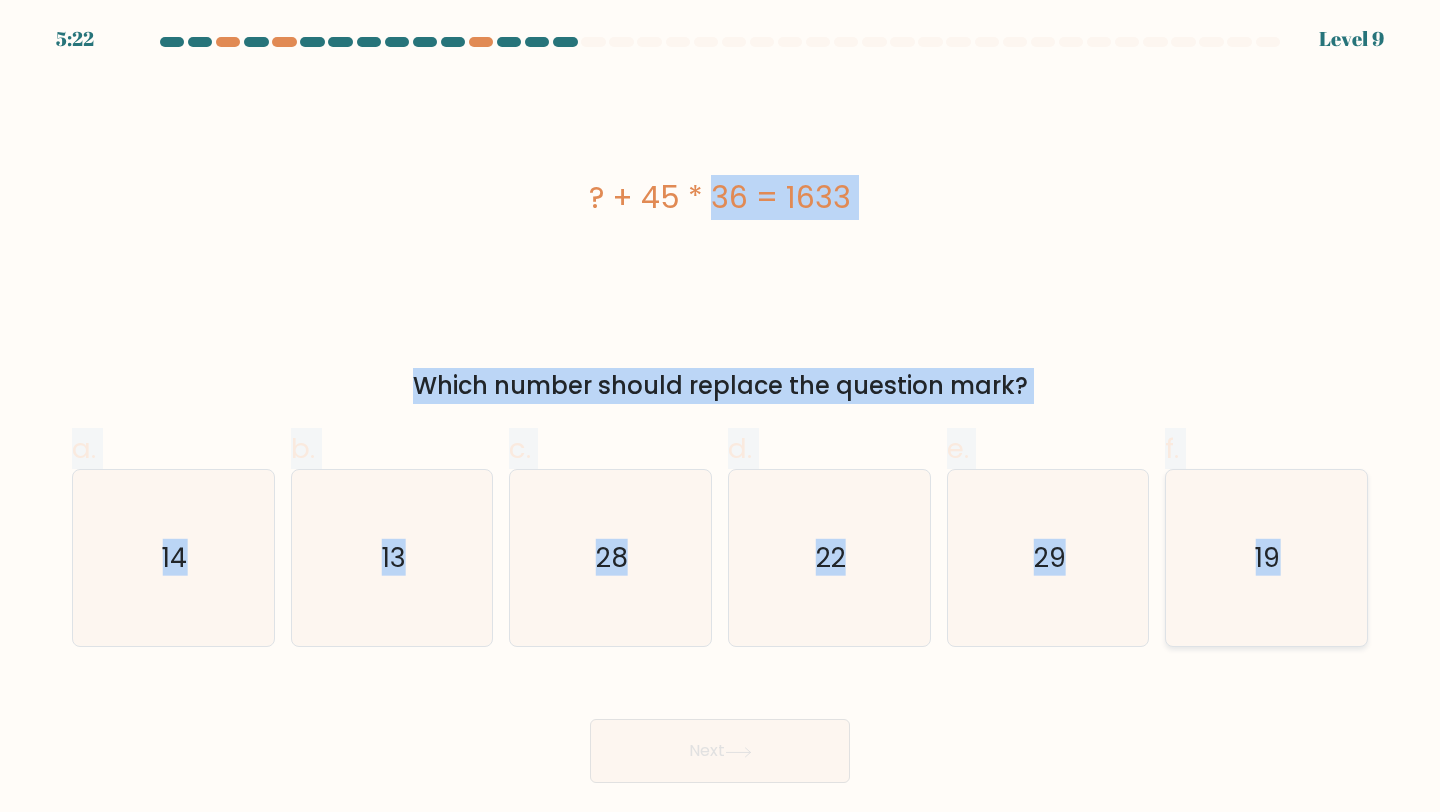 drag, startPoint x: 590, startPoint y: 195, endPoint x: 1338, endPoint y: 592, distance: 846.82526 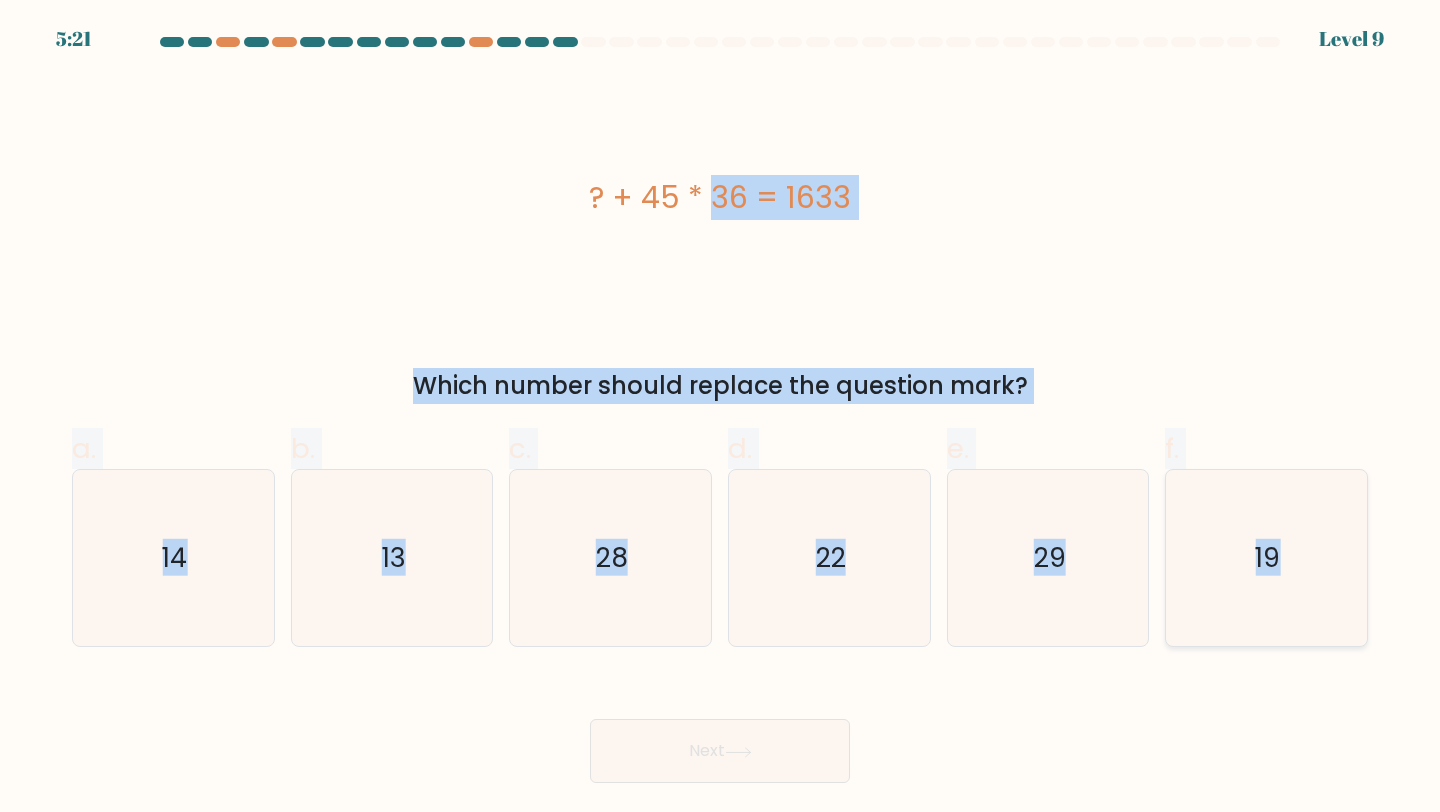 copy on "? + 45 * 36 = 1633
Which number should replace the question mark?
a.
14
b.
13
c.
28
d.
22
e.
29
f.
19" 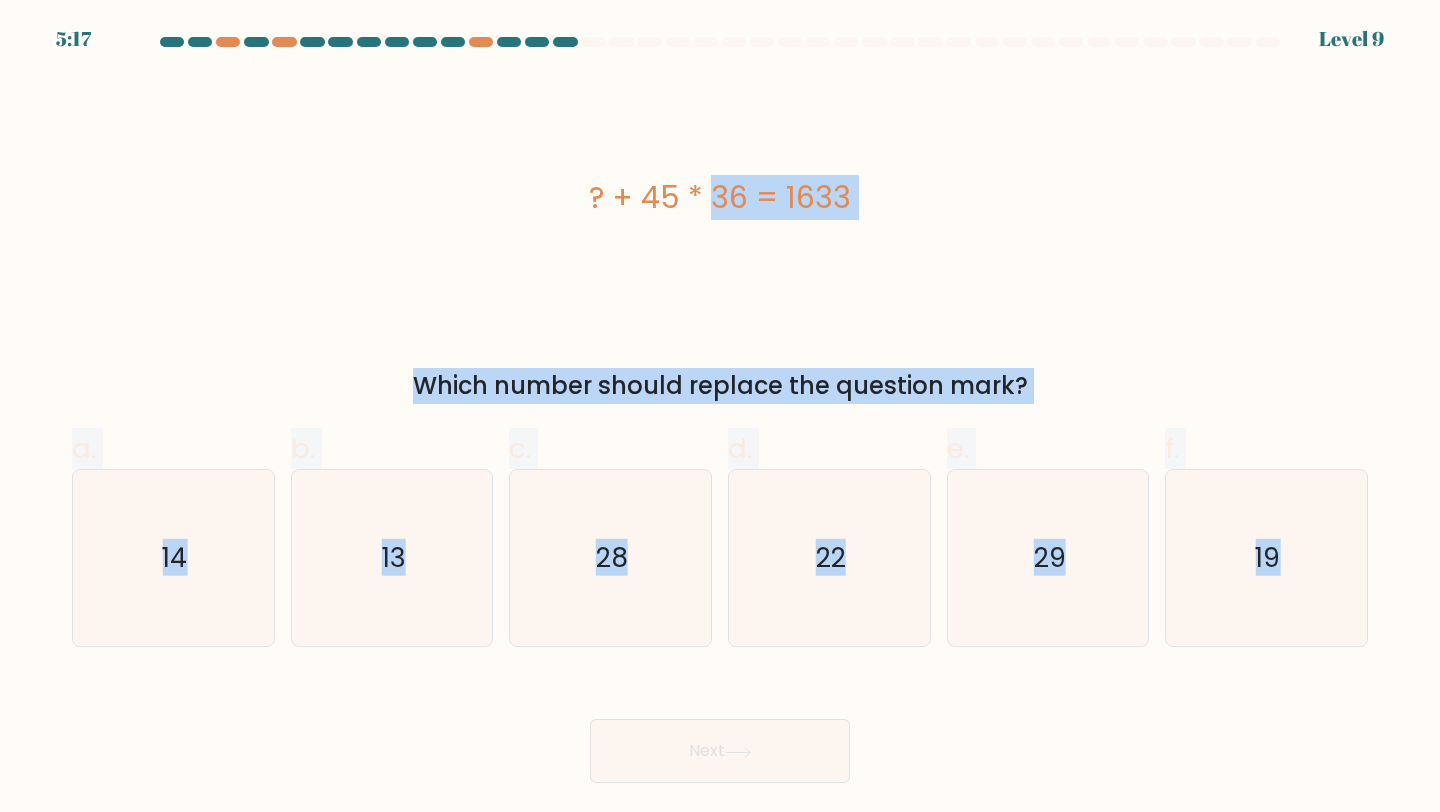 click on "? + 45 * 36 = 1633" at bounding box center [720, 198] 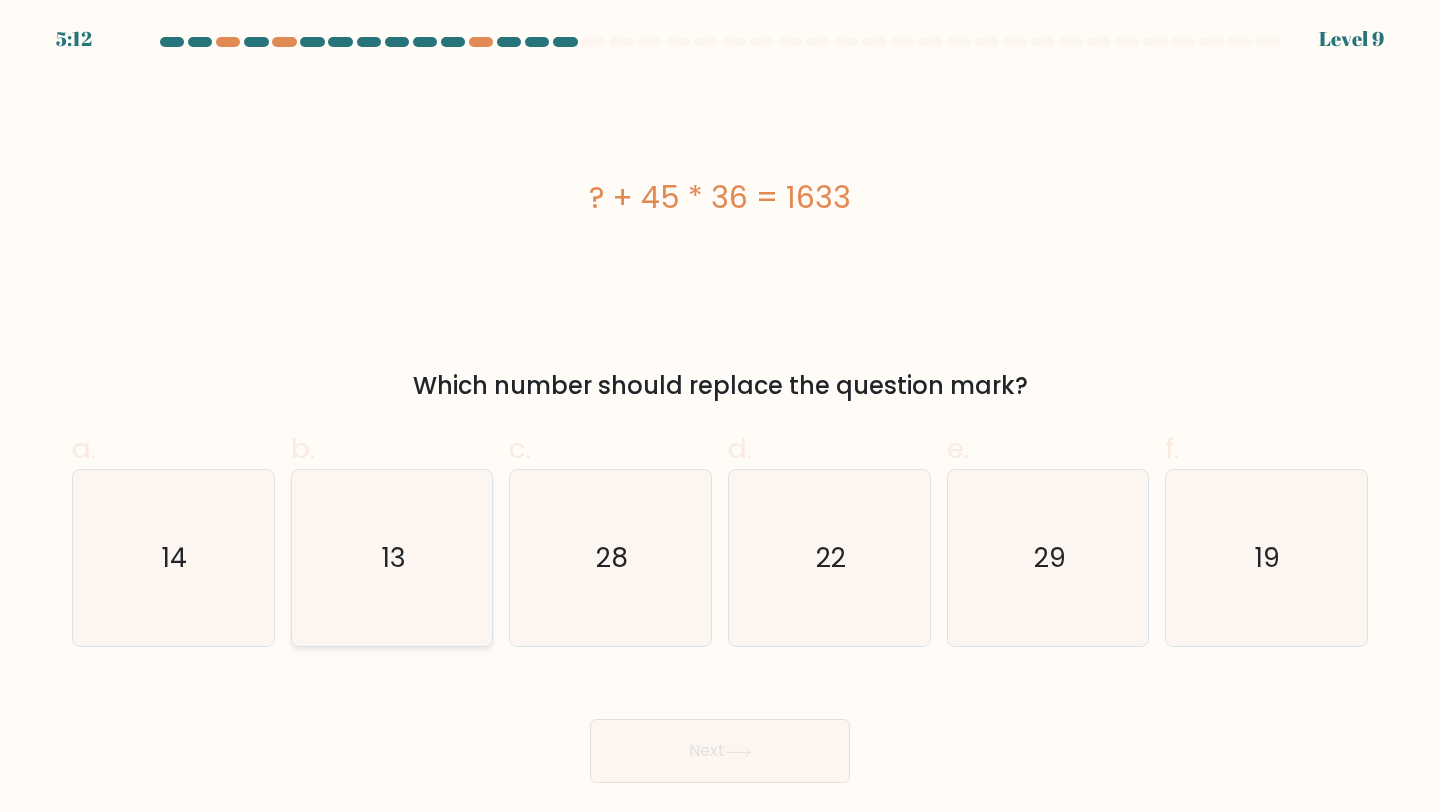 click on "13" at bounding box center (394, 557) 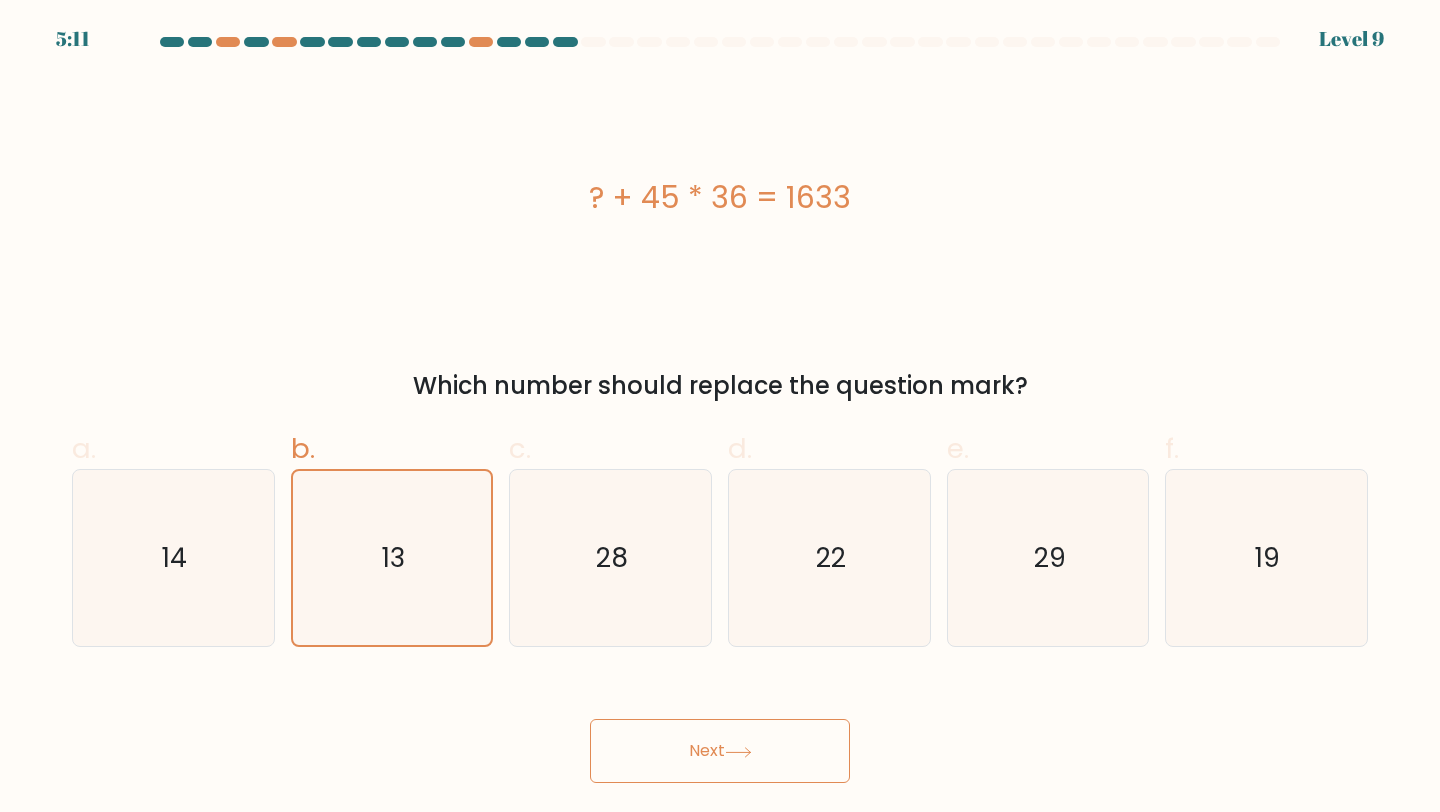 click on "Next" at bounding box center (720, 751) 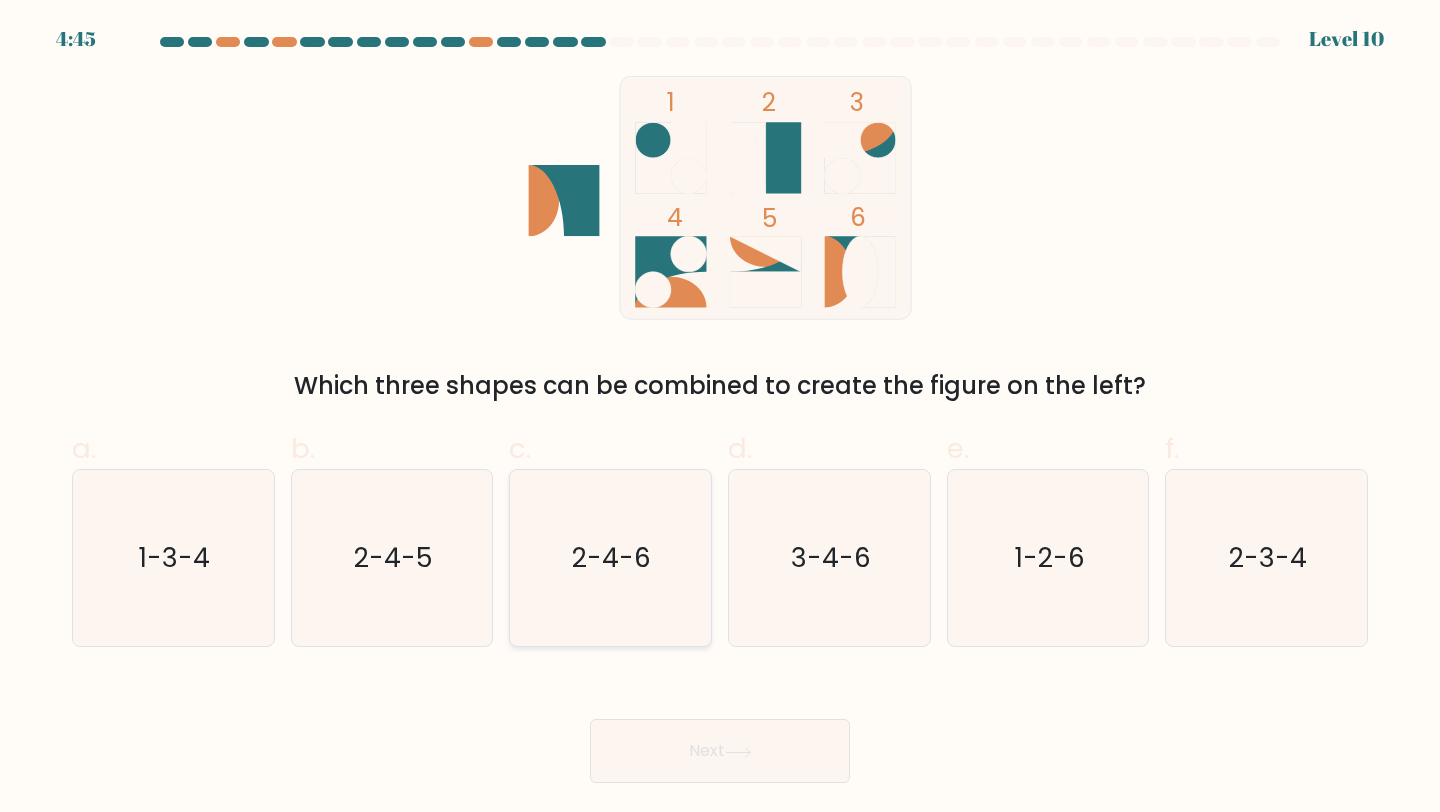 click on "2-4-6" at bounding box center (610, 558) 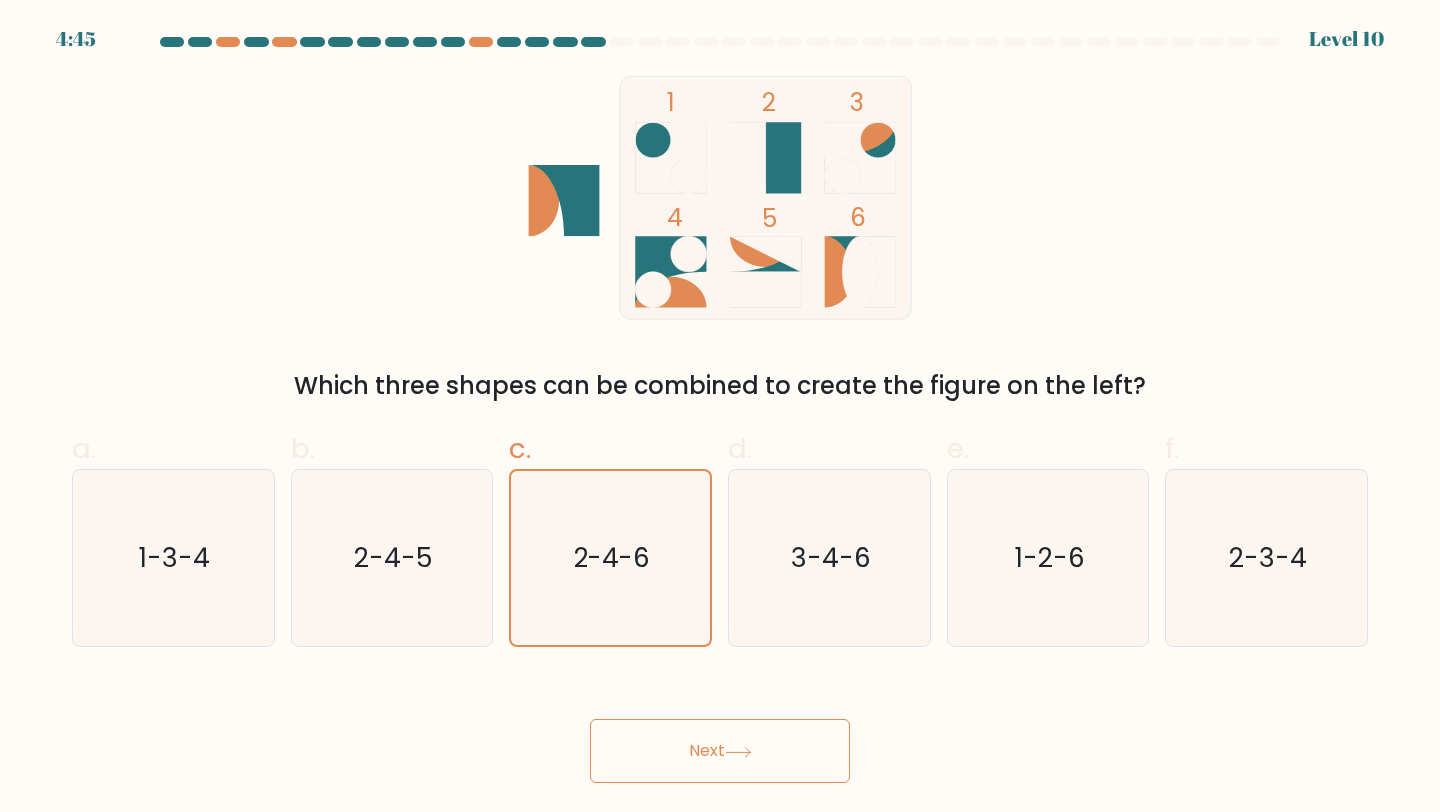click on "Next" at bounding box center [720, 751] 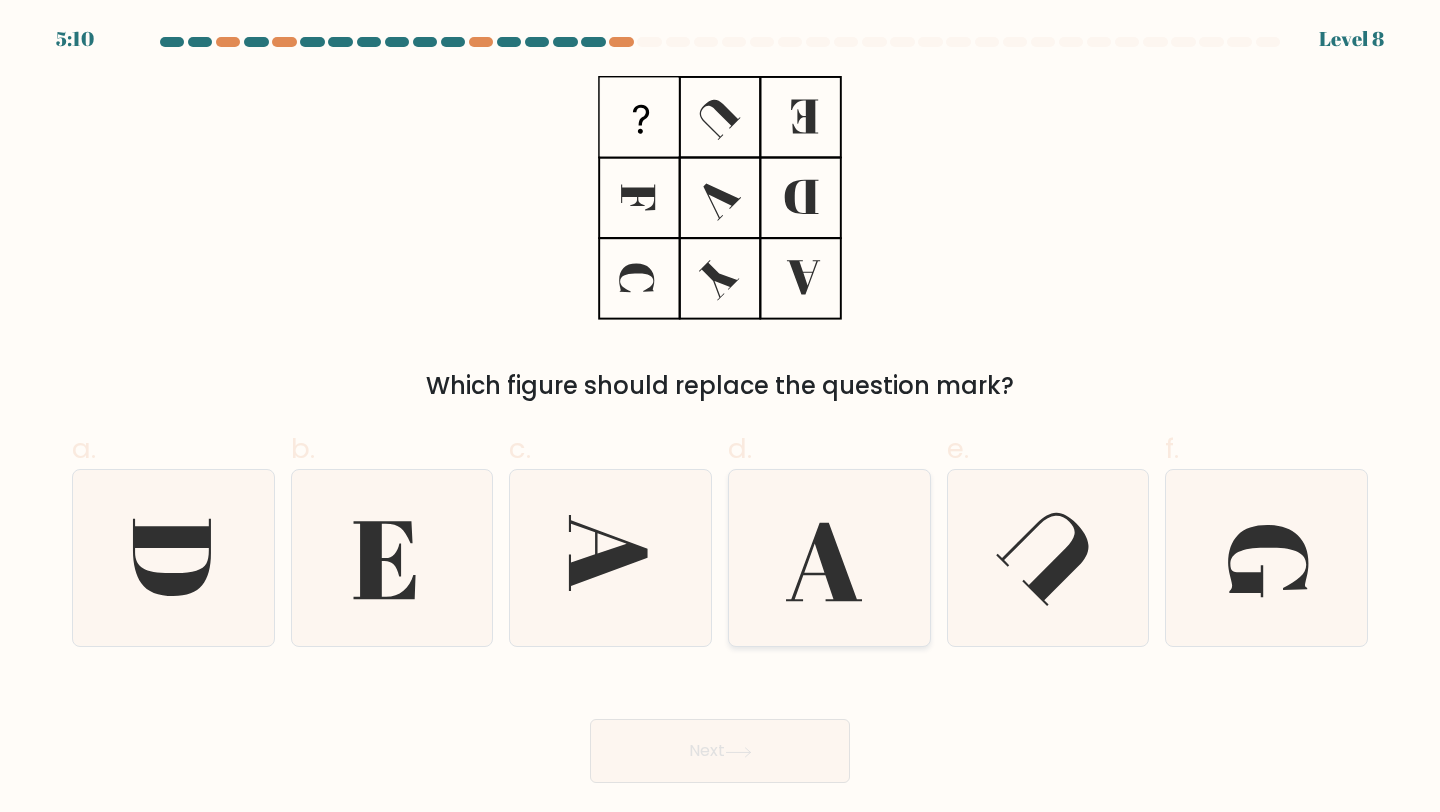 click at bounding box center [824, 562] 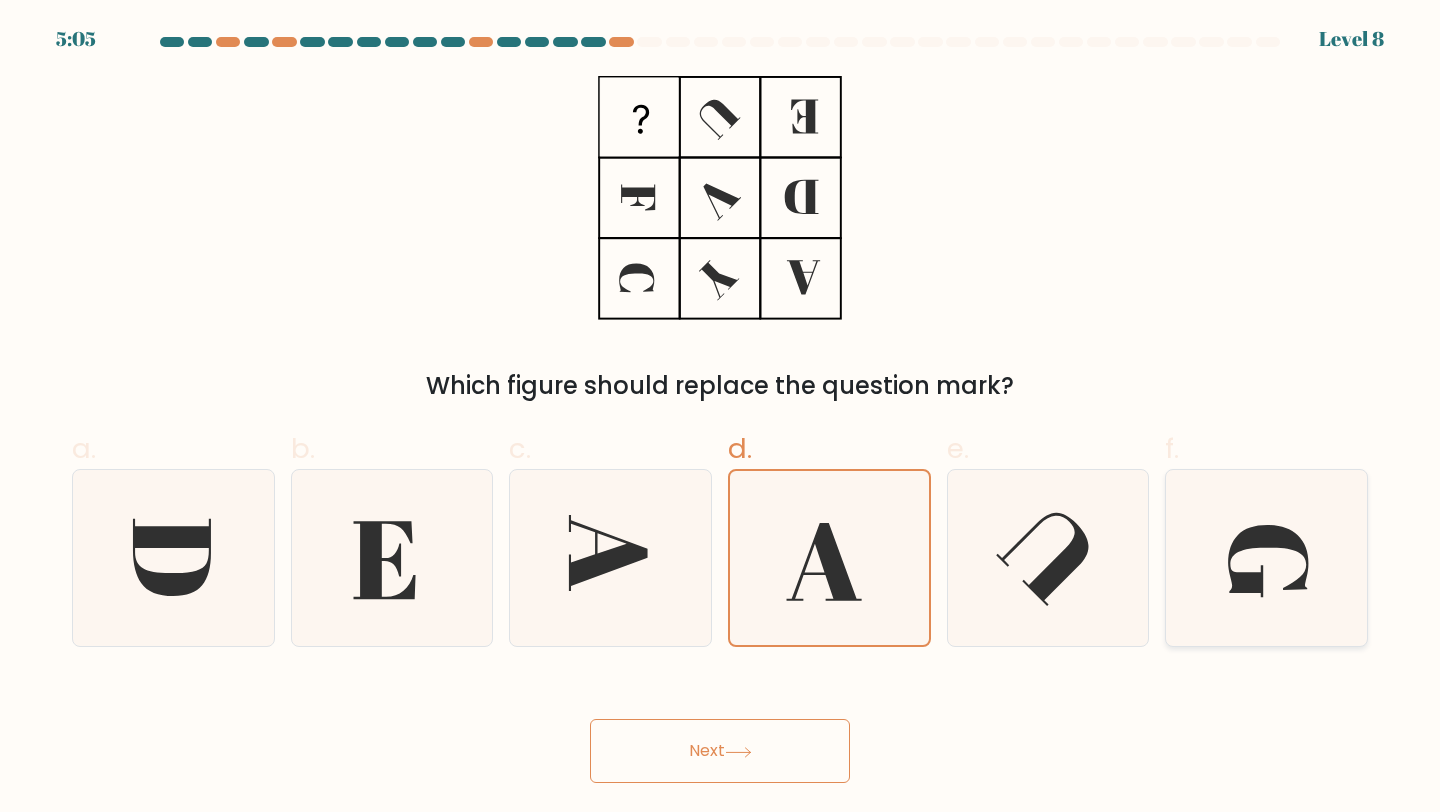 click at bounding box center (1266, 558) 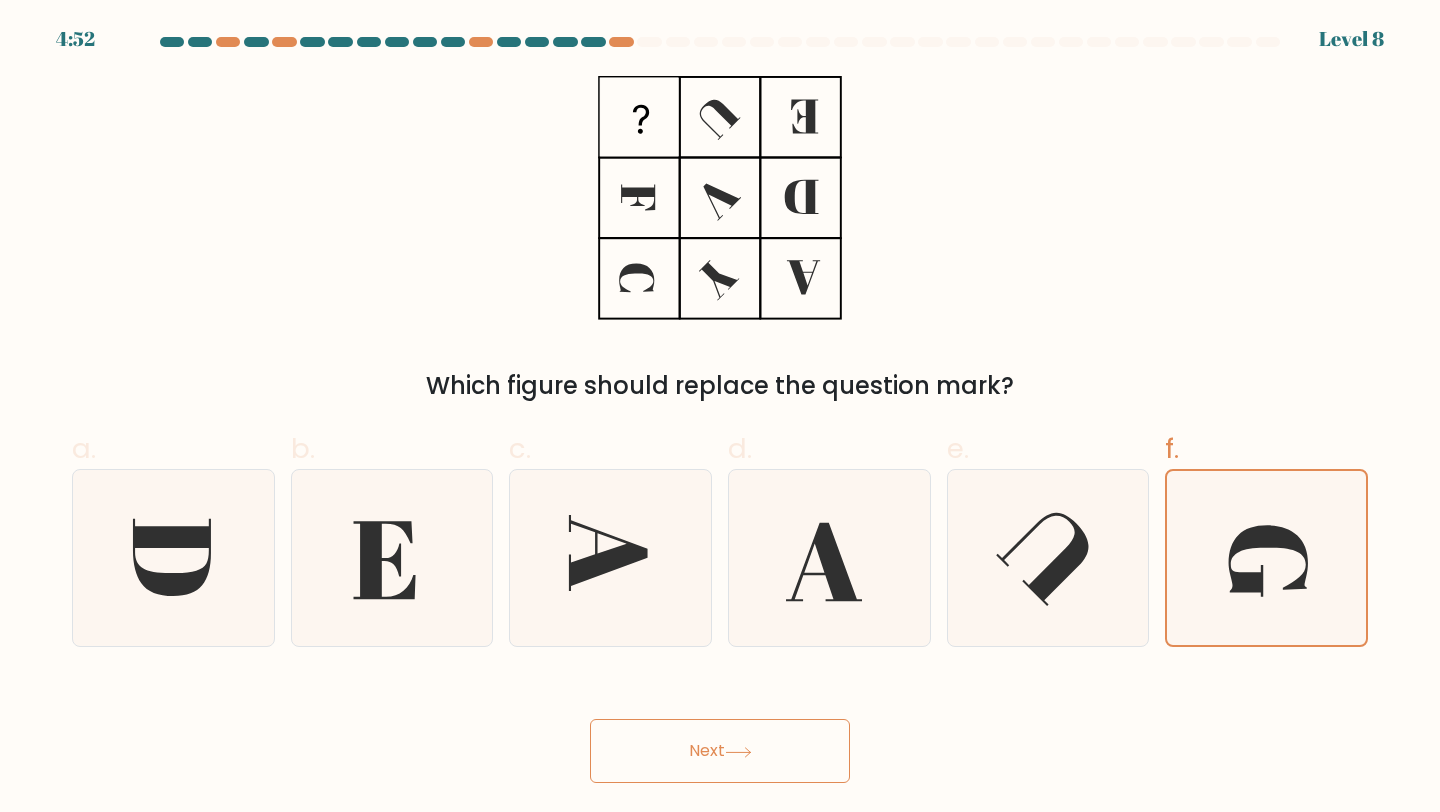 click on "Next" at bounding box center [720, 751] 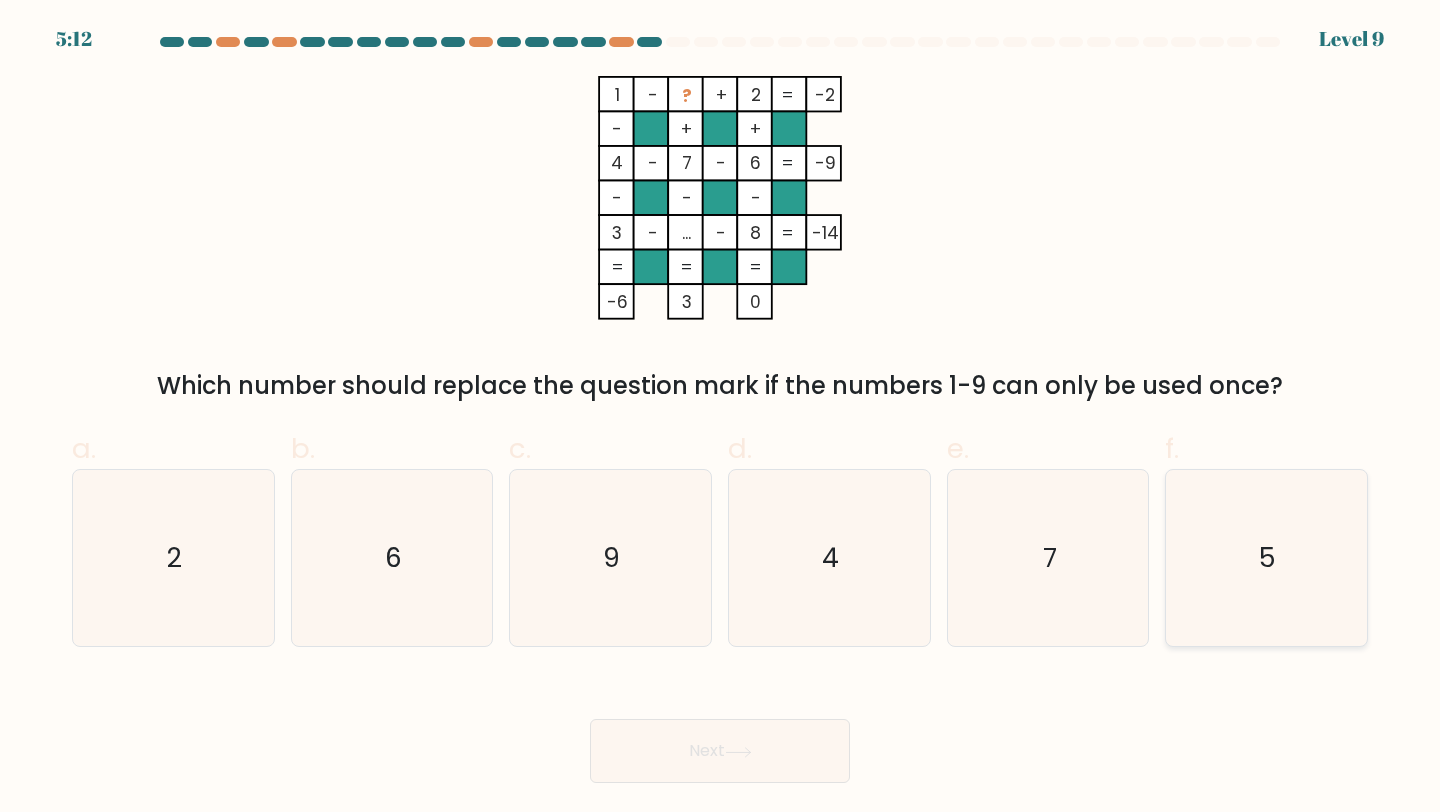 click on "5" at bounding box center (1266, 558) 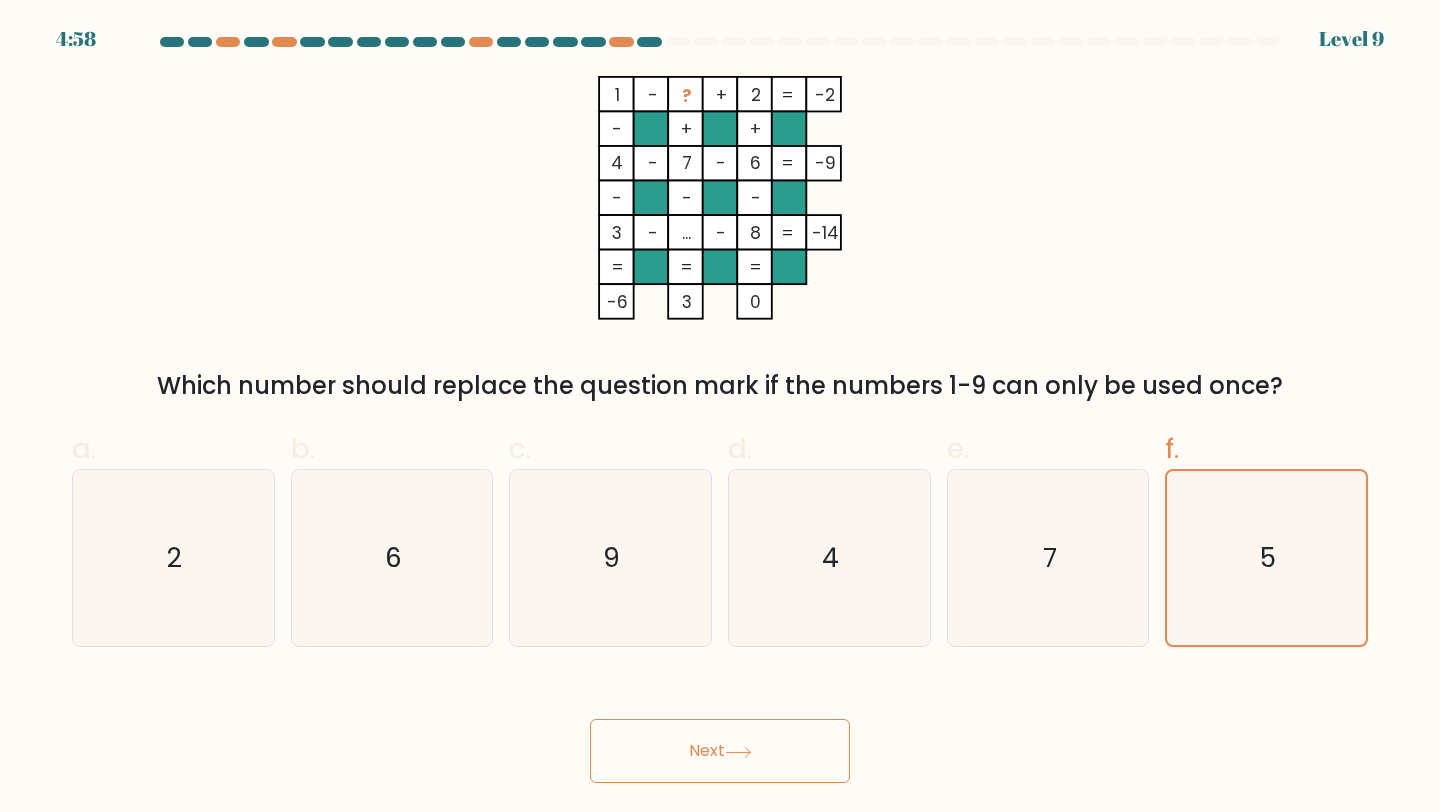 click on "Next" at bounding box center [720, 751] 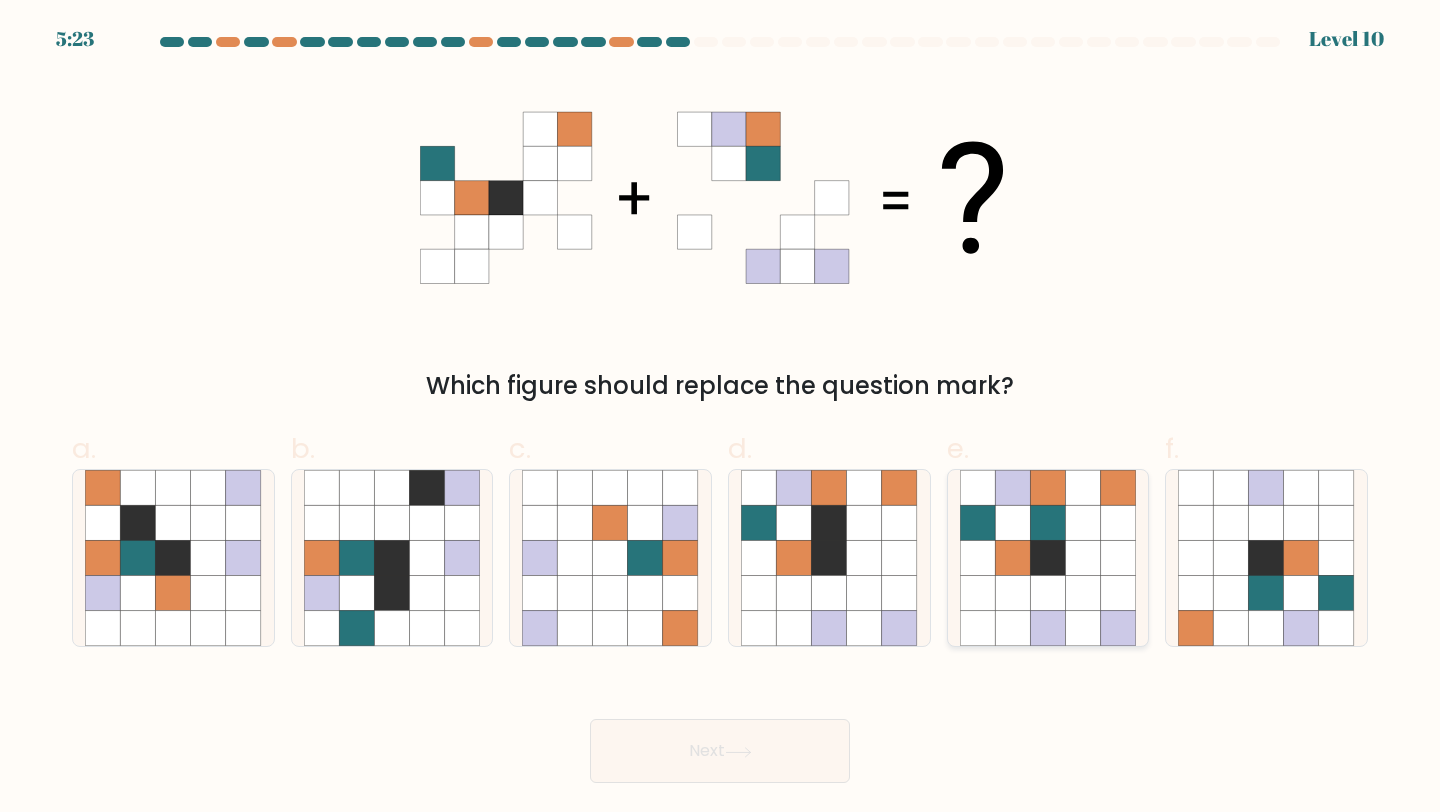 click at bounding box center [1047, 558] 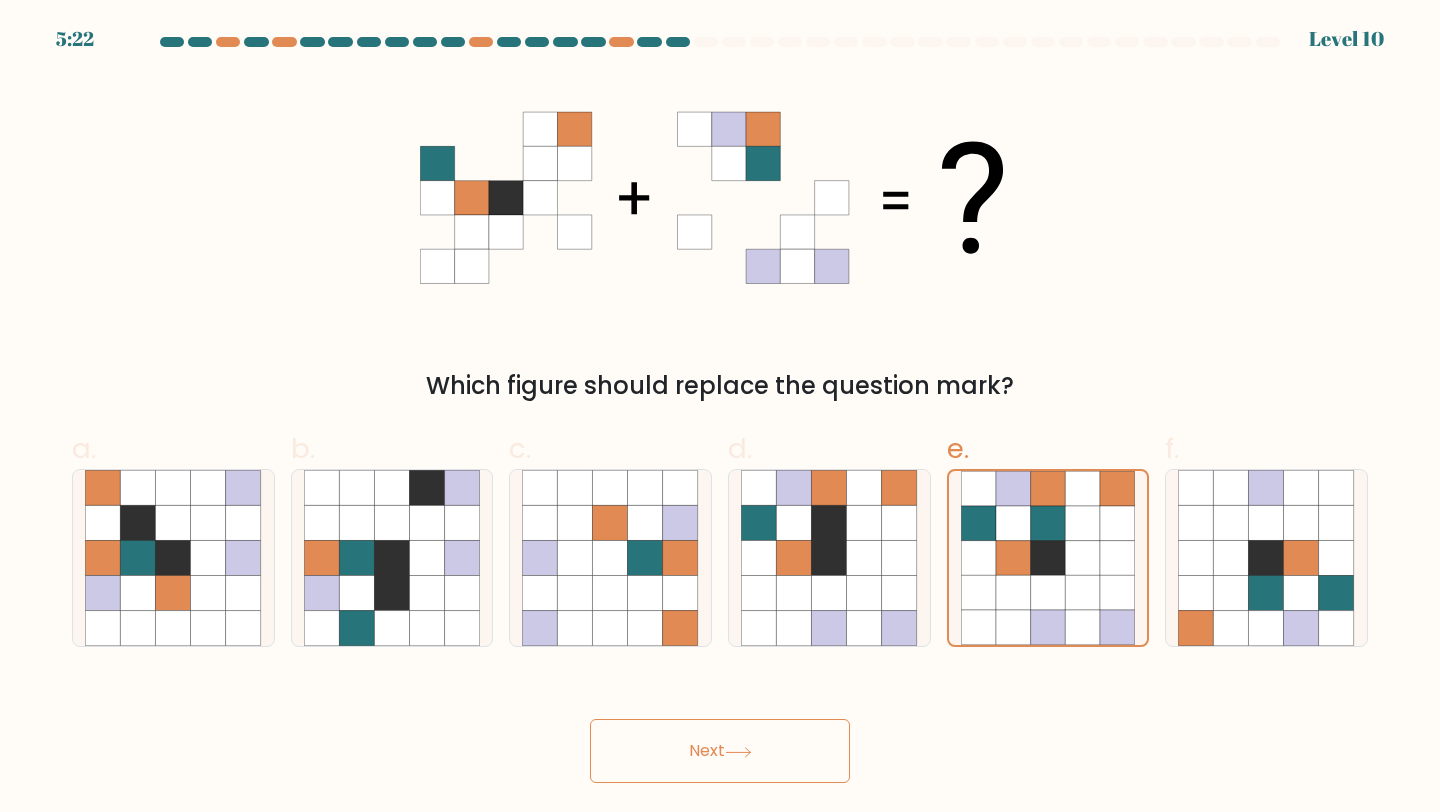 click on "Next" at bounding box center (720, 751) 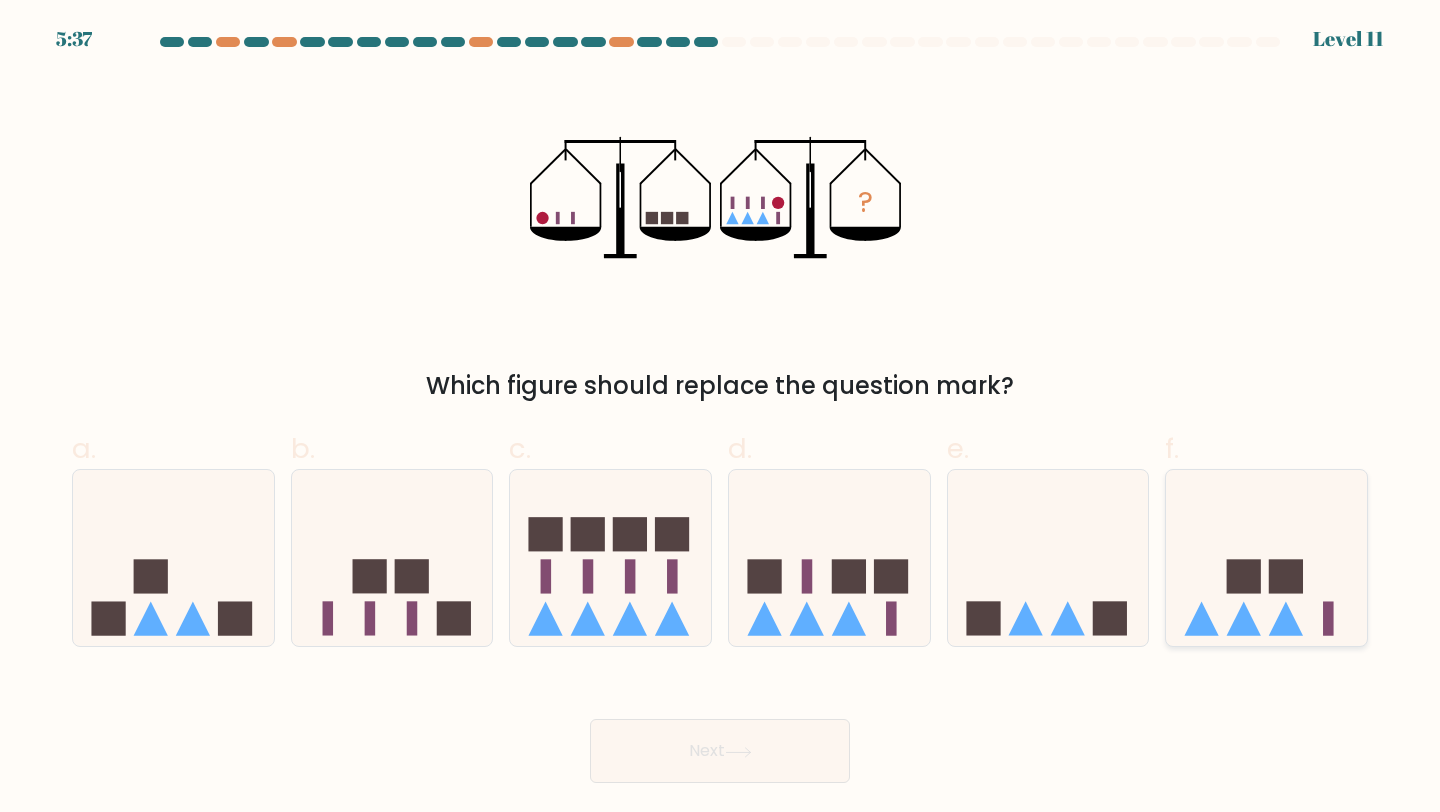 click at bounding box center (1266, 558) 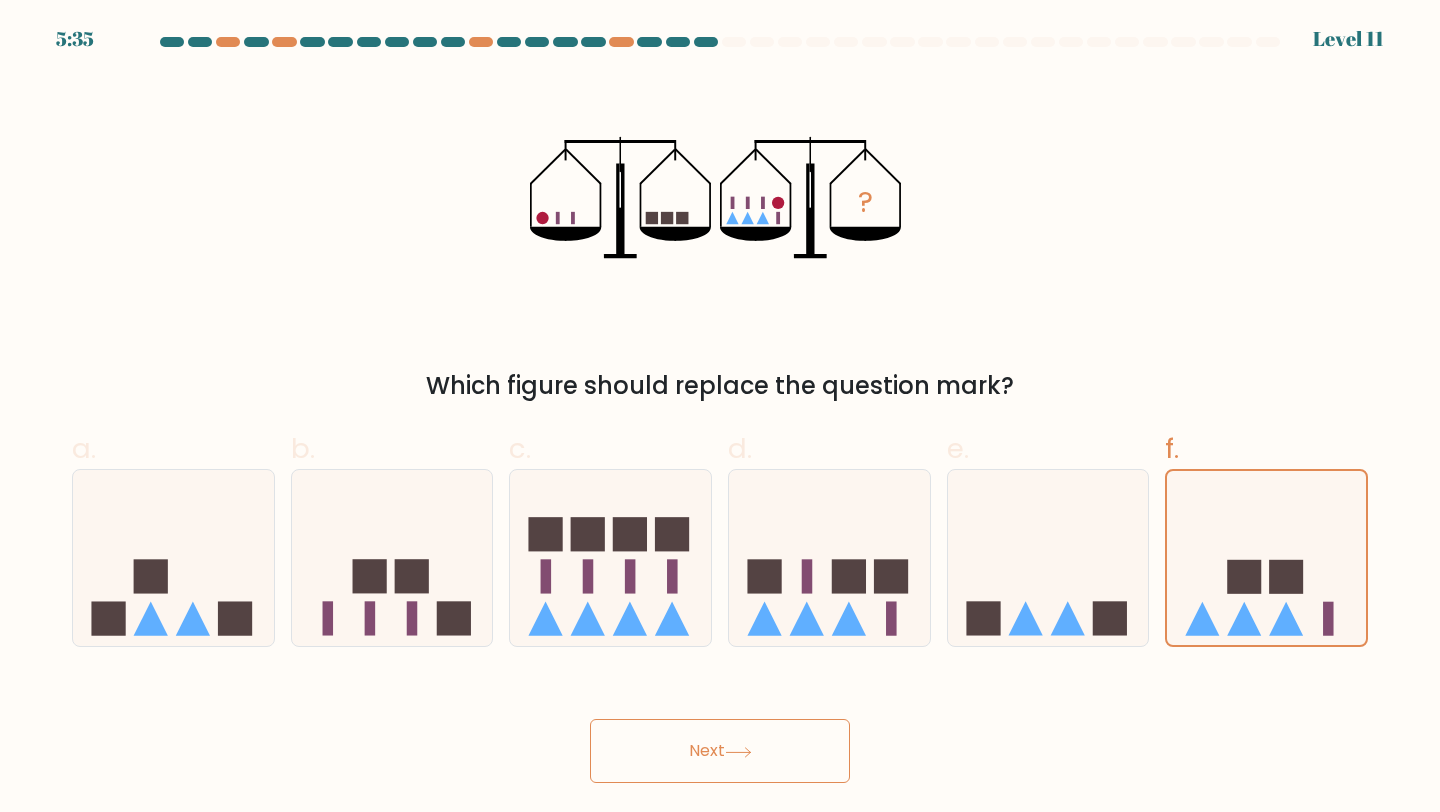 click on "Next" at bounding box center (720, 751) 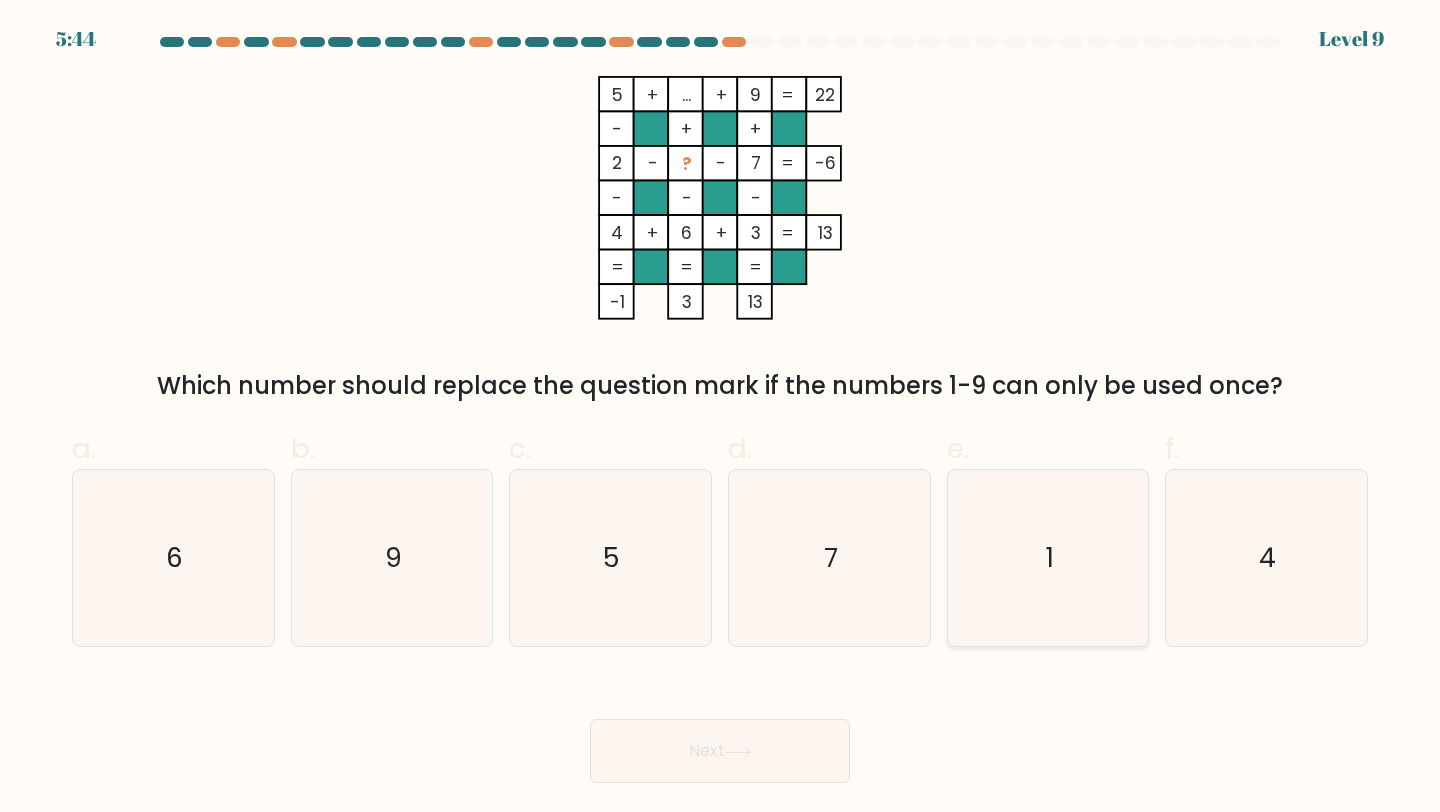 click on "1" at bounding box center (1048, 558) 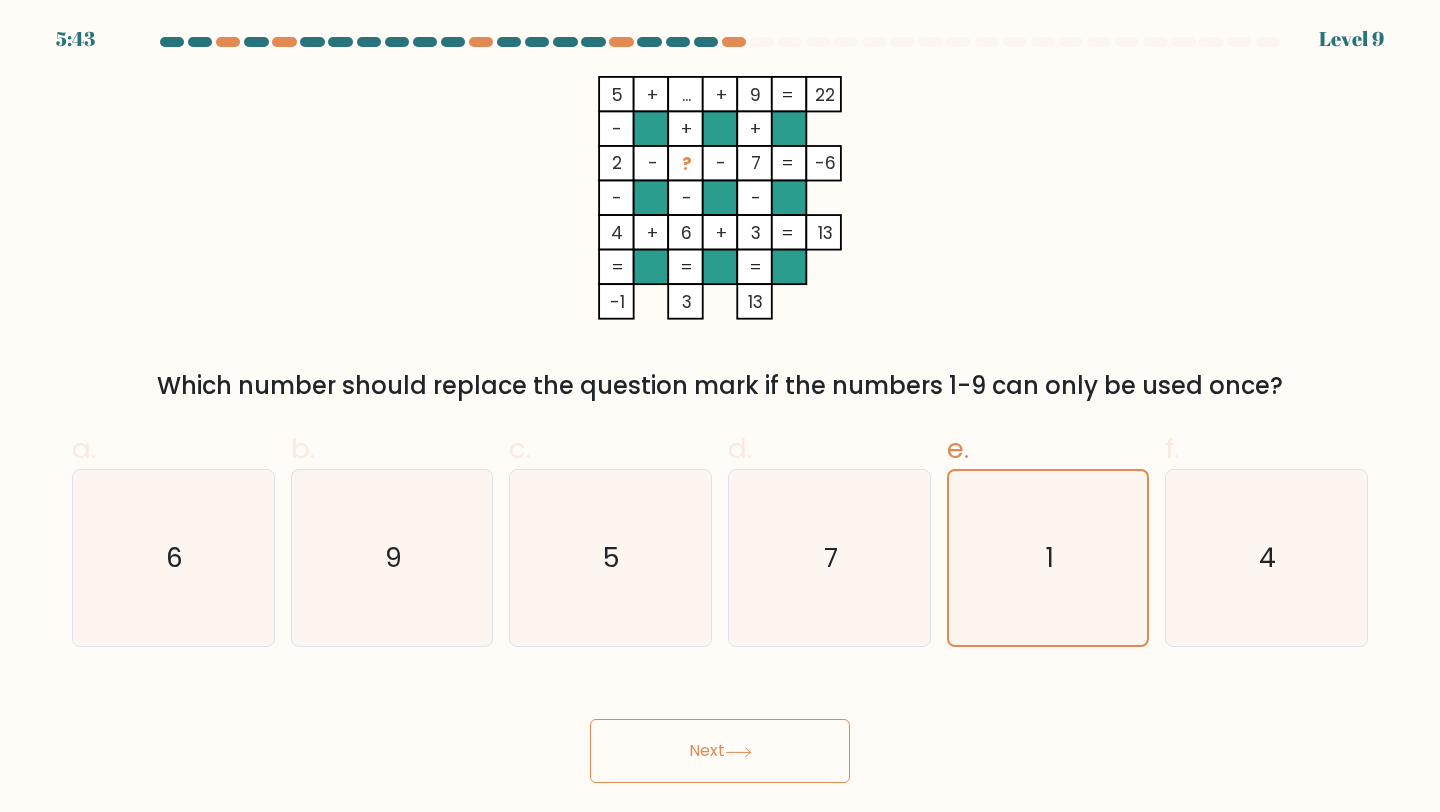 click on "Next" at bounding box center [720, 751] 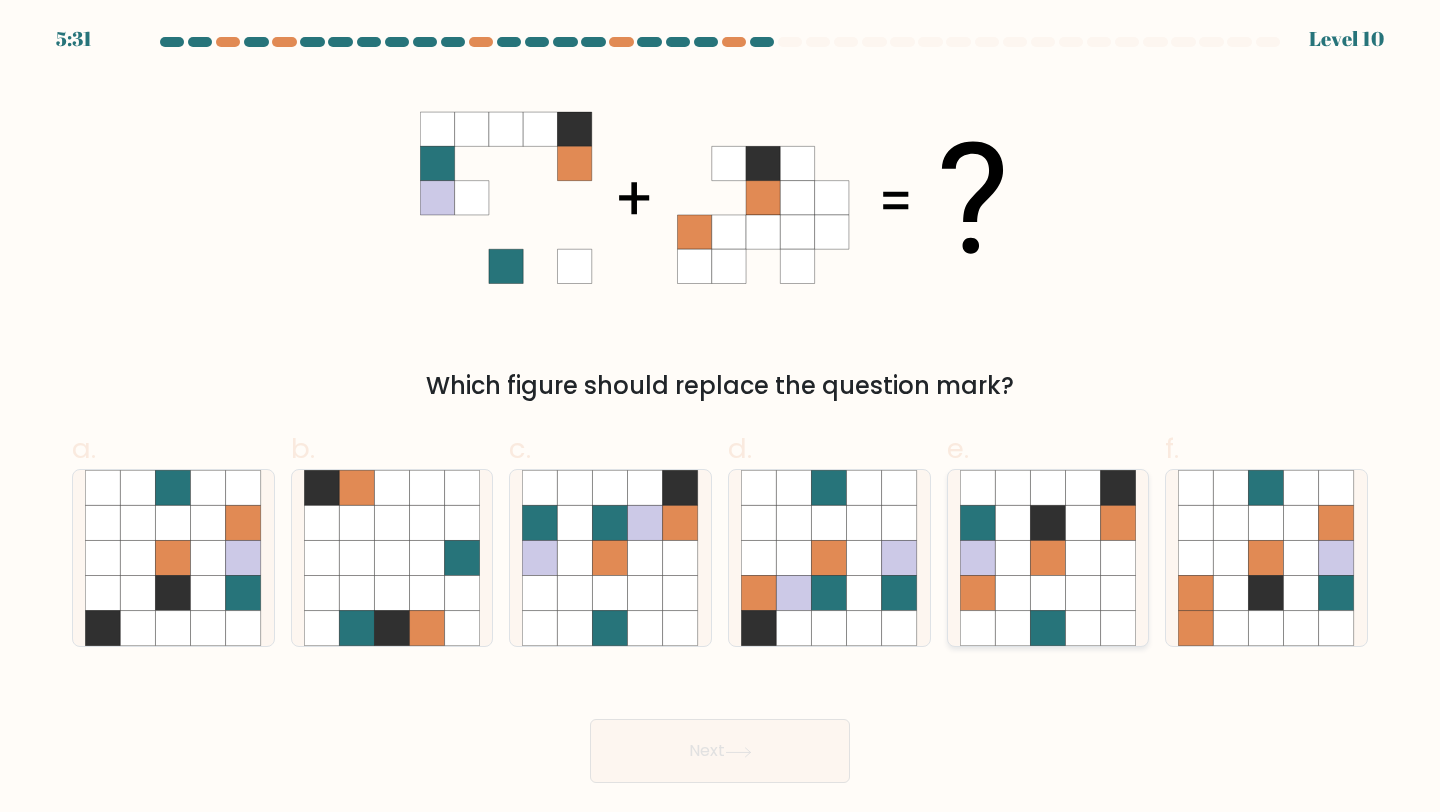 click at bounding box center [1012, 558] 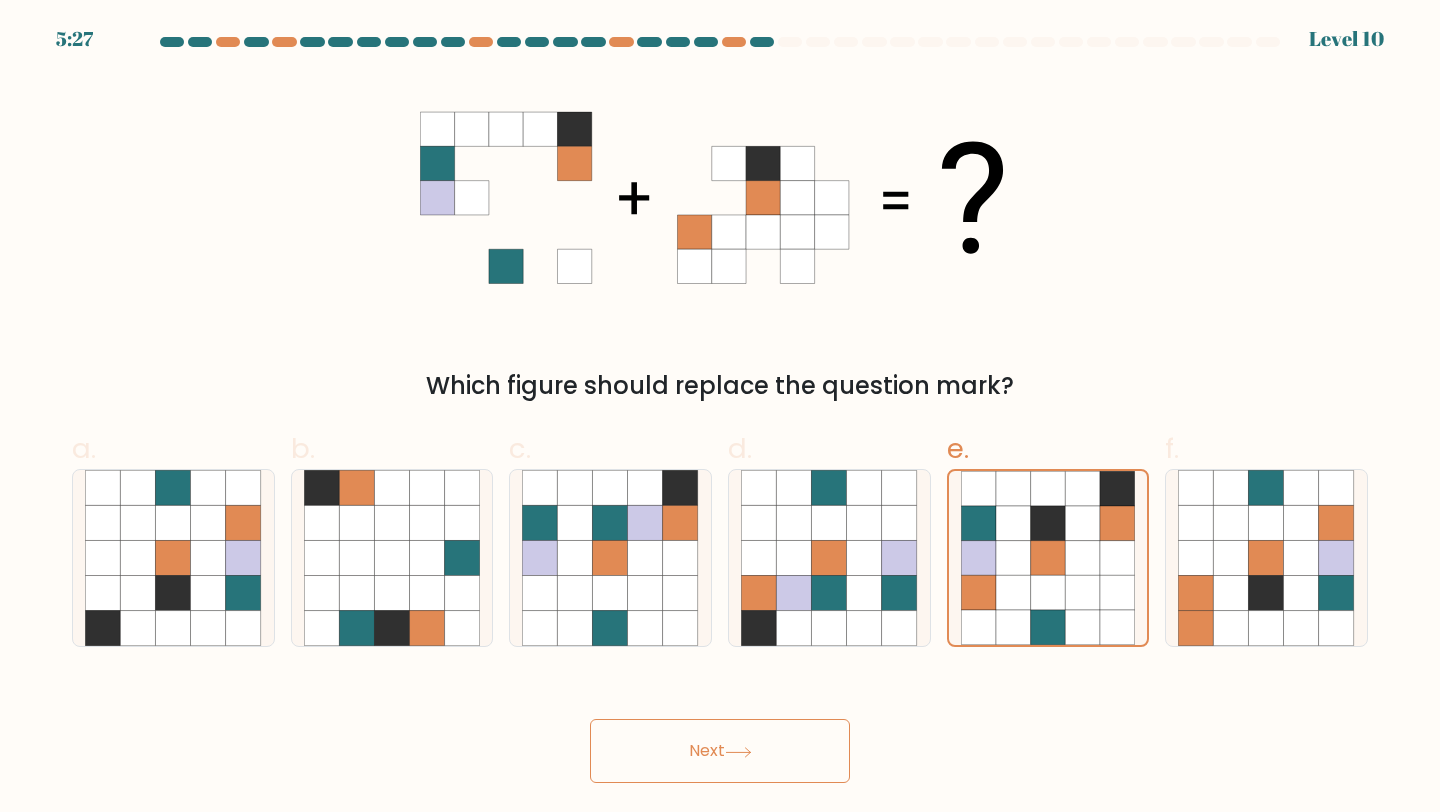 click on "Next" at bounding box center [720, 751] 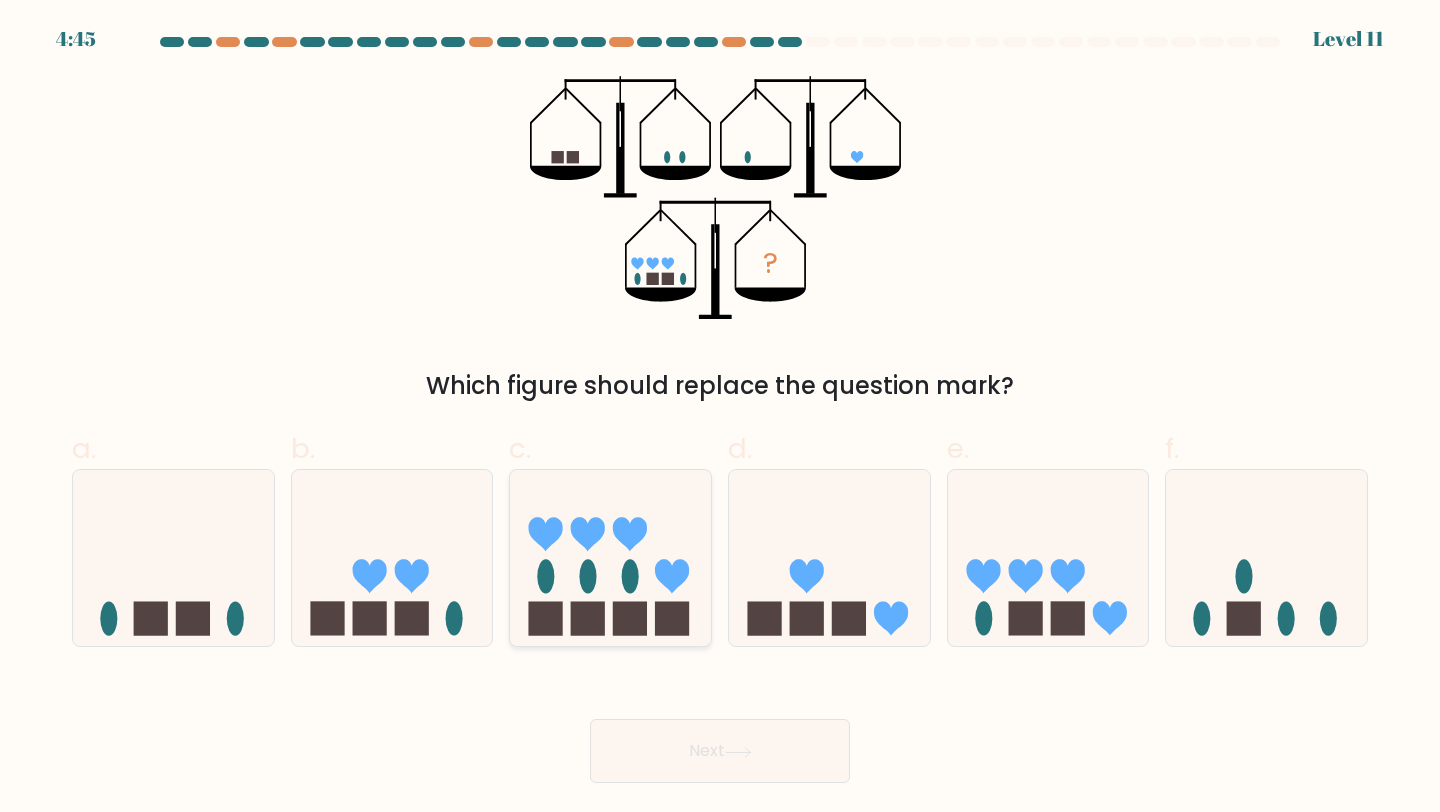 click at bounding box center (610, 558) 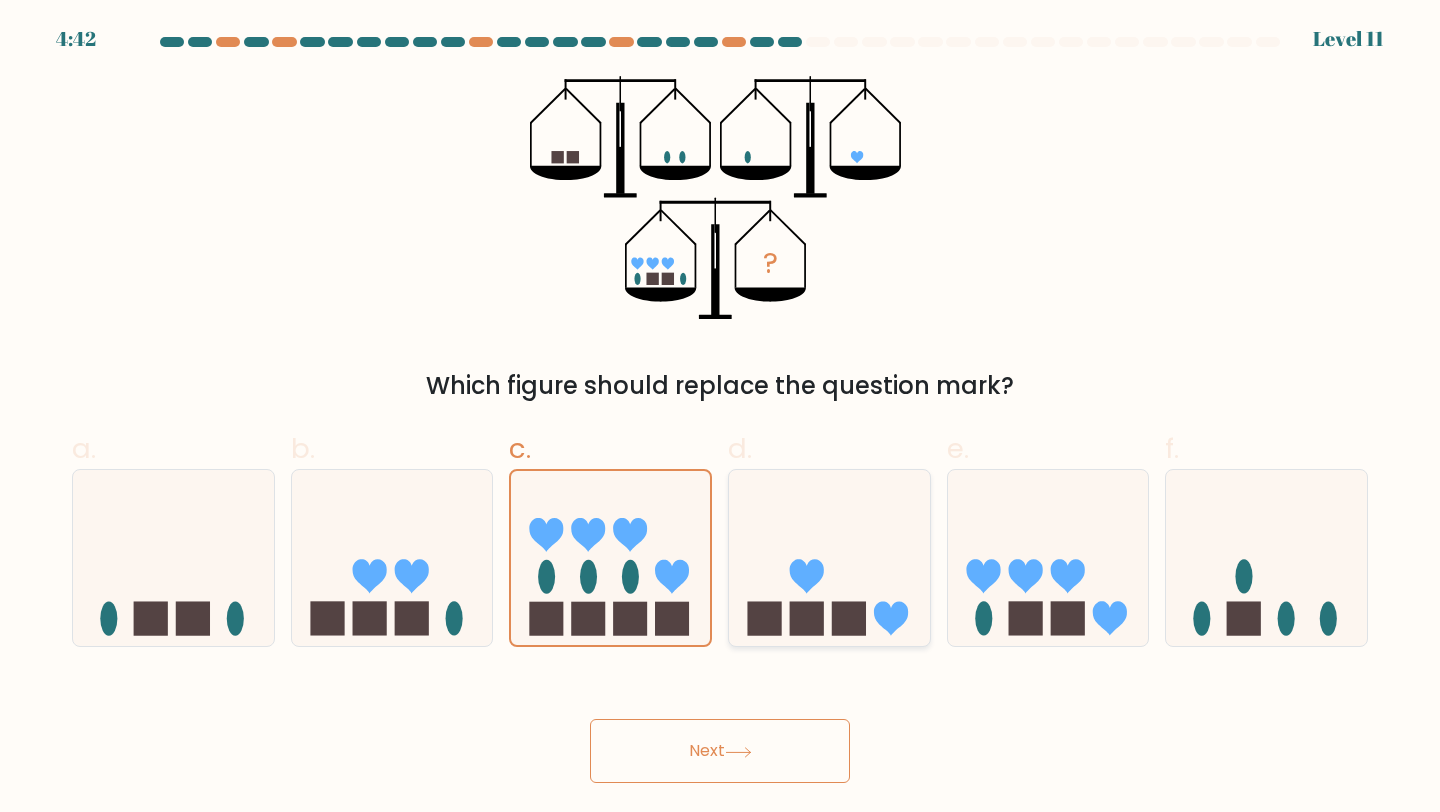 click at bounding box center (829, 558) 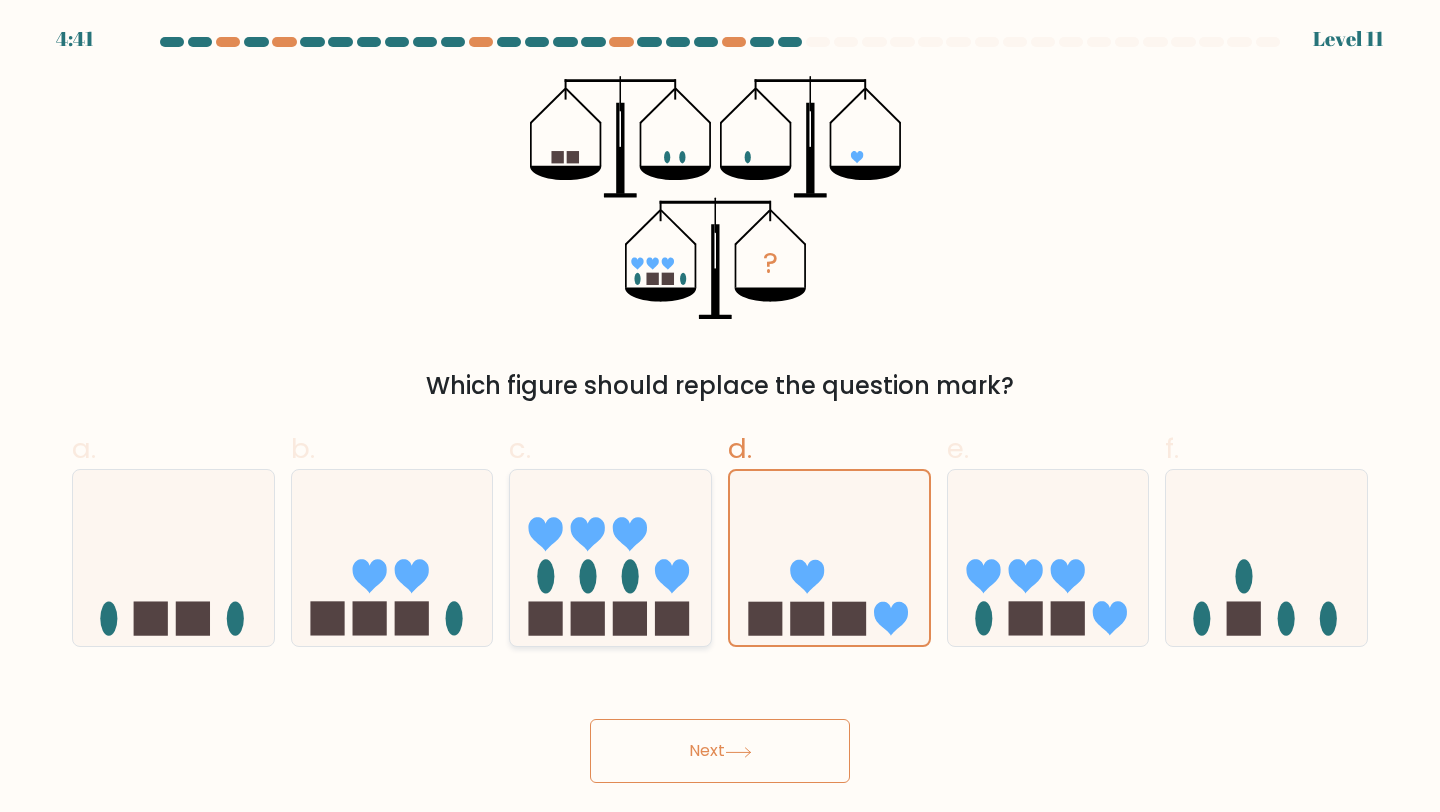 click at bounding box center (610, 558) 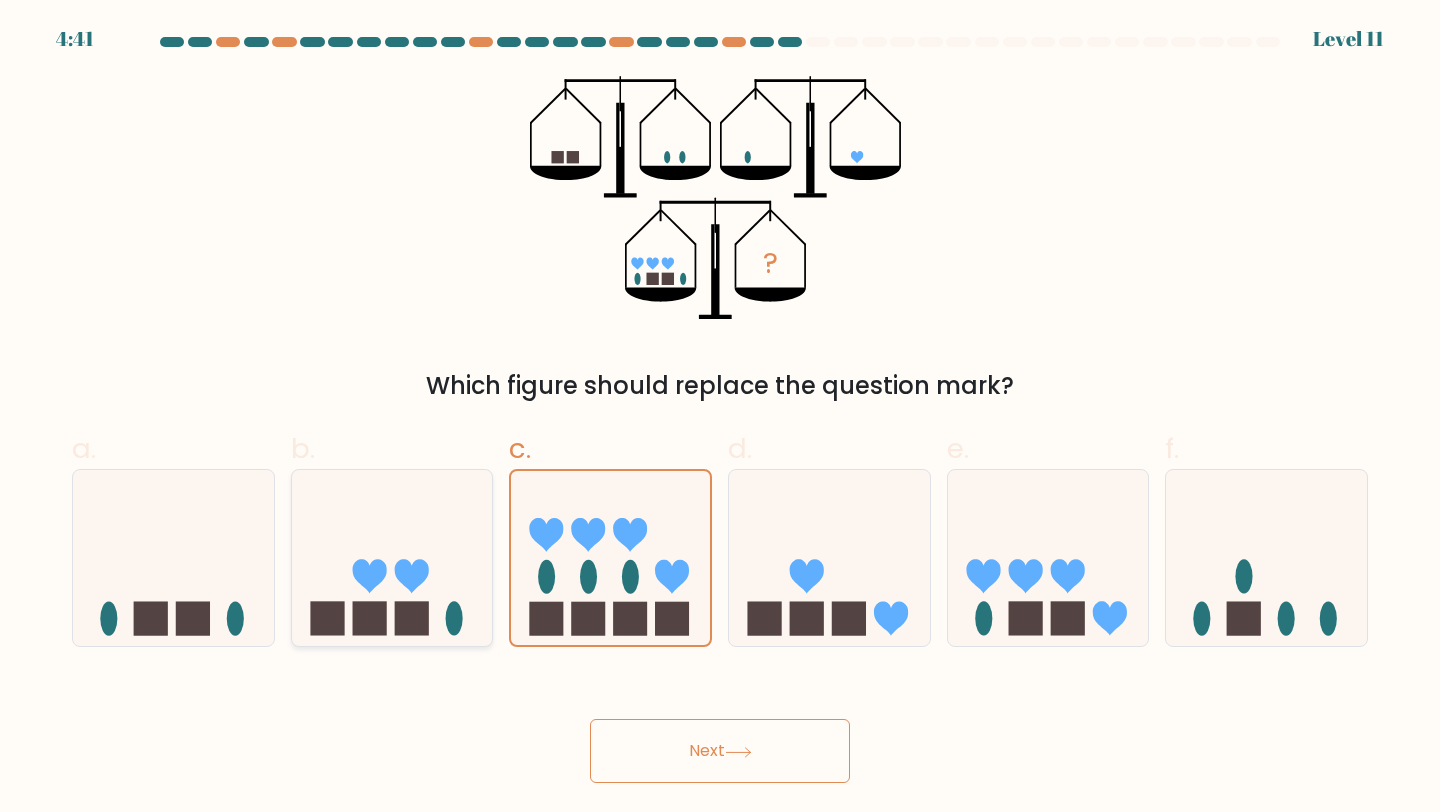 click at bounding box center [369, 576] 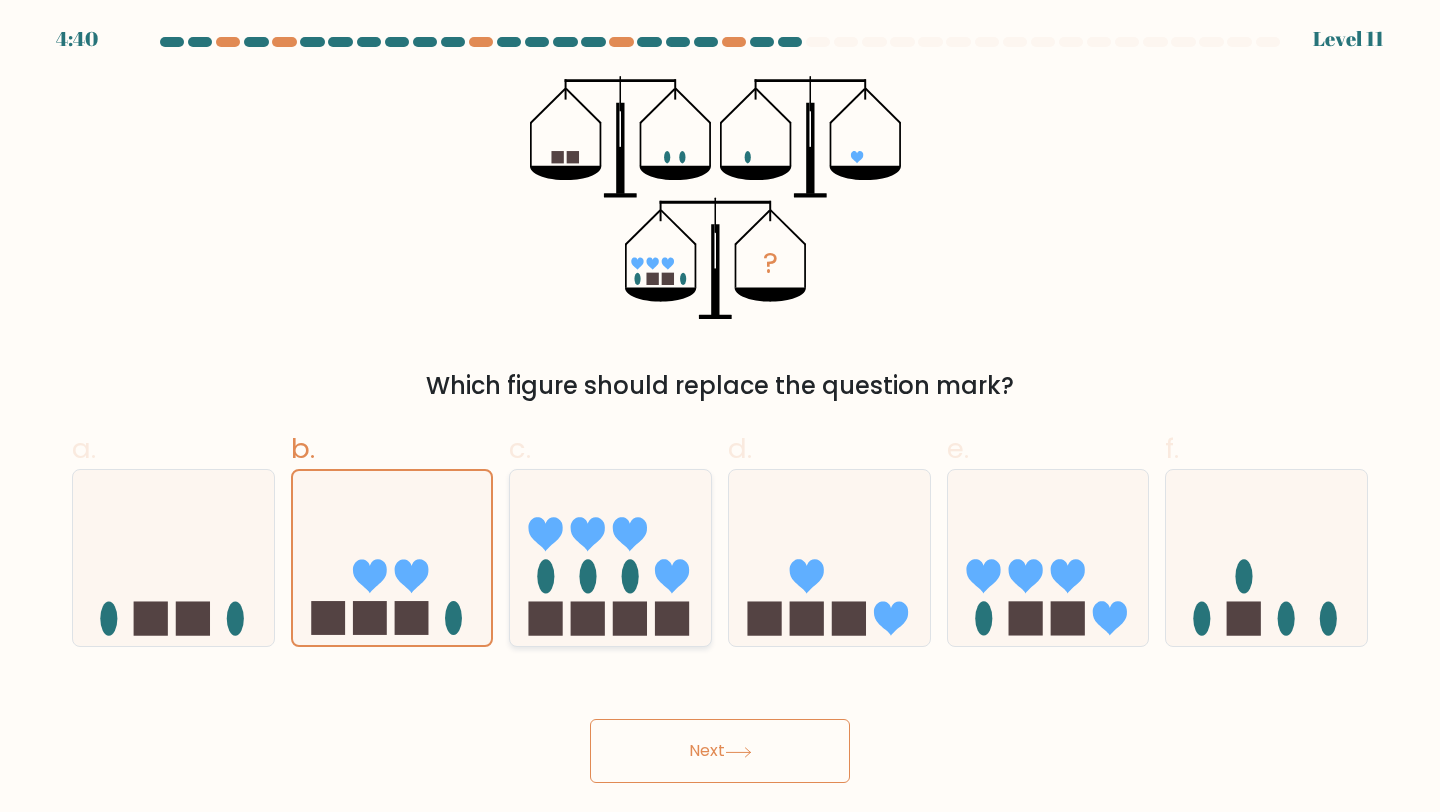 click at bounding box center [610, 558] 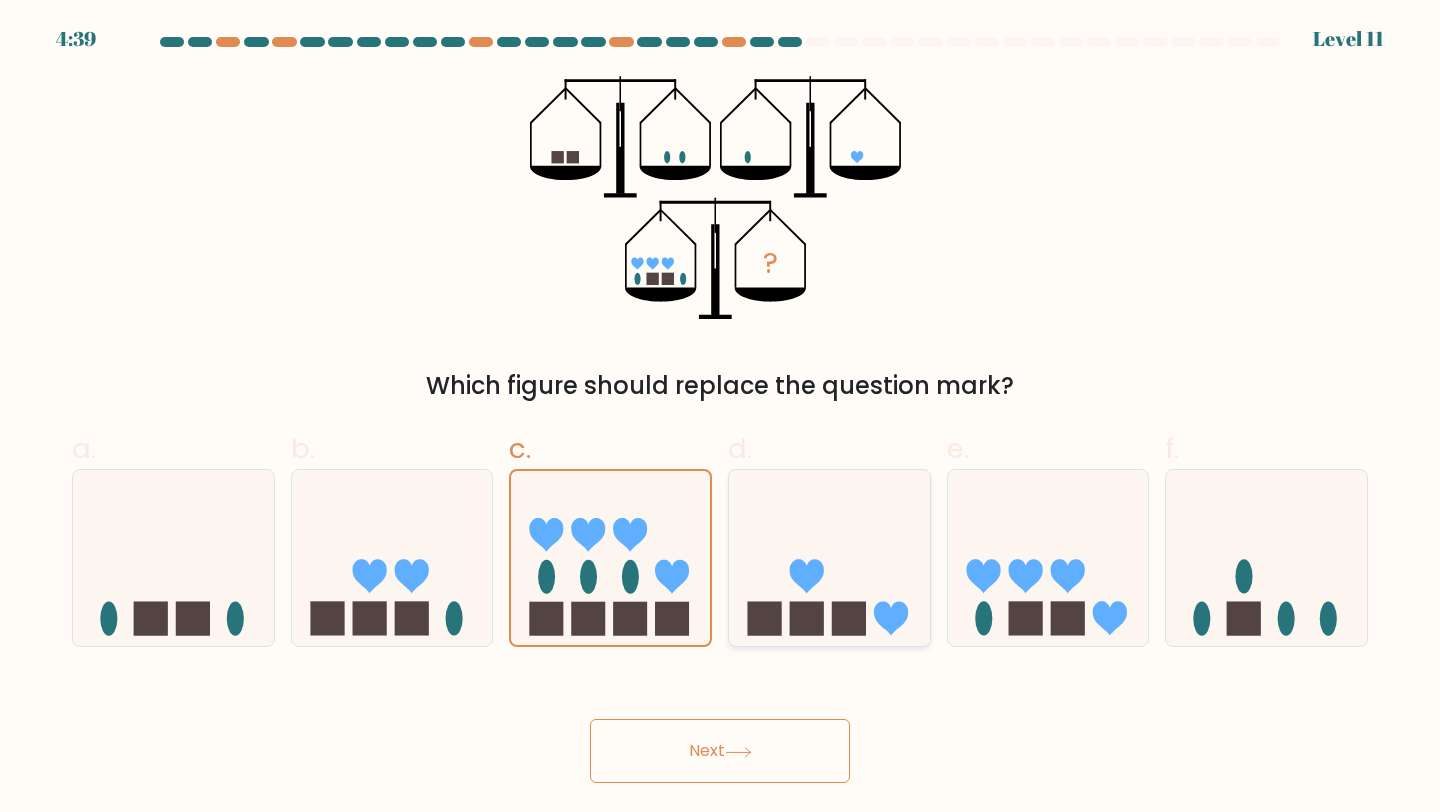 click at bounding box center [807, 619] 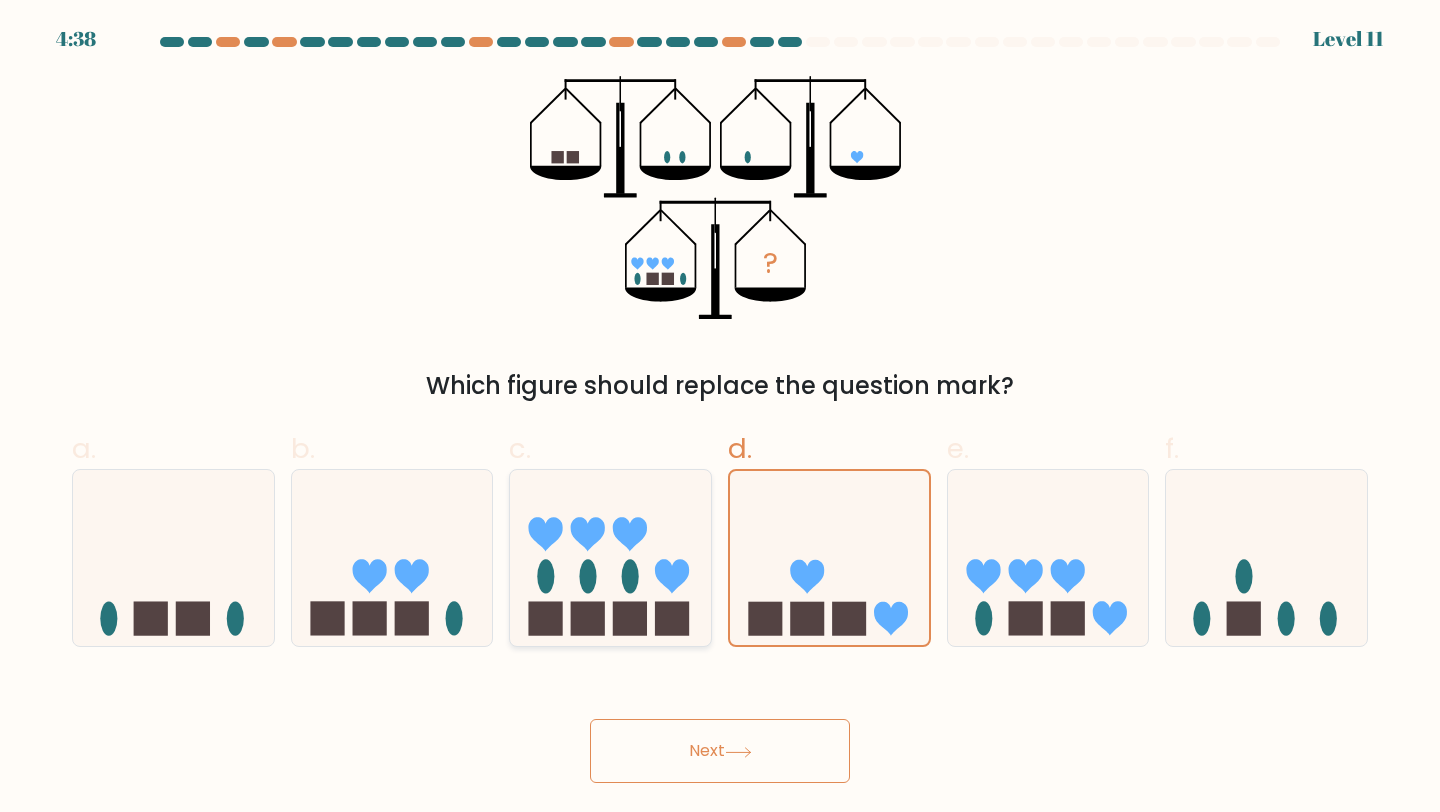 click at bounding box center [610, 558] 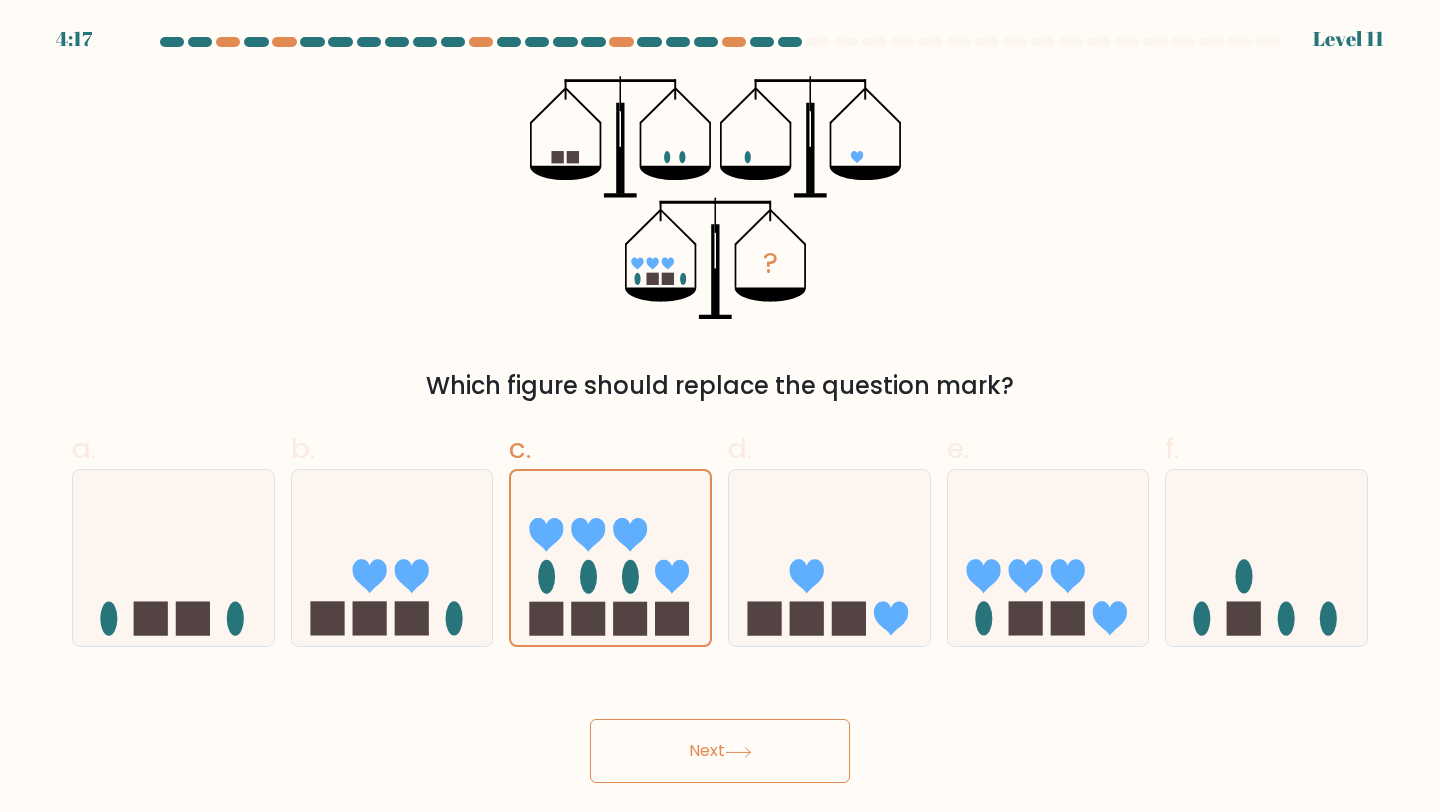 click on "Next" at bounding box center (720, 751) 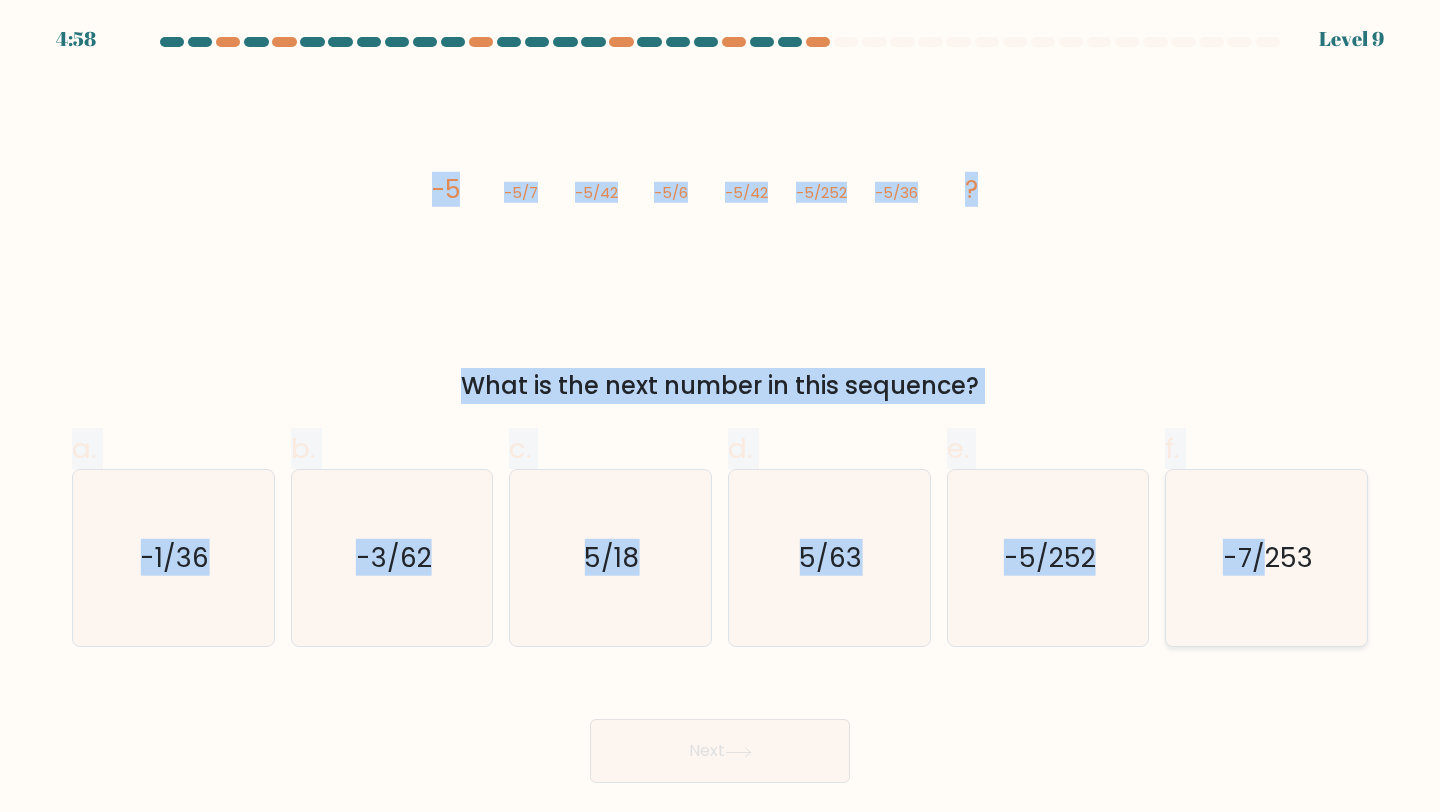drag, startPoint x: 428, startPoint y: 187, endPoint x: 1270, endPoint y: 606, distance: 940.4919 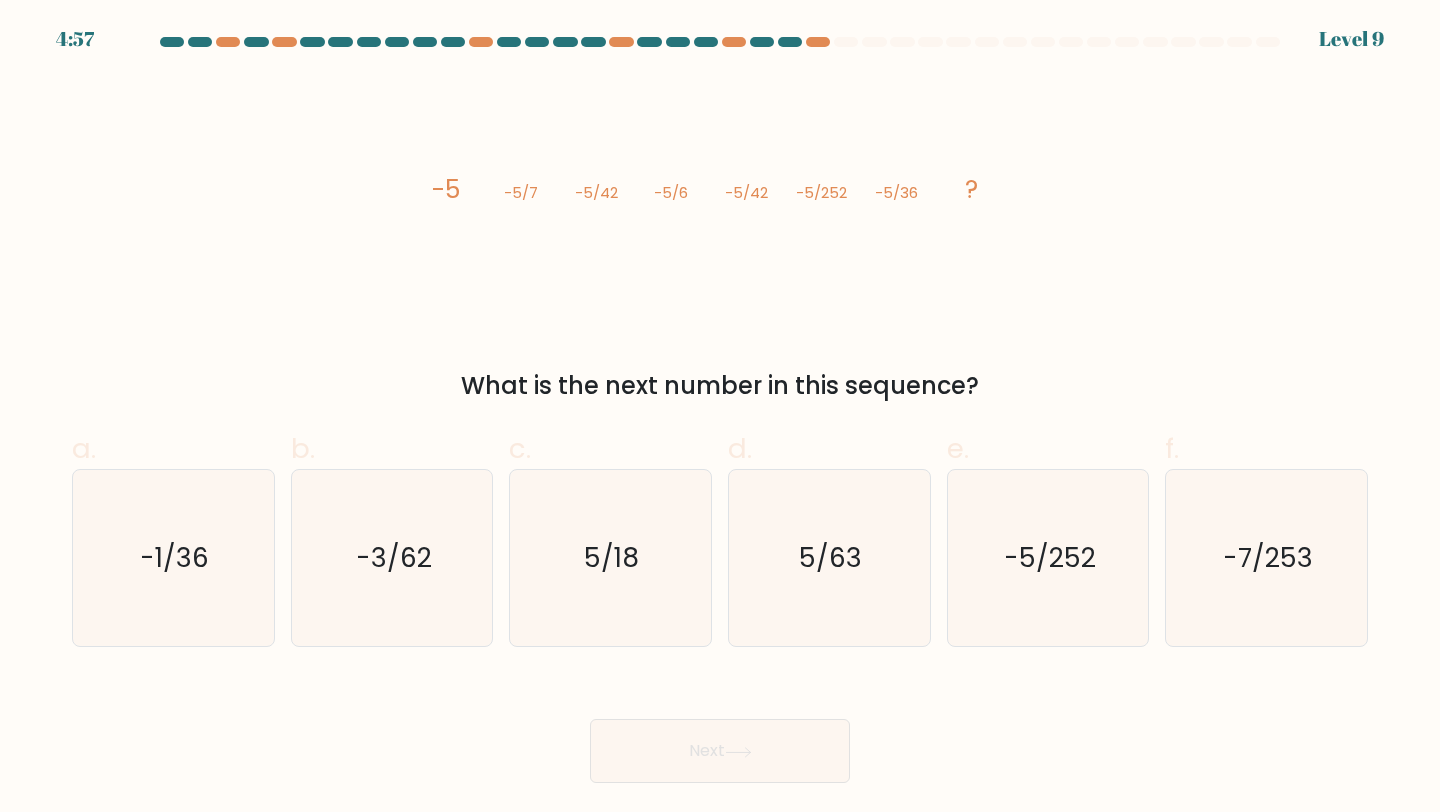 click on "Next" at bounding box center [720, 727] 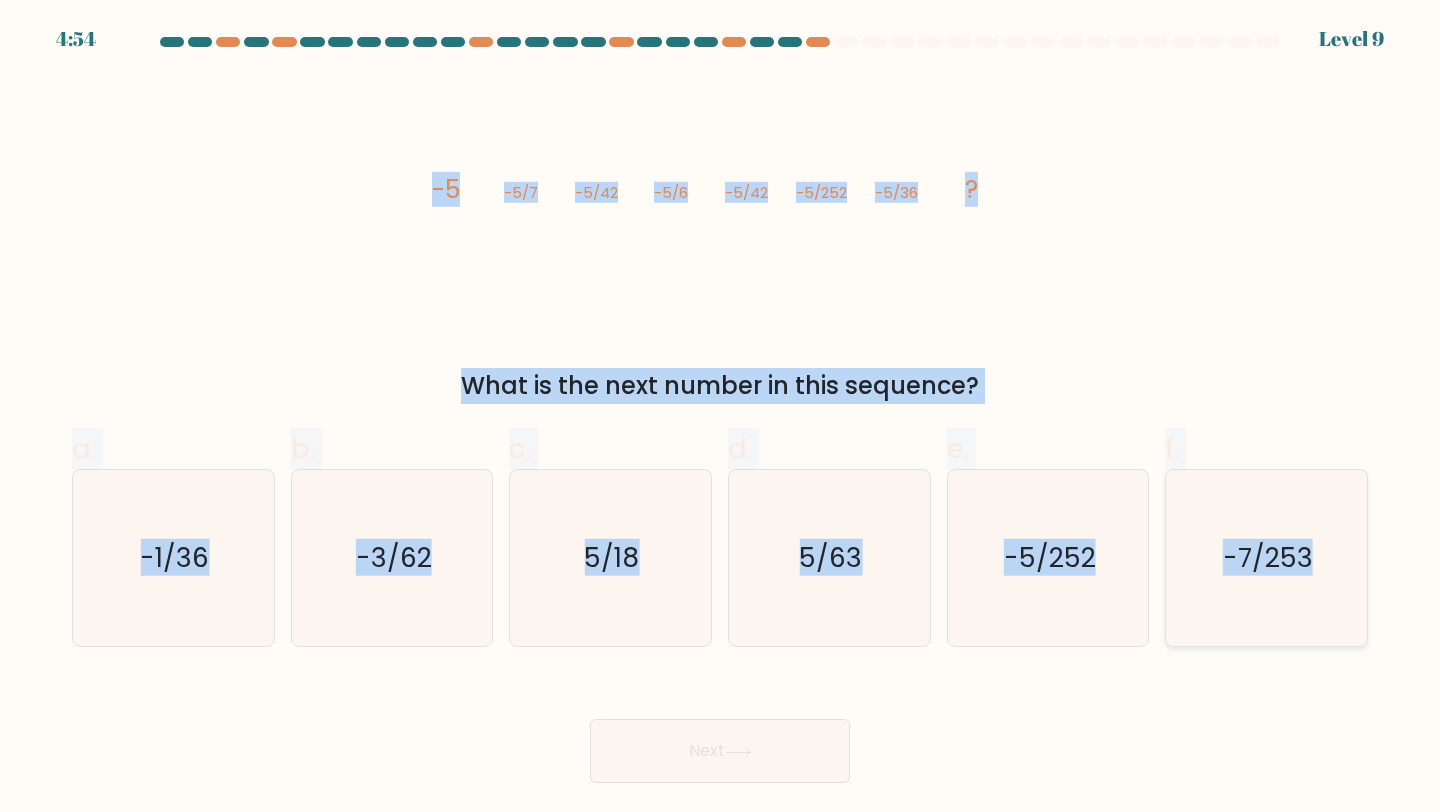 drag, startPoint x: 434, startPoint y: 193, endPoint x: 1319, endPoint y: 566, distance: 960.39264 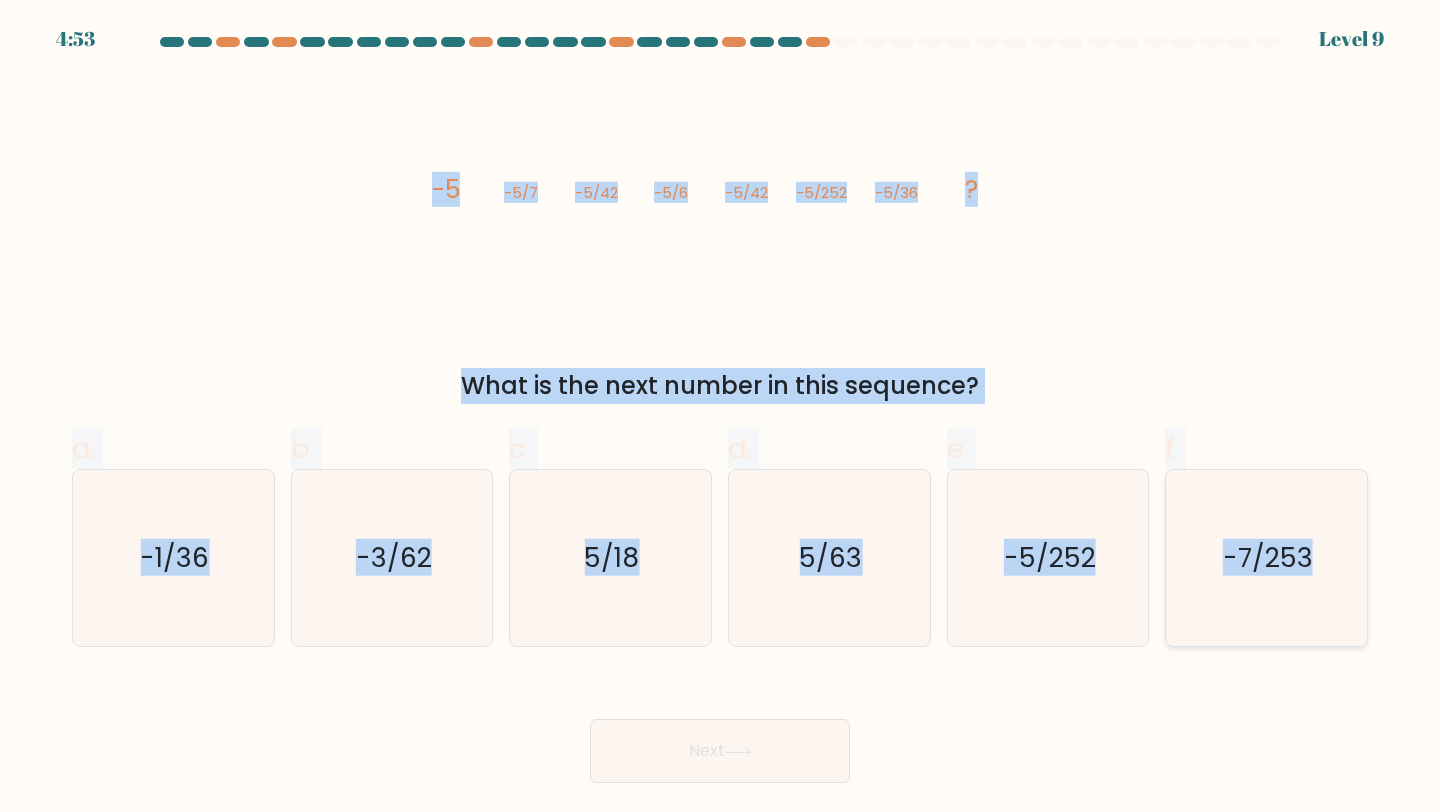 copy on "-5
-5/7
-5/42
-5/6
-5/42
-5/252
-5/36
?
What is the next number in this sequence?
a.
-1/36
b.
-3/62
c.
5/18
d.
5/63
e.
-5/252
f.
-7/253" 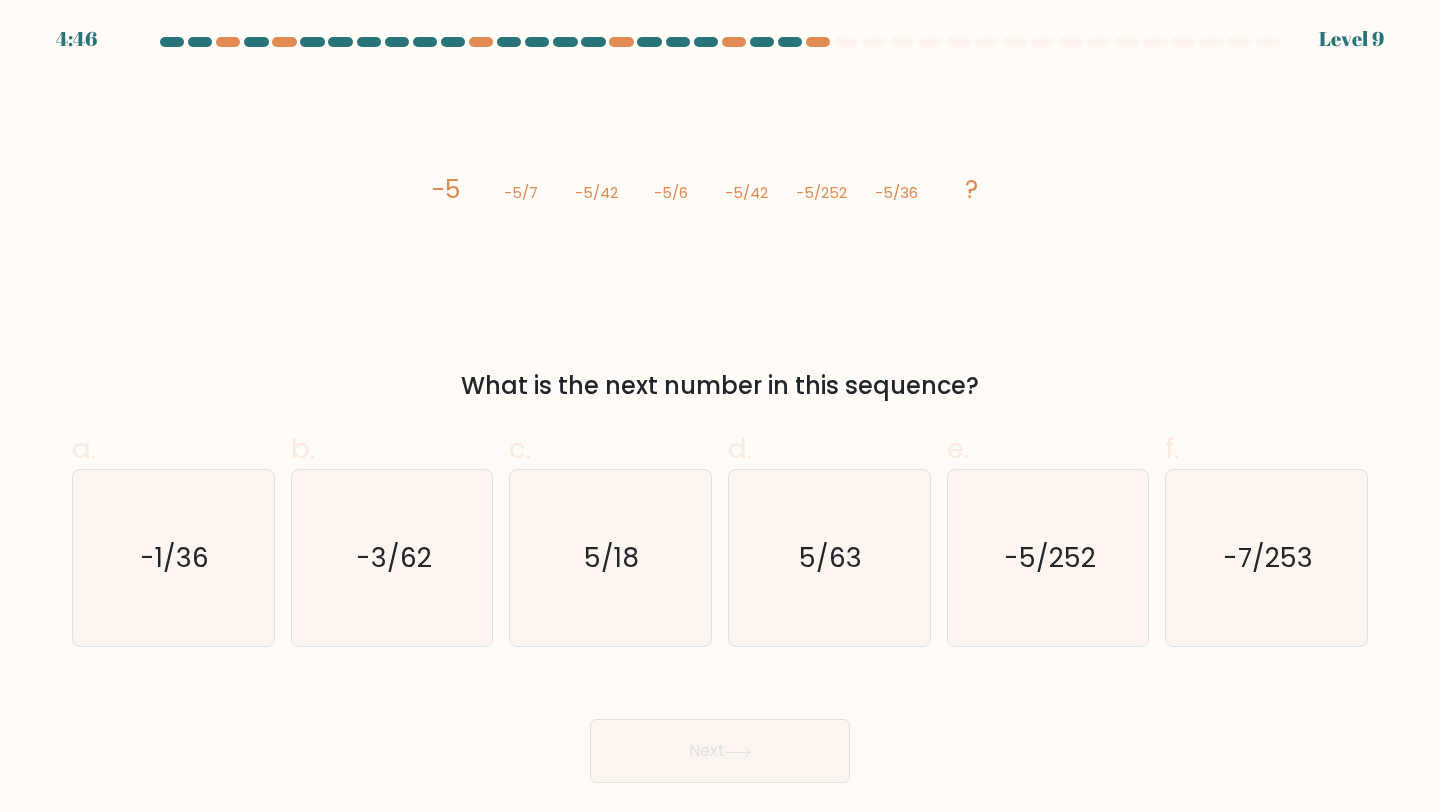 click on "image/svg+xml
-5
-5/7
-5/42
-5/6
-5/42
-5/252
-5/36
?" at bounding box center [720, 198] 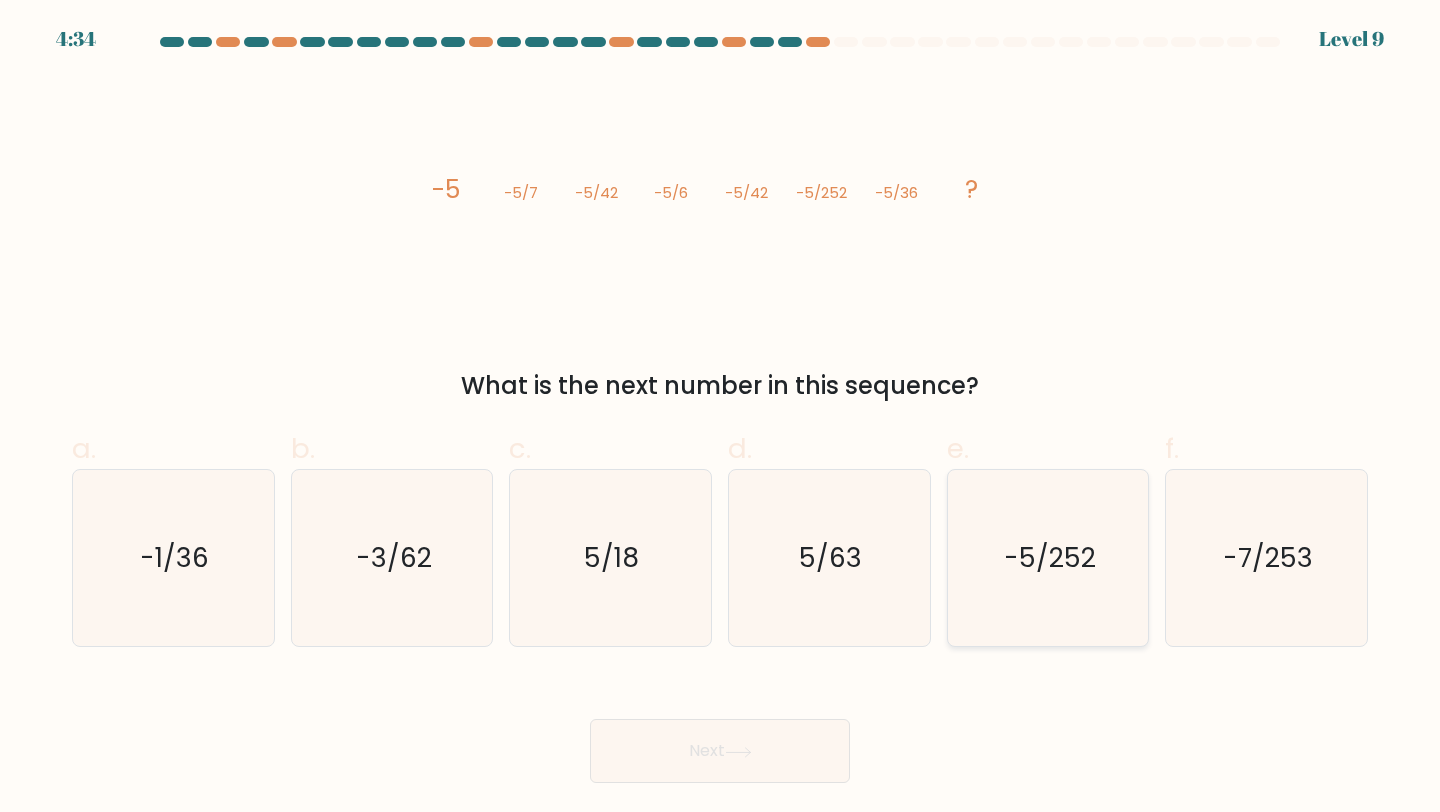 click on "-5/252" at bounding box center (1048, 558) 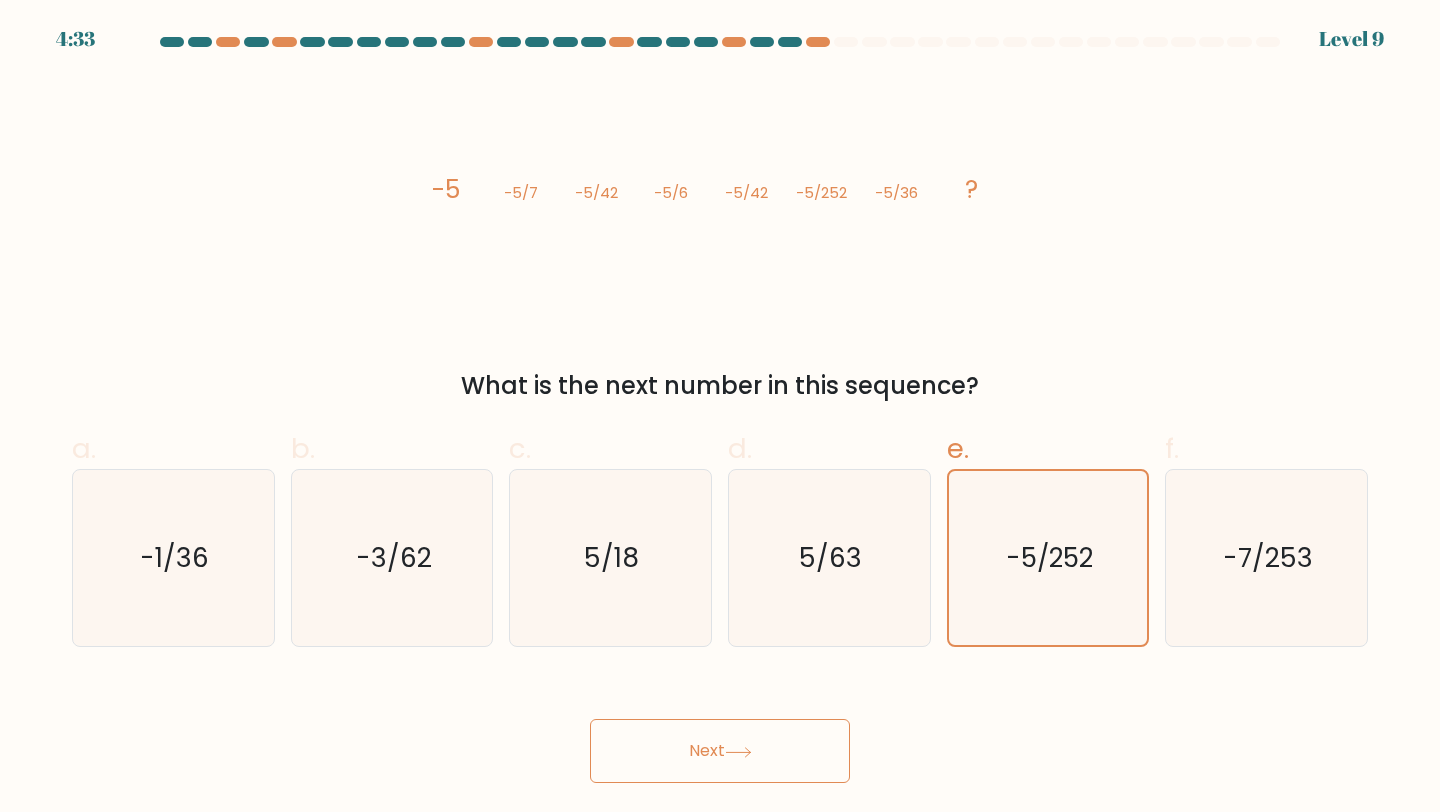 click on "Next" at bounding box center (720, 751) 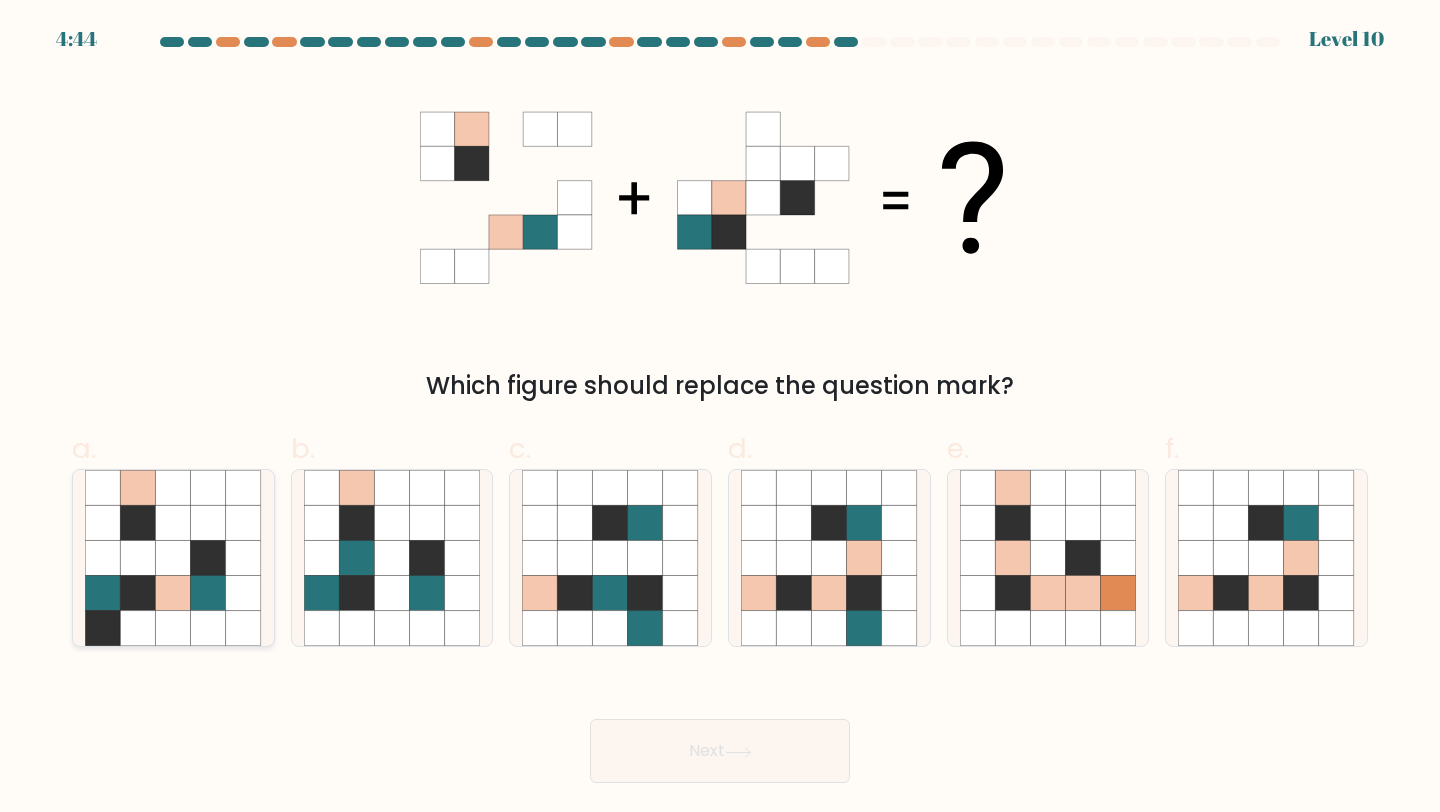 click at bounding box center [208, 558] 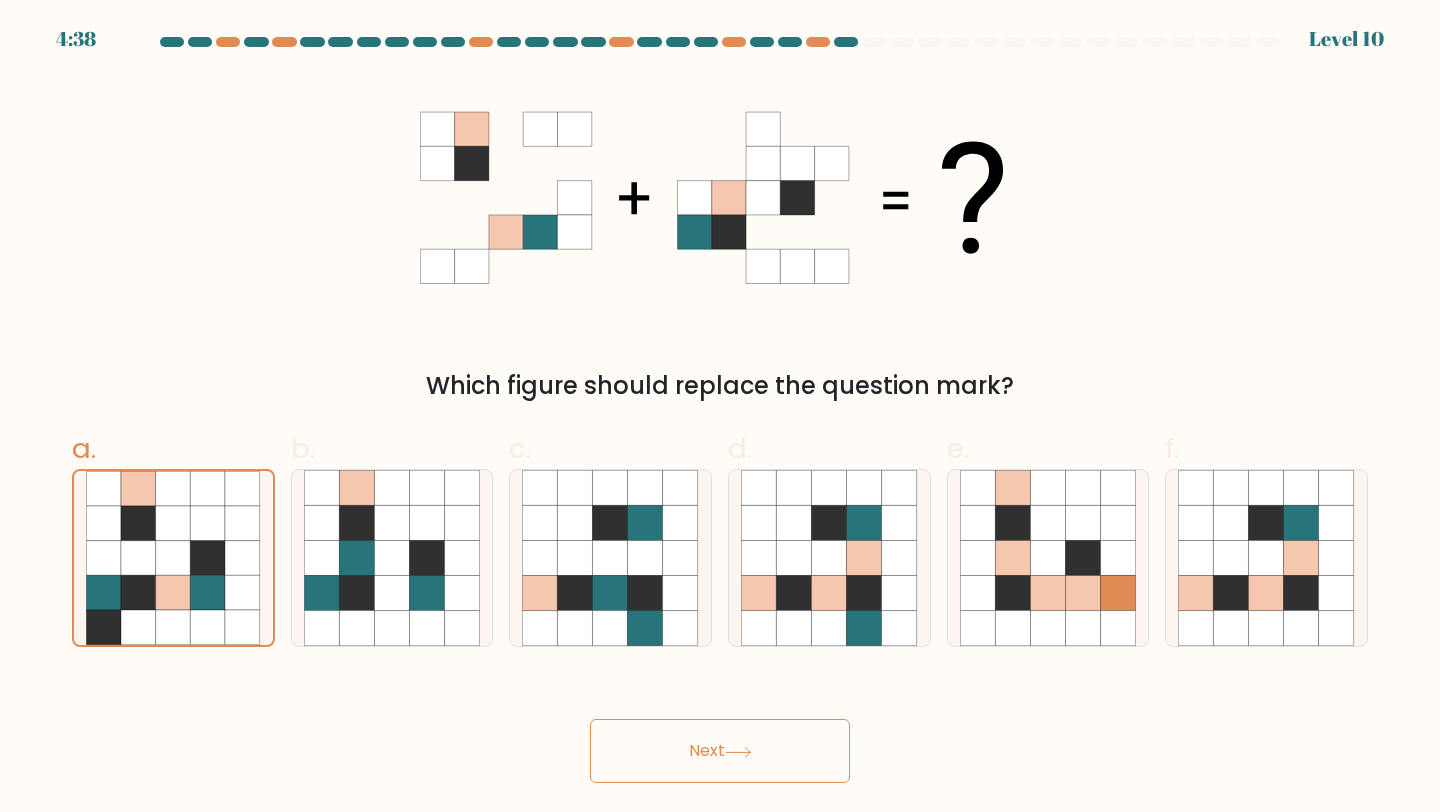 click on "Next" at bounding box center (720, 751) 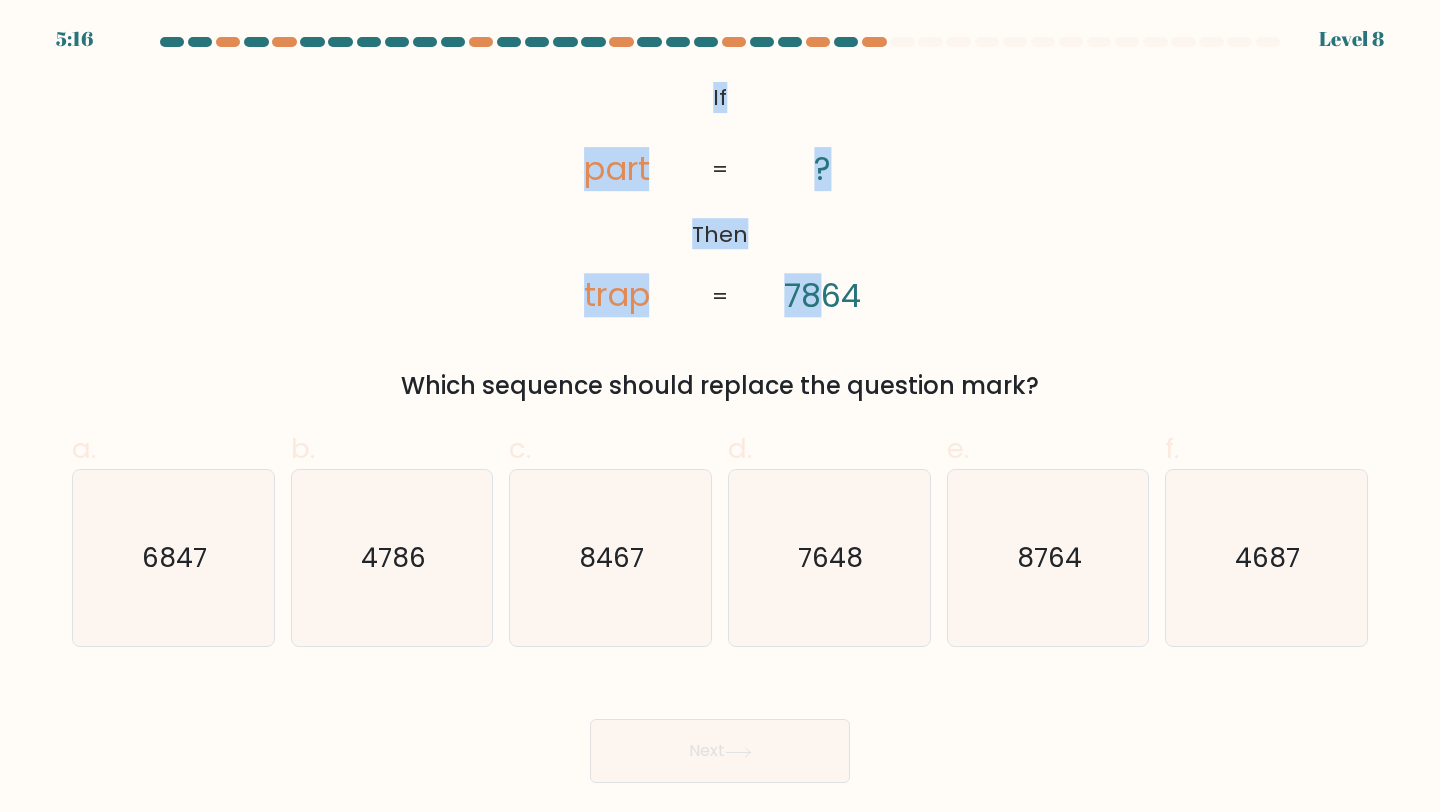 drag, startPoint x: 713, startPoint y: 90, endPoint x: 821, endPoint y: 271, distance: 210.77238 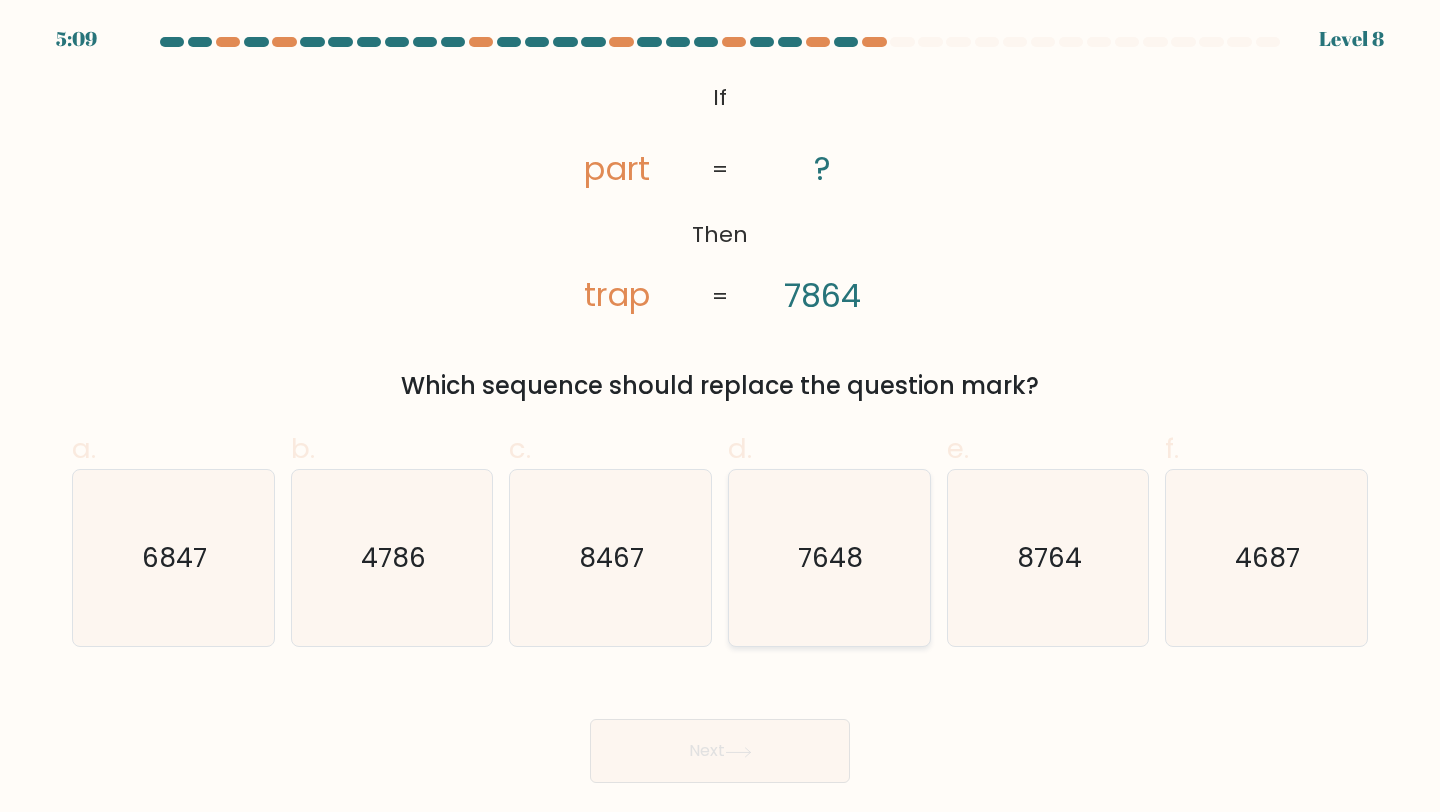 click on "7648" at bounding box center (831, 557) 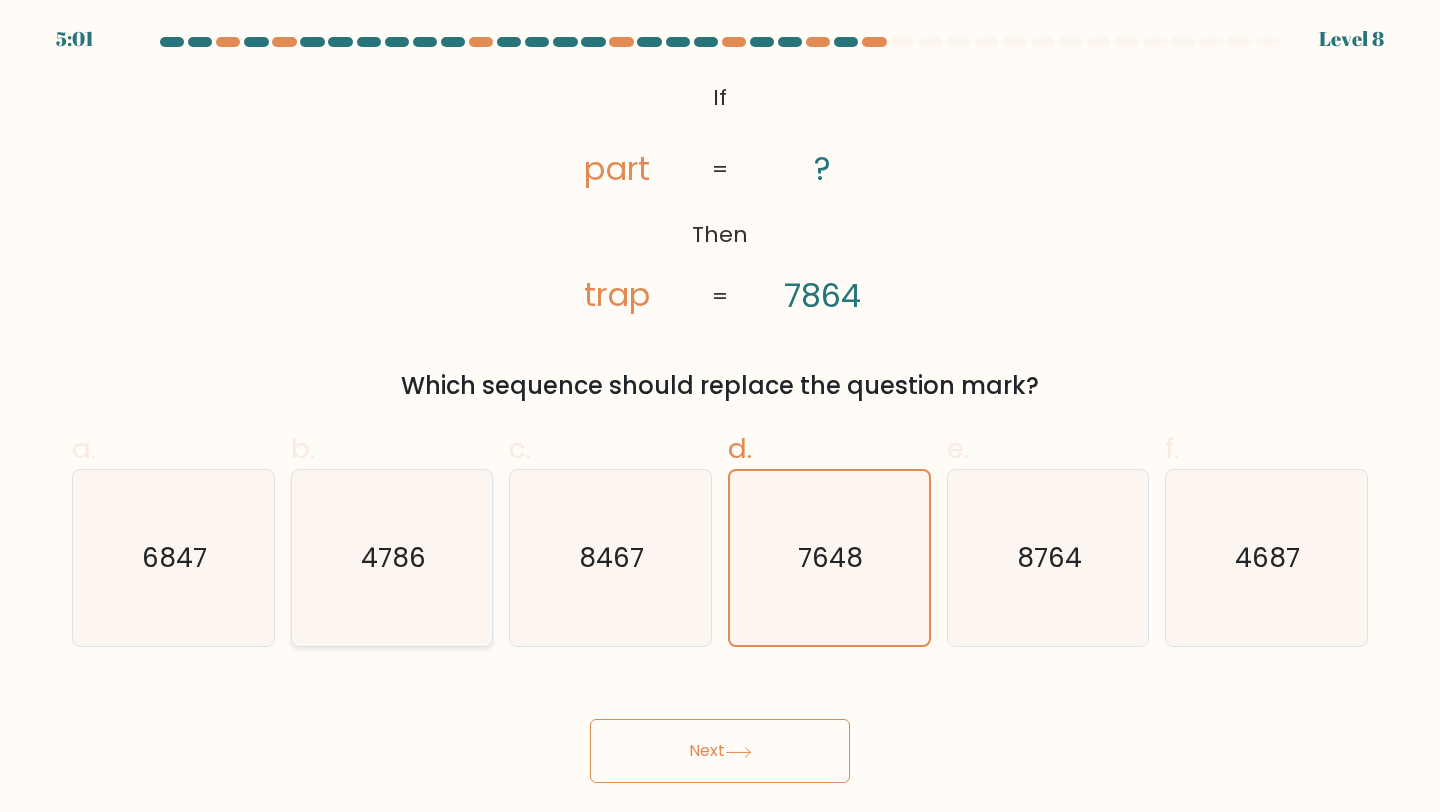 click on "4786" at bounding box center [393, 557] 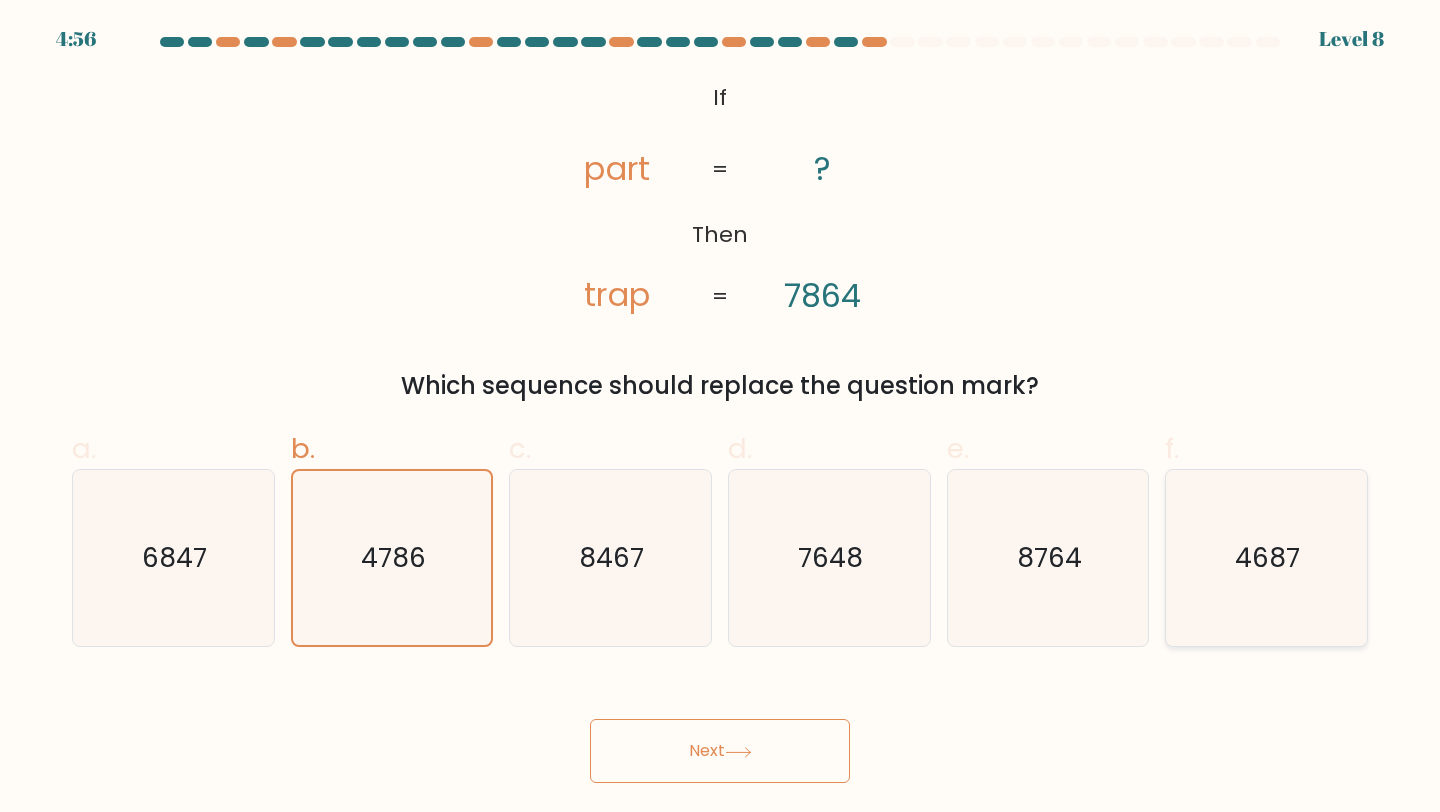 click on "4687" at bounding box center [1268, 557] 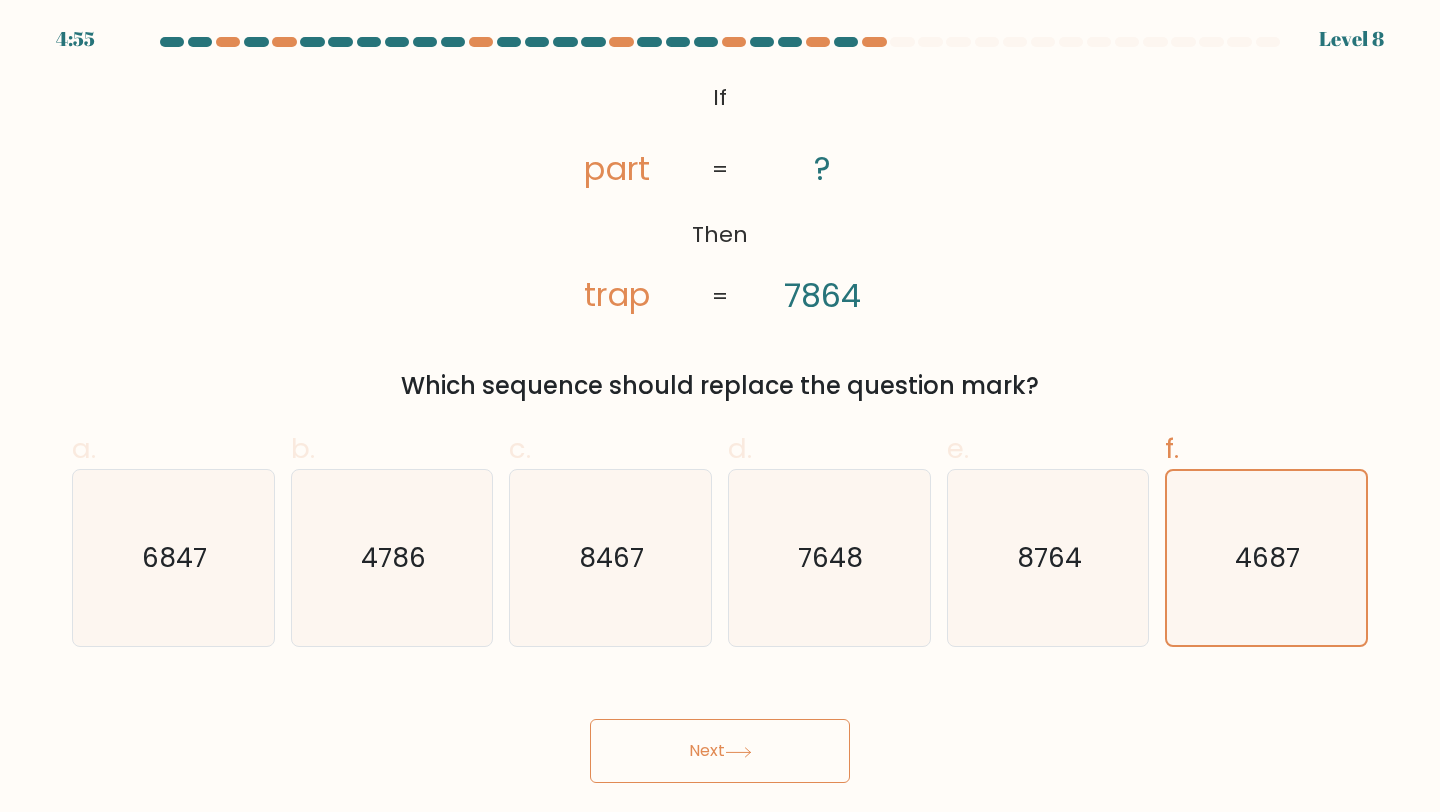 click on "Next" at bounding box center (720, 751) 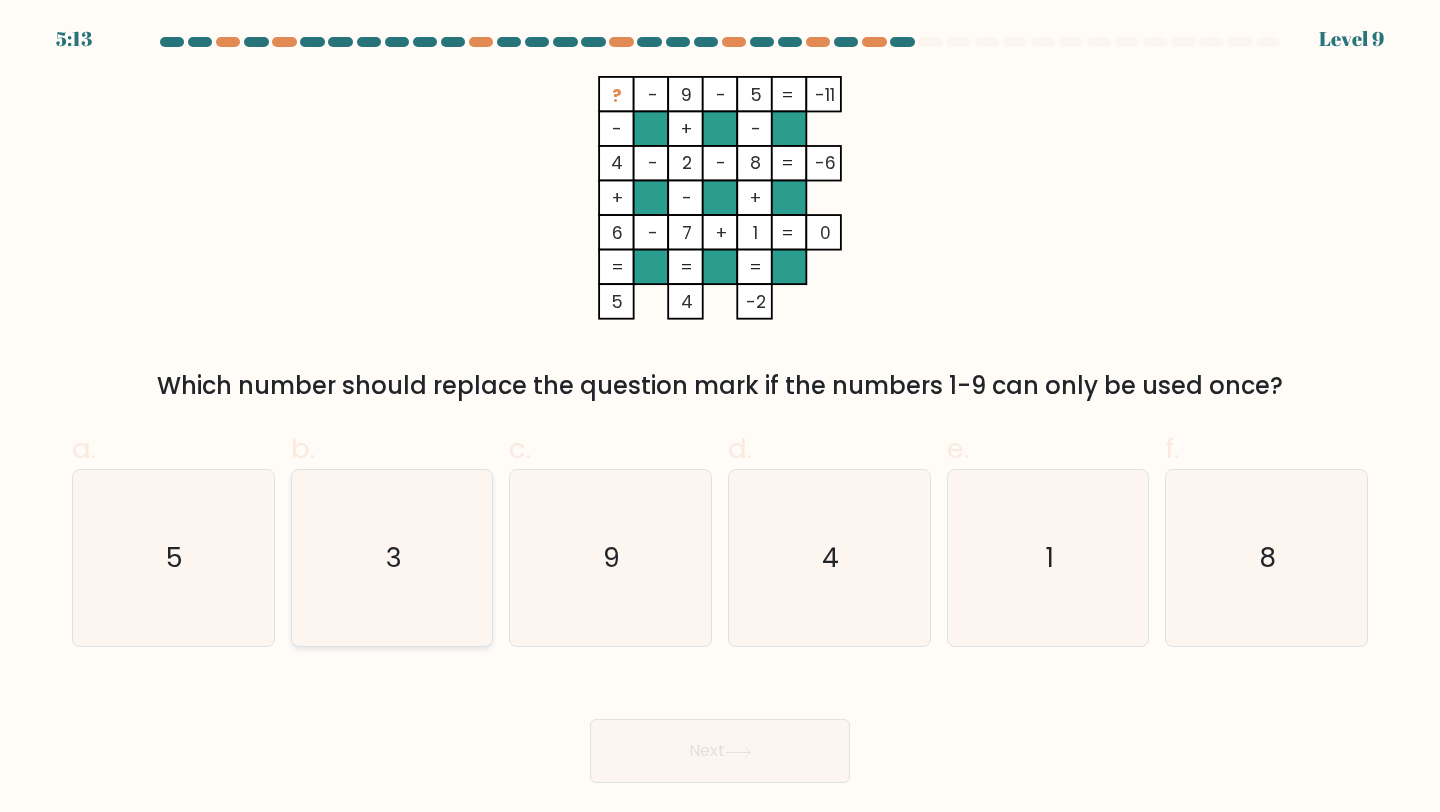 click on "3" at bounding box center [392, 558] 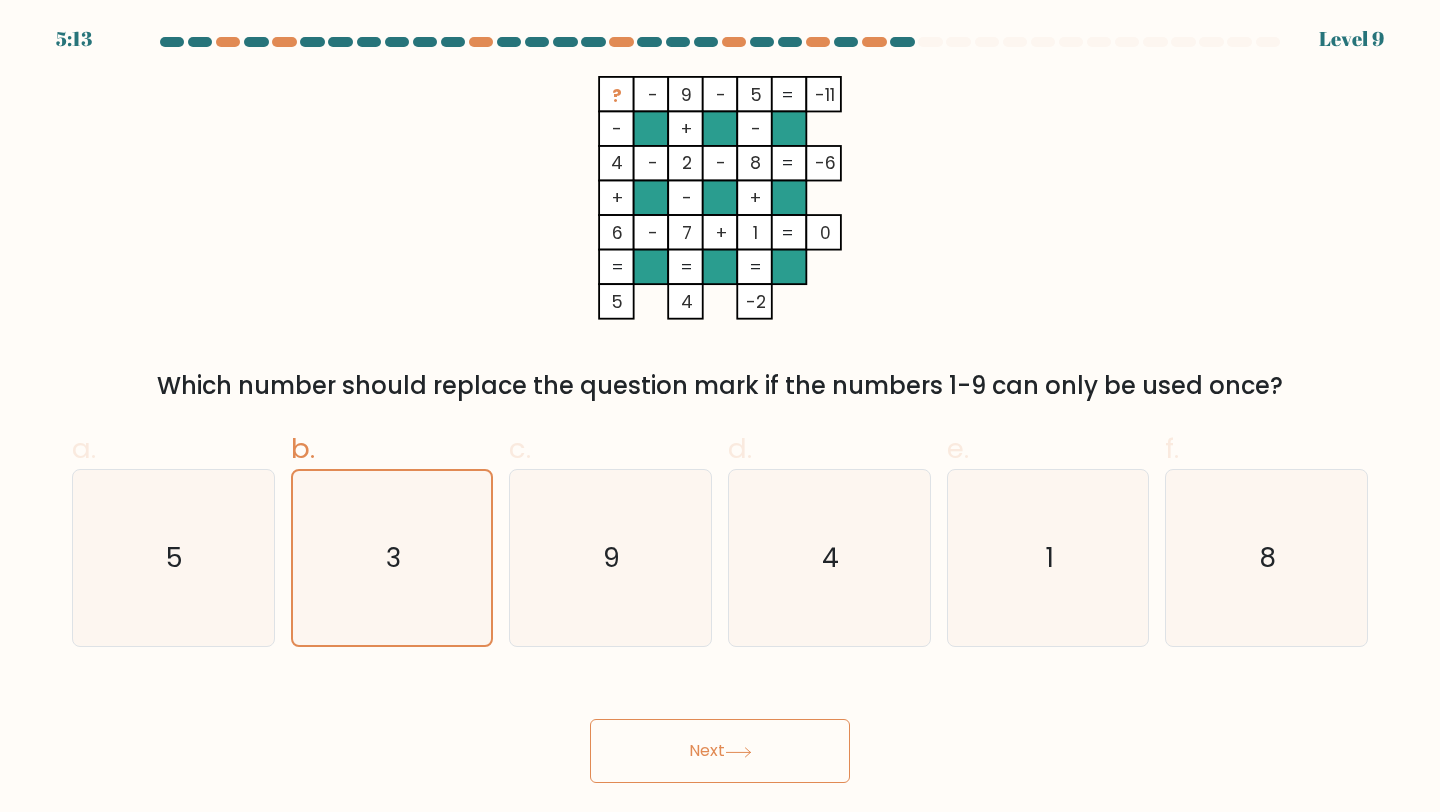 click on "Next" at bounding box center [720, 751] 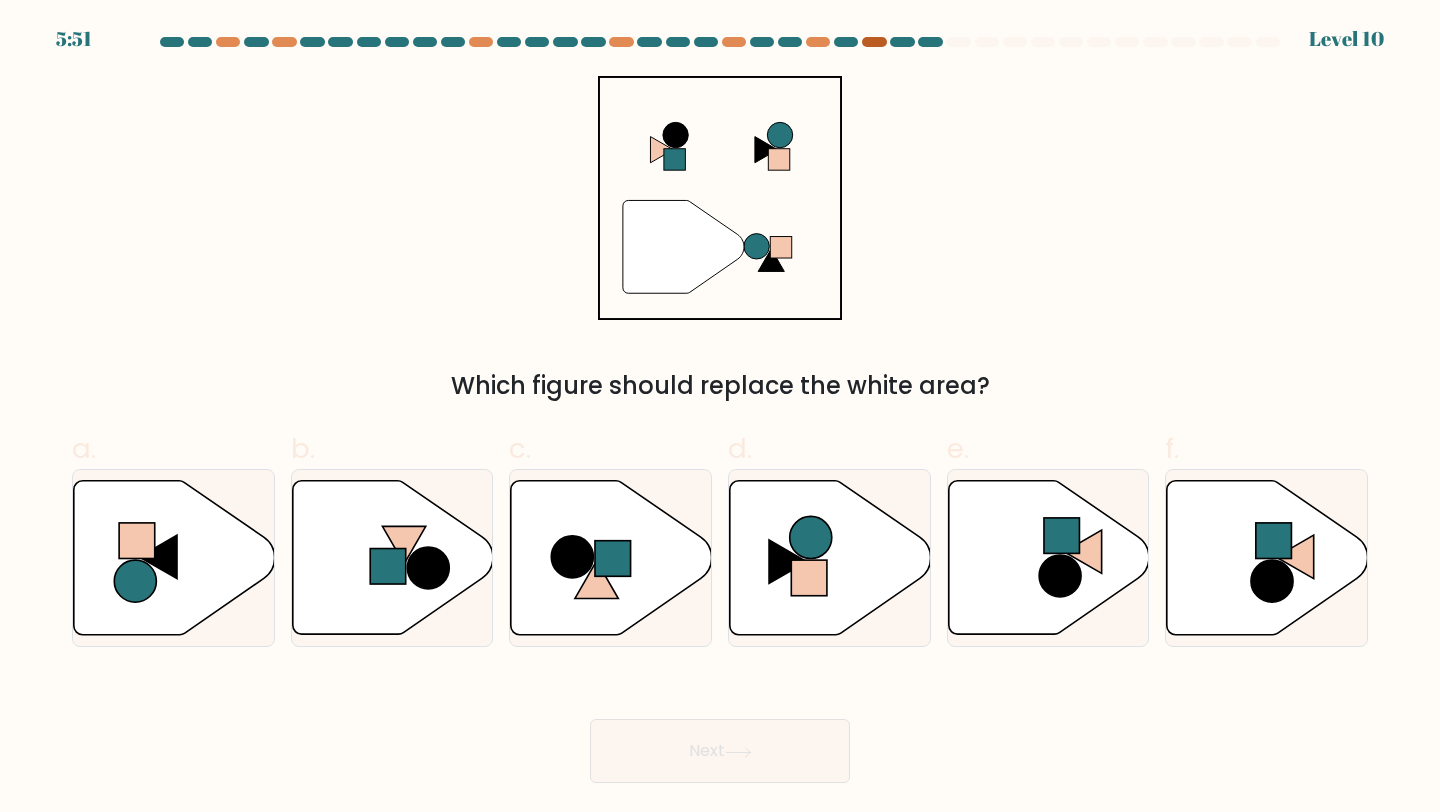 click at bounding box center [874, 42] 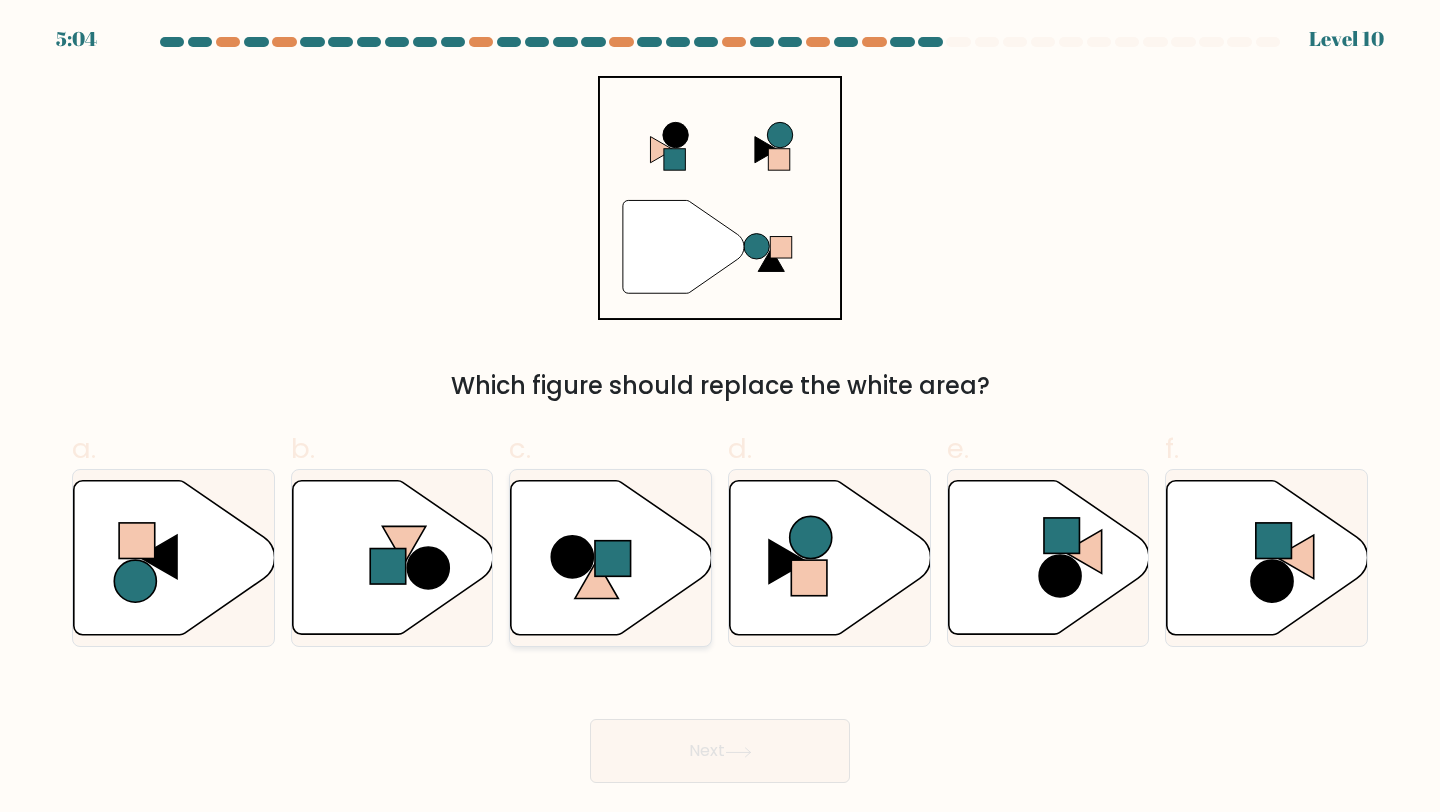 click at bounding box center [613, 558] 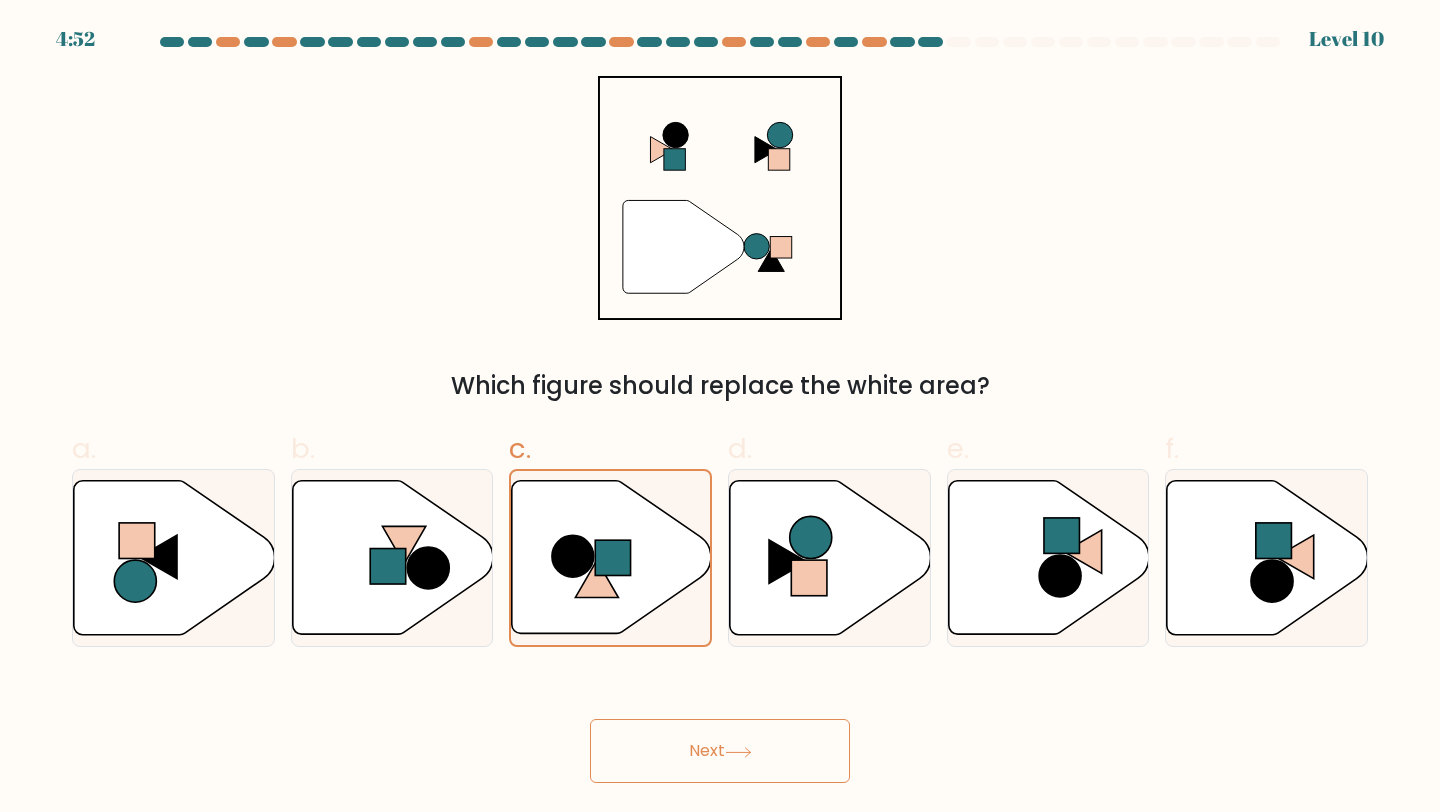click on "Next" at bounding box center [720, 751] 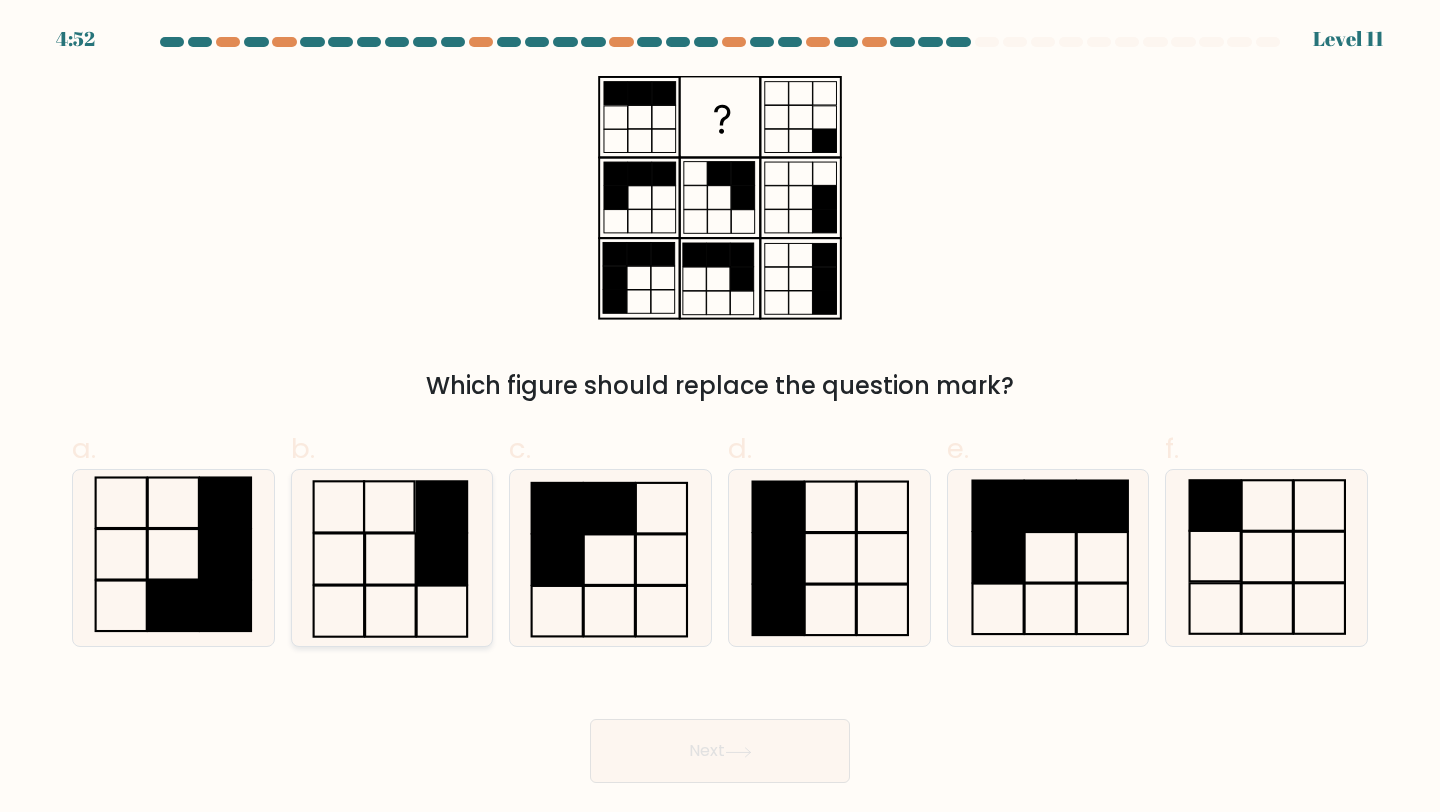 click at bounding box center (390, 559) 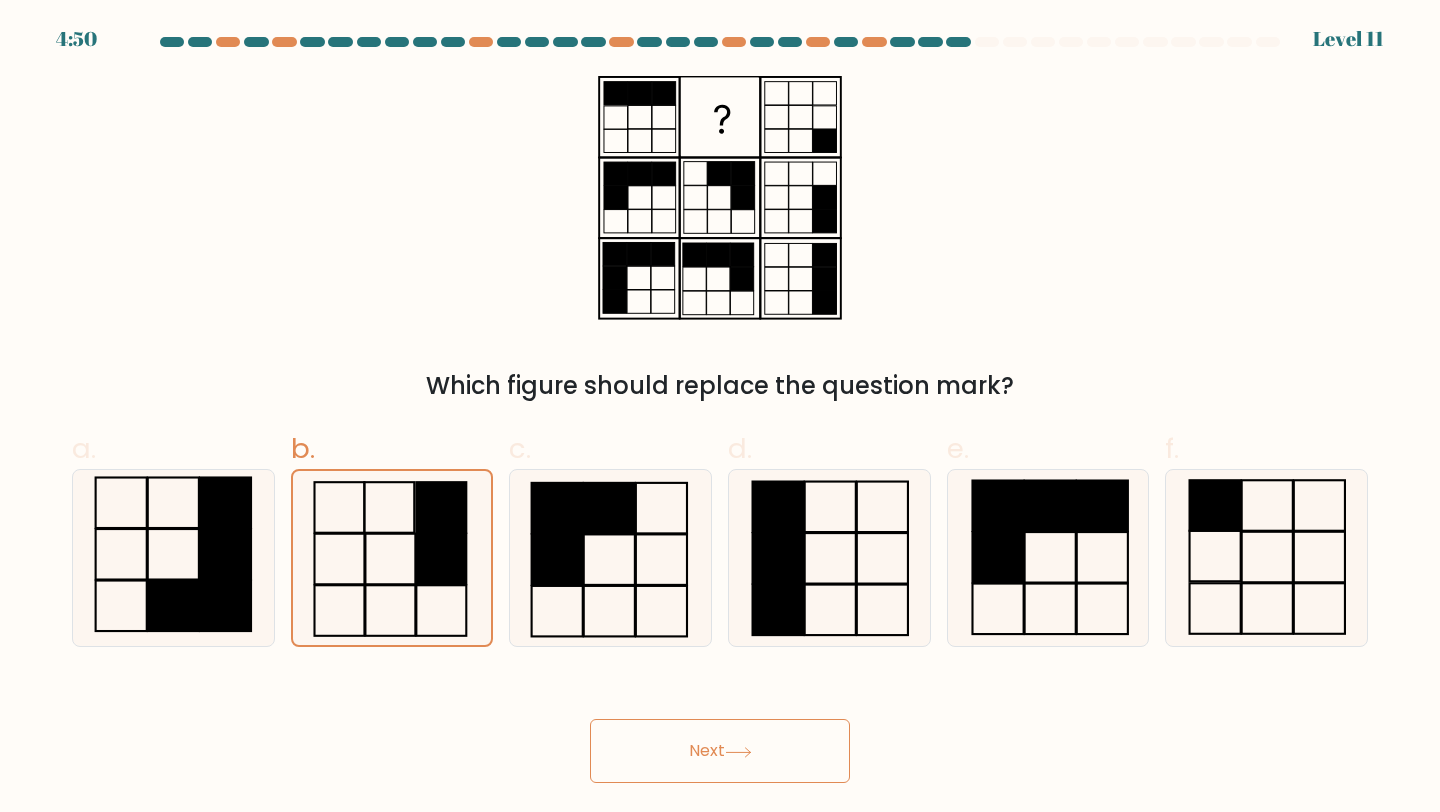 click on "Next" at bounding box center (720, 751) 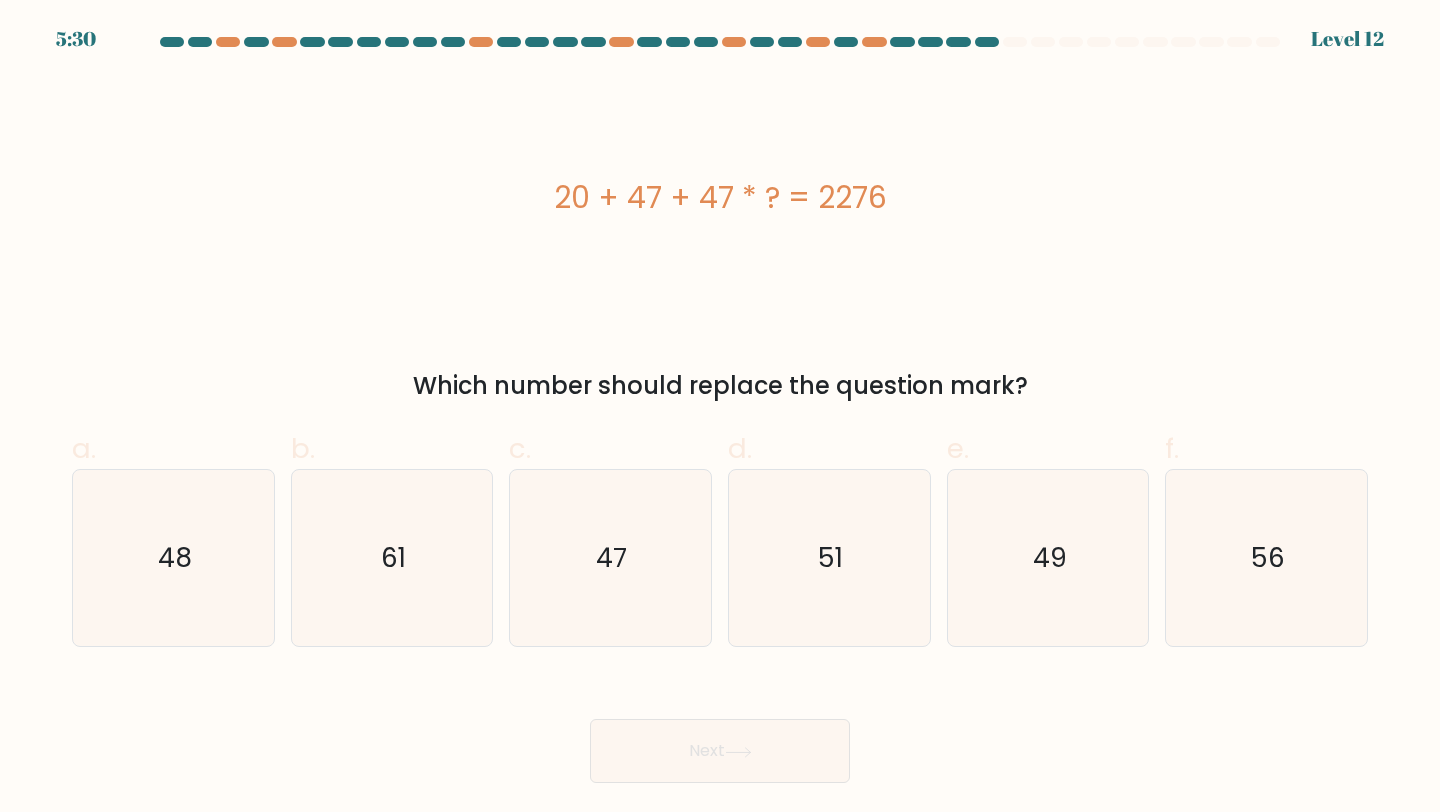 drag, startPoint x: 555, startPoint y: 198, endPoint x: 900, endPoint y: 194, distance: 345.0232 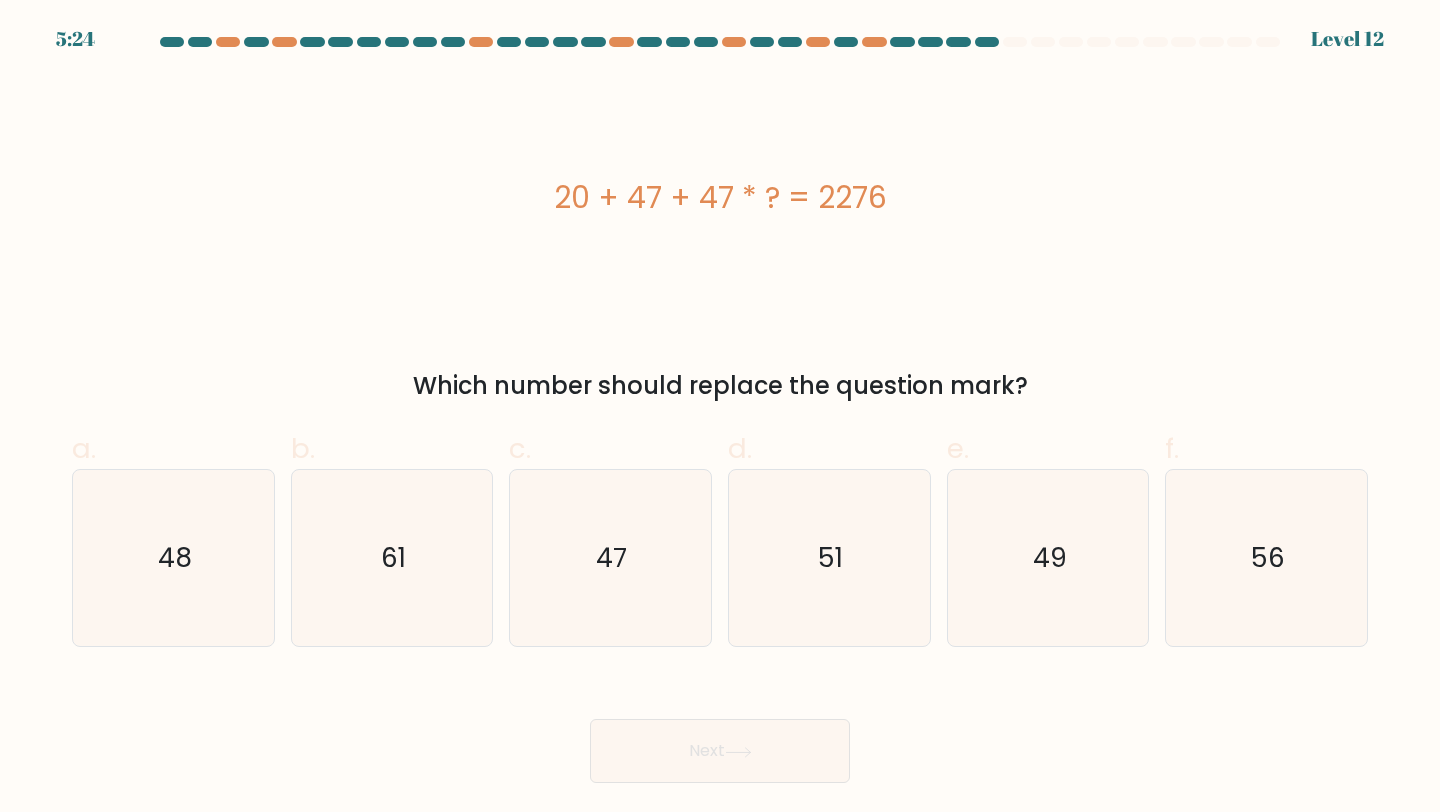 click on "20 + 47 + 47 * ? = 2276" at bounding box center (720, 197) 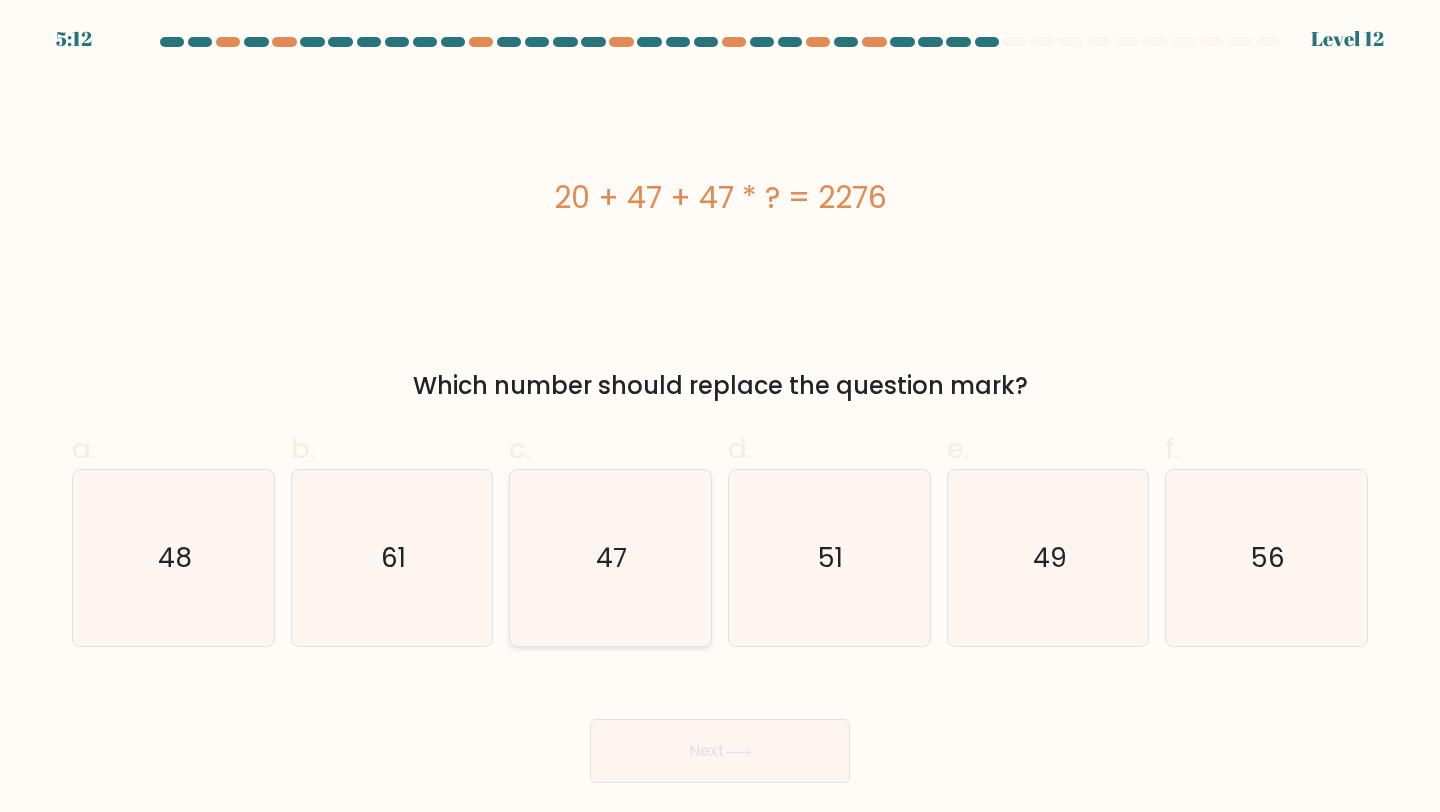 click on "47" at bounding box center (610, 558) 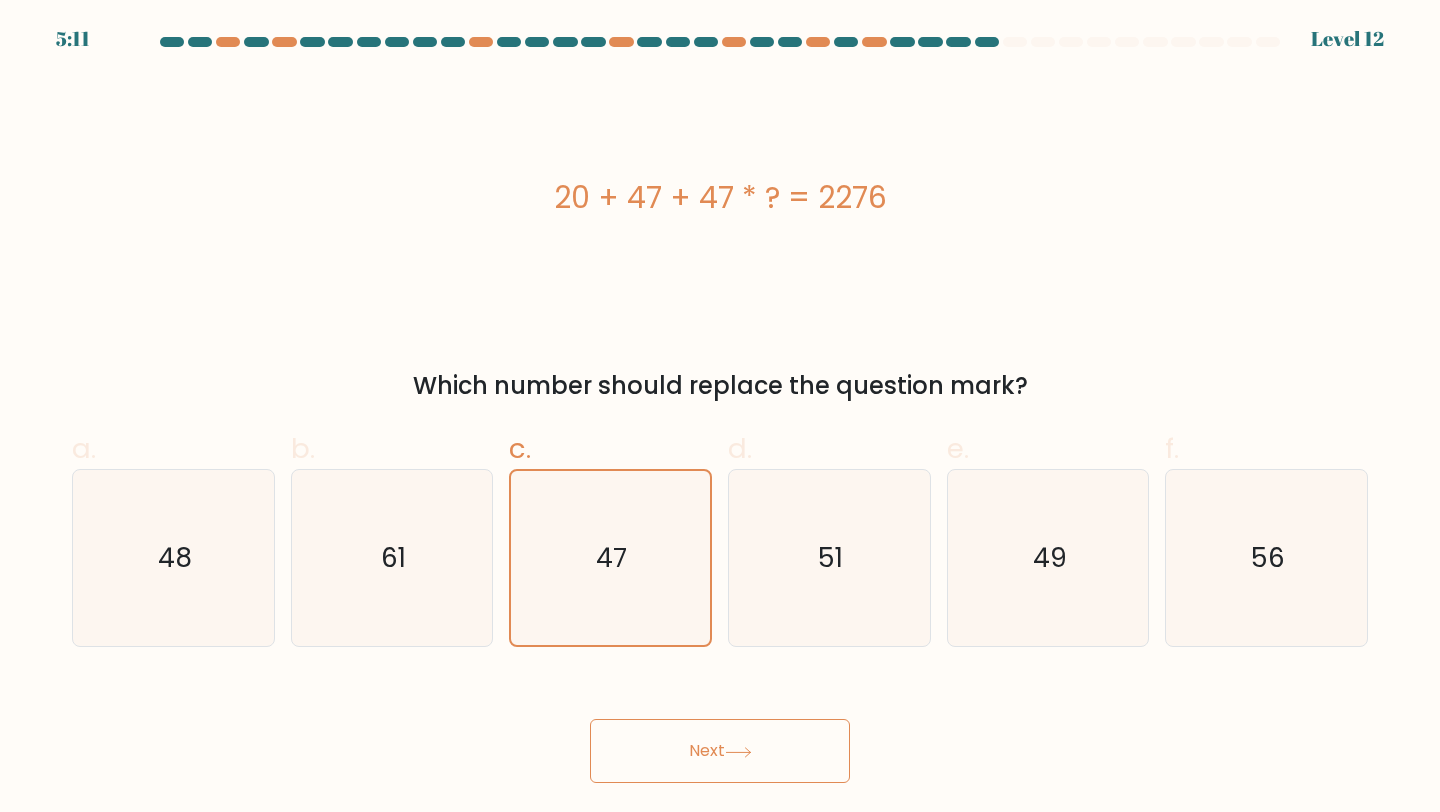 click on "Next" at bounding box center (720, 751) 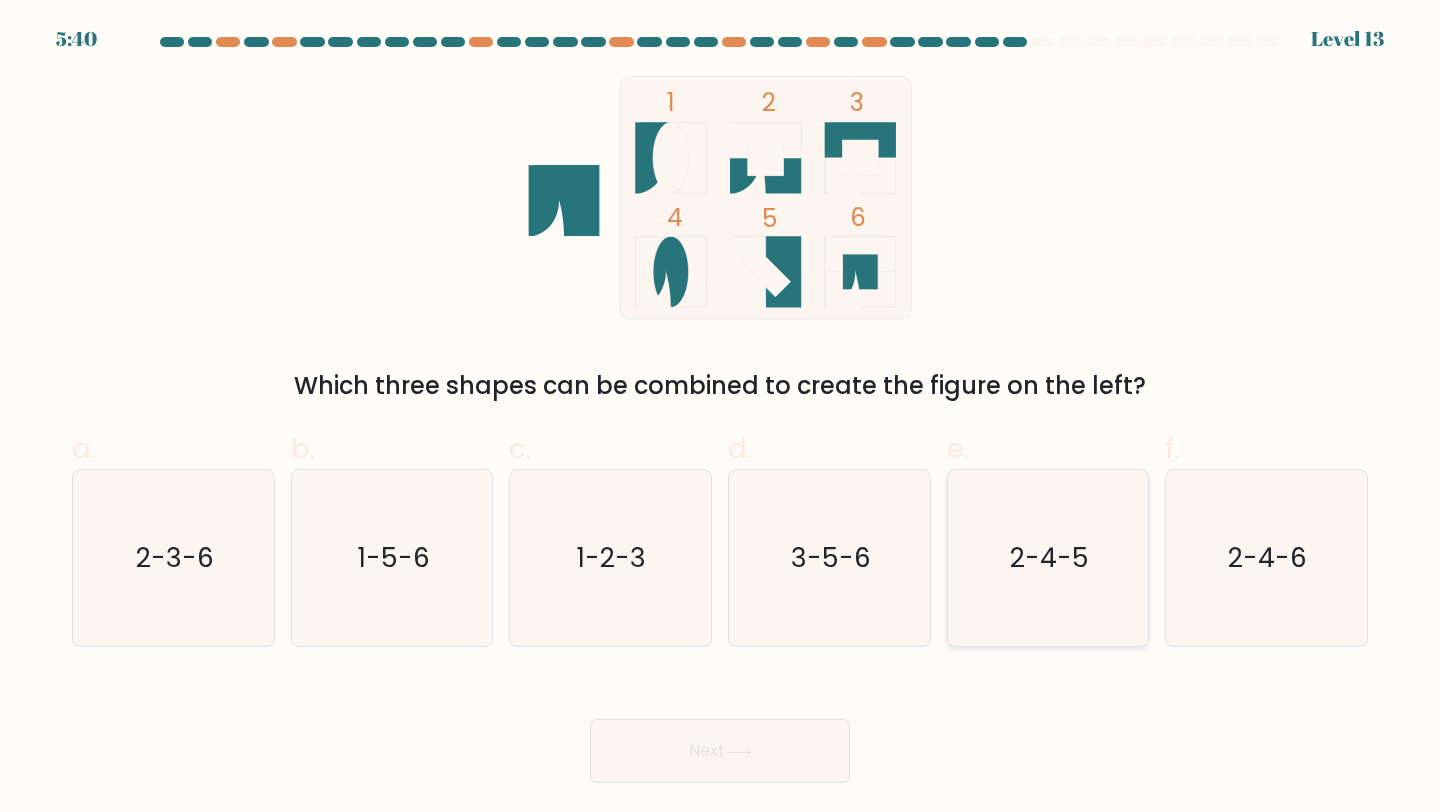 click on "2-4-5" at bounding box center (1049, 557) 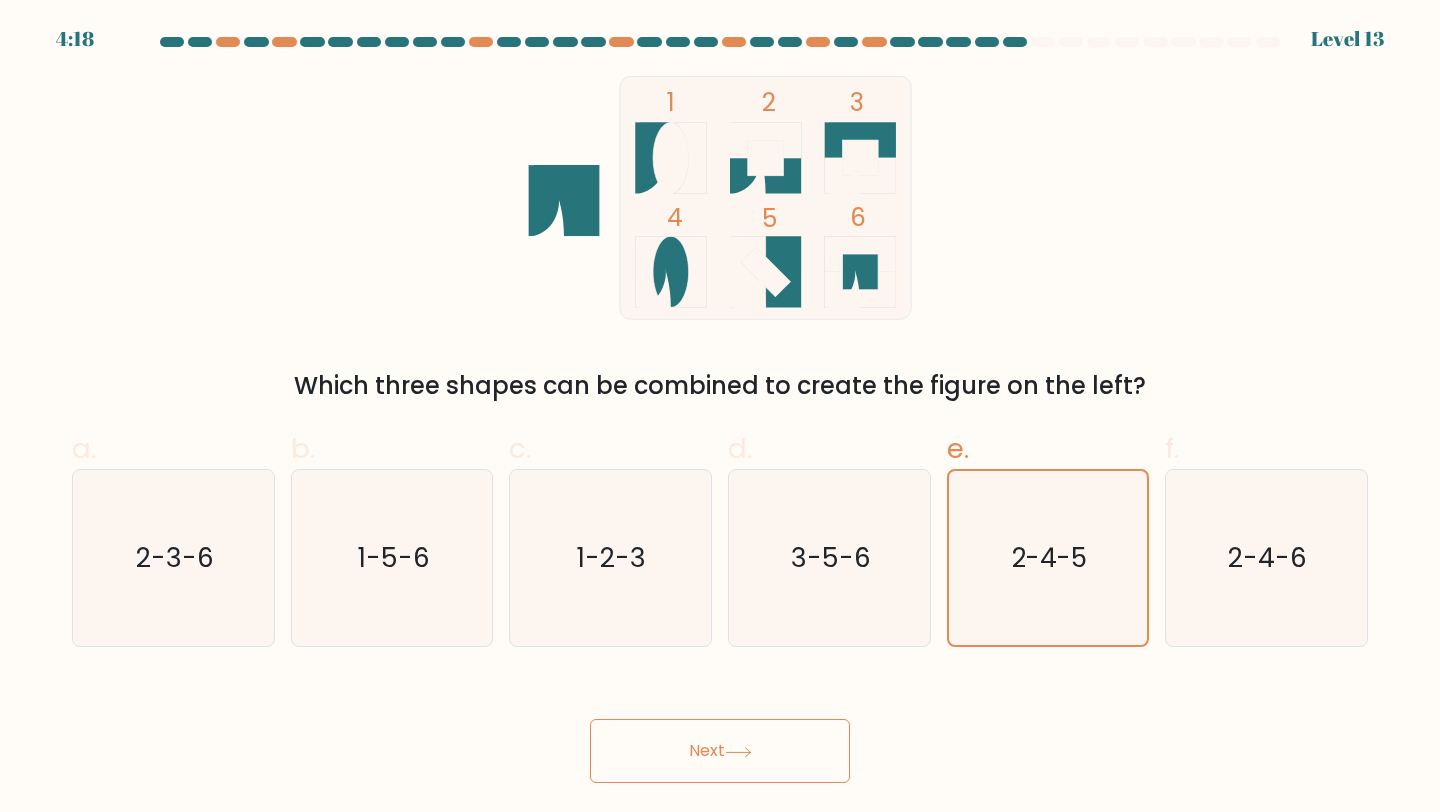 click on "Next" at bounding box center [720, 751] 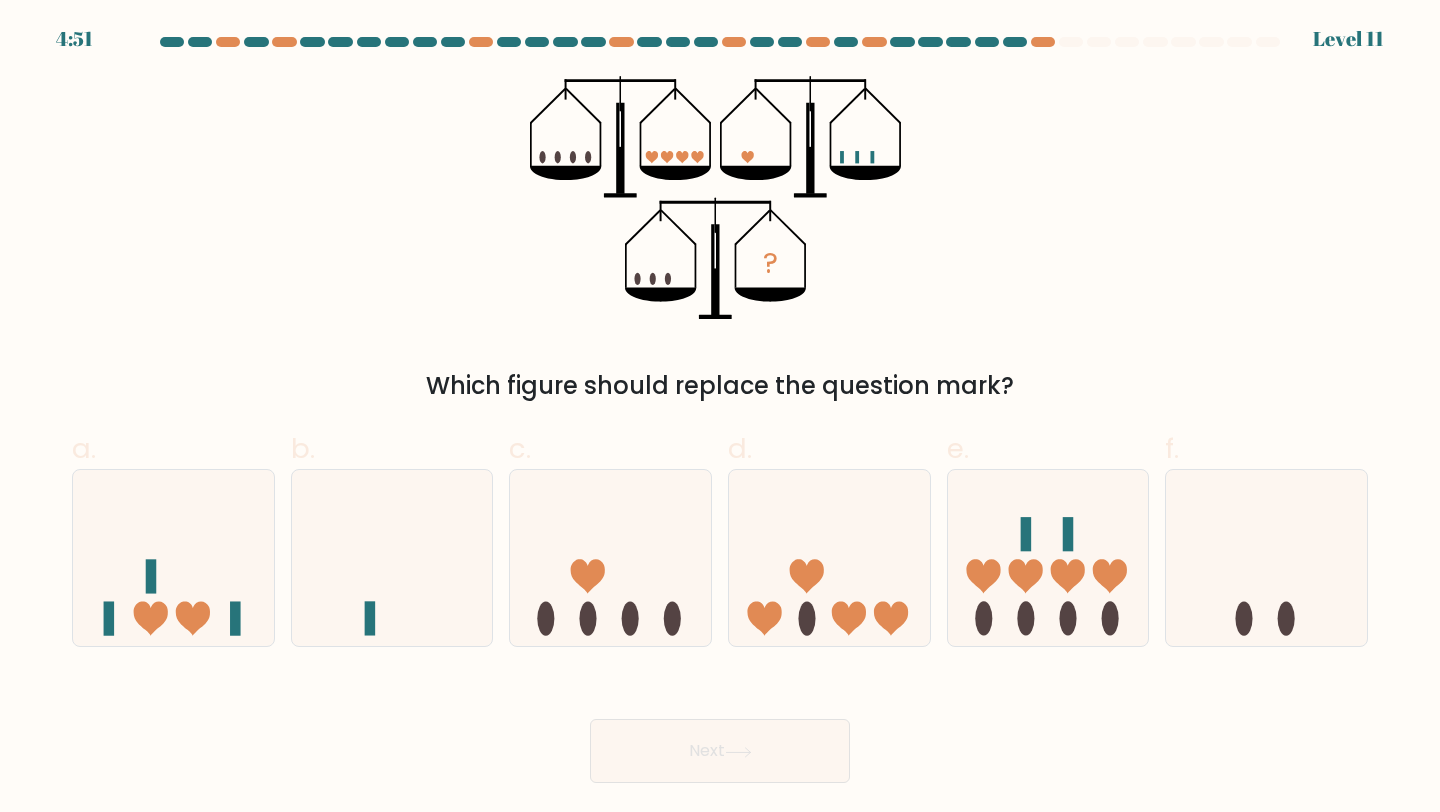 type 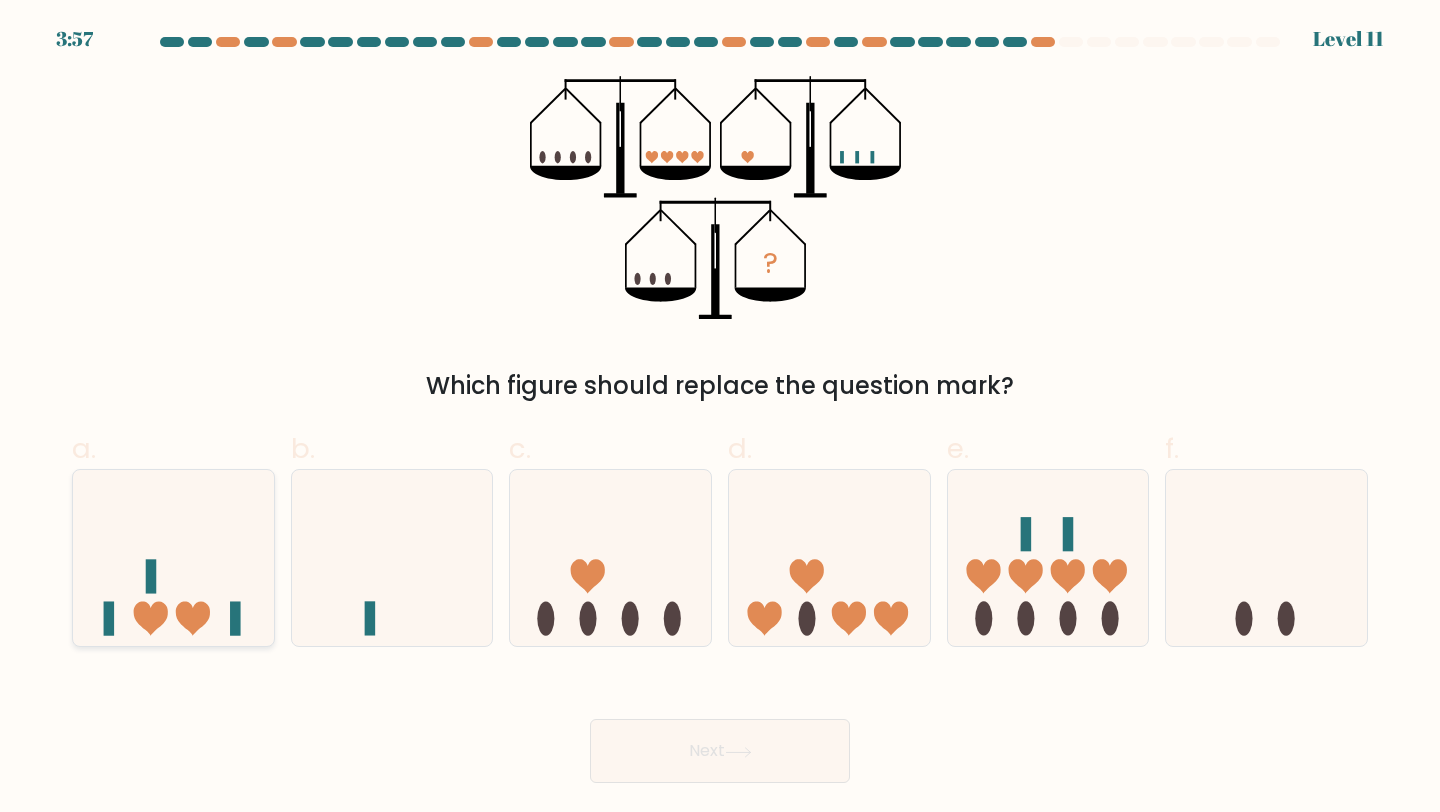 click at bounding box center (173, 558) 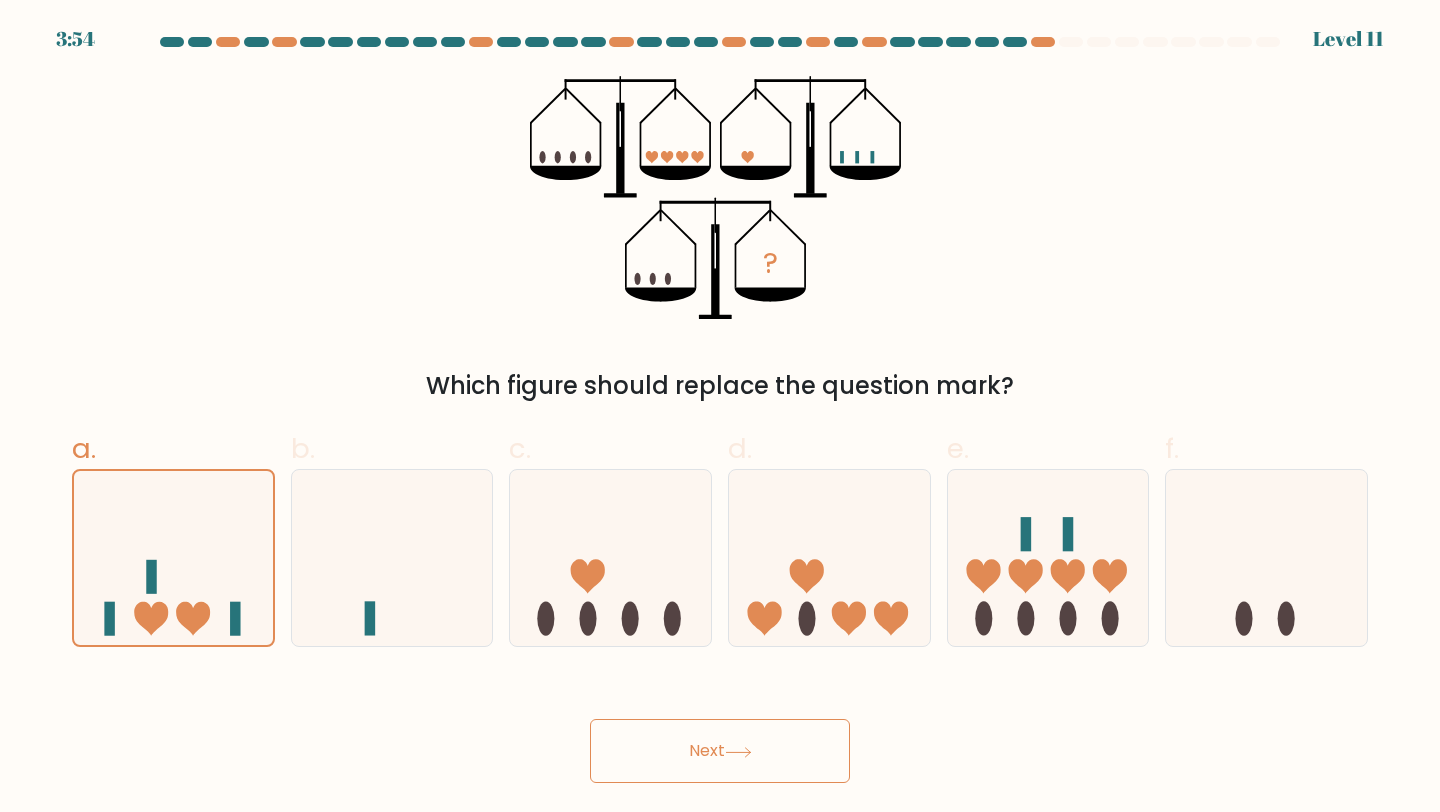 click on "Next" at bounding box center (720, 751) 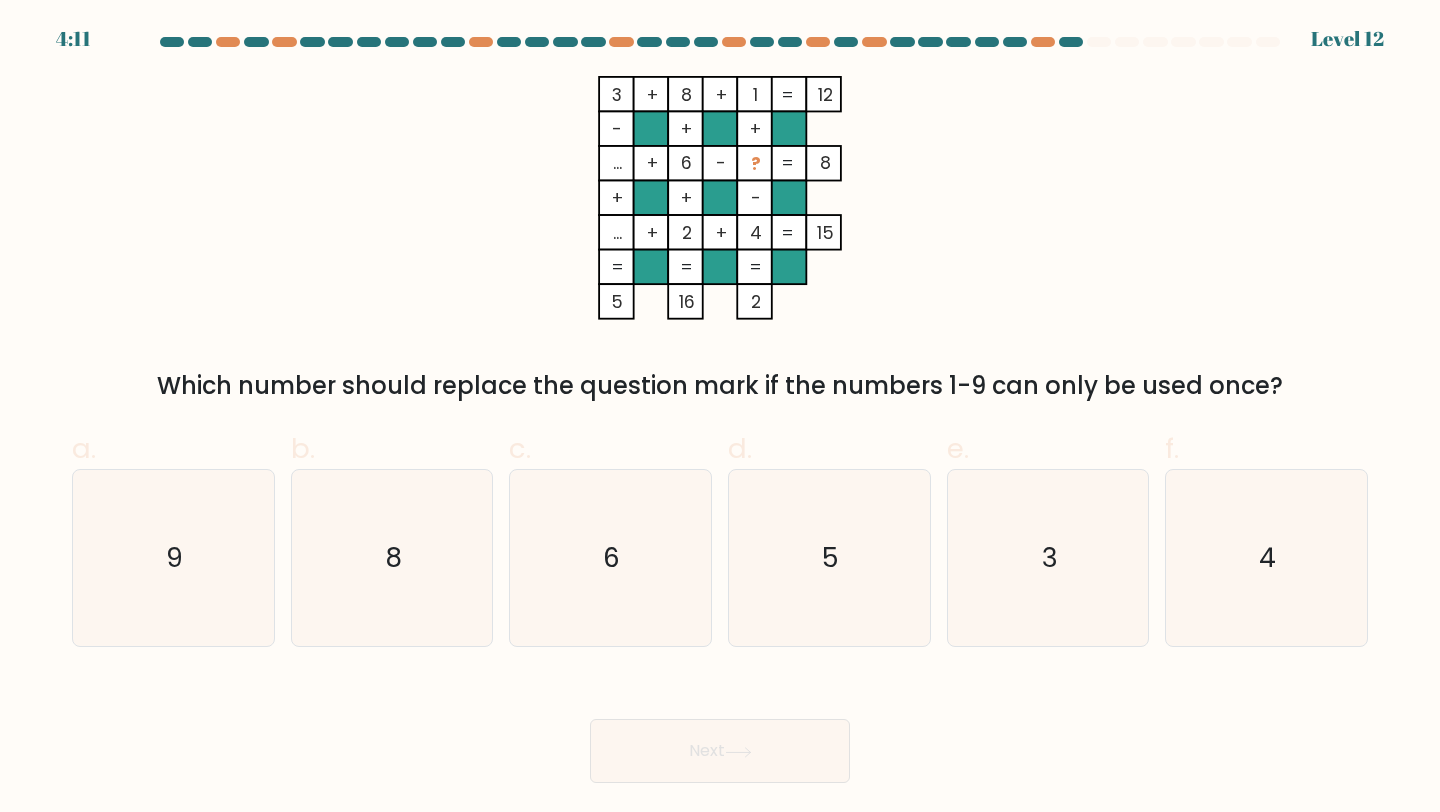 type 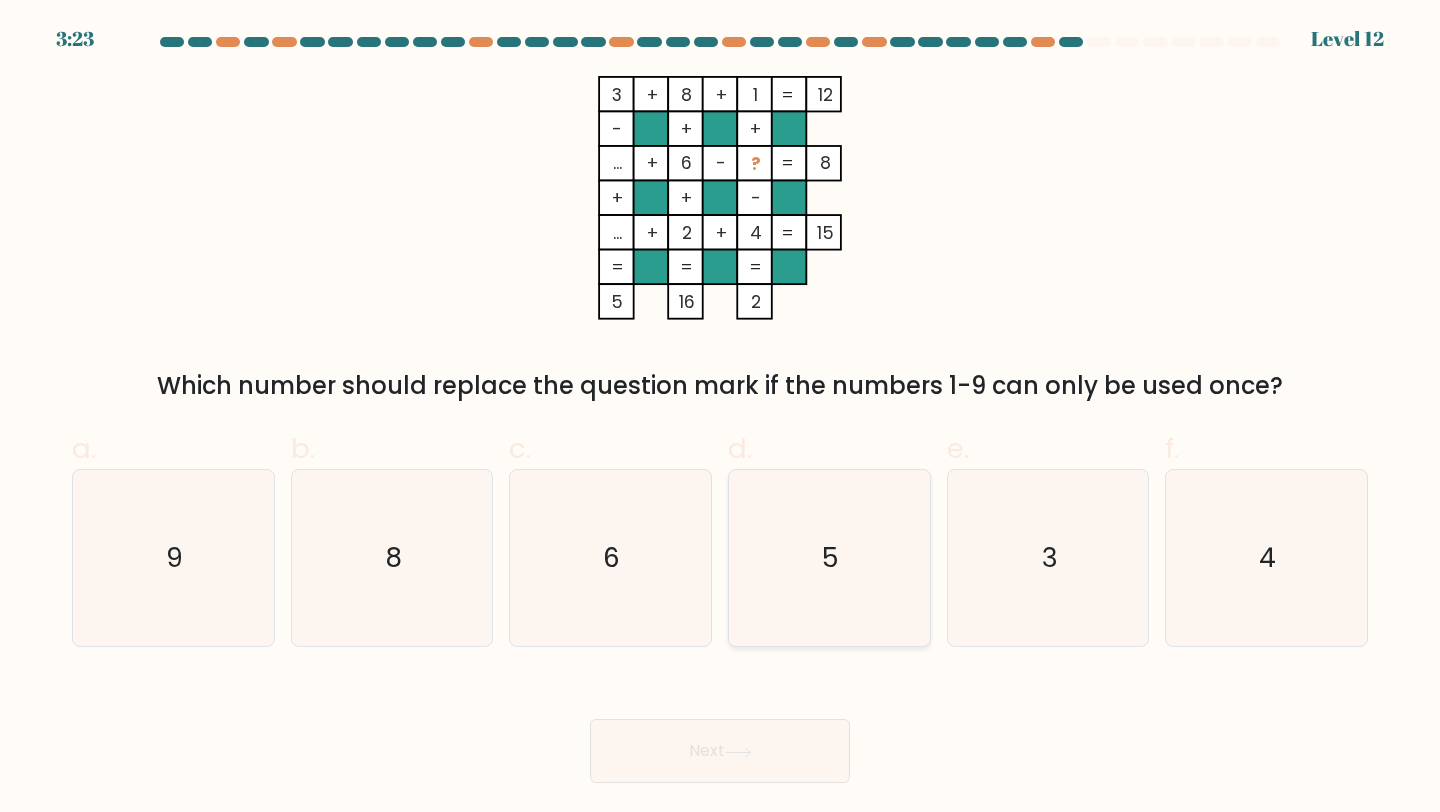 click on "5" at bounding box center [829, 558] 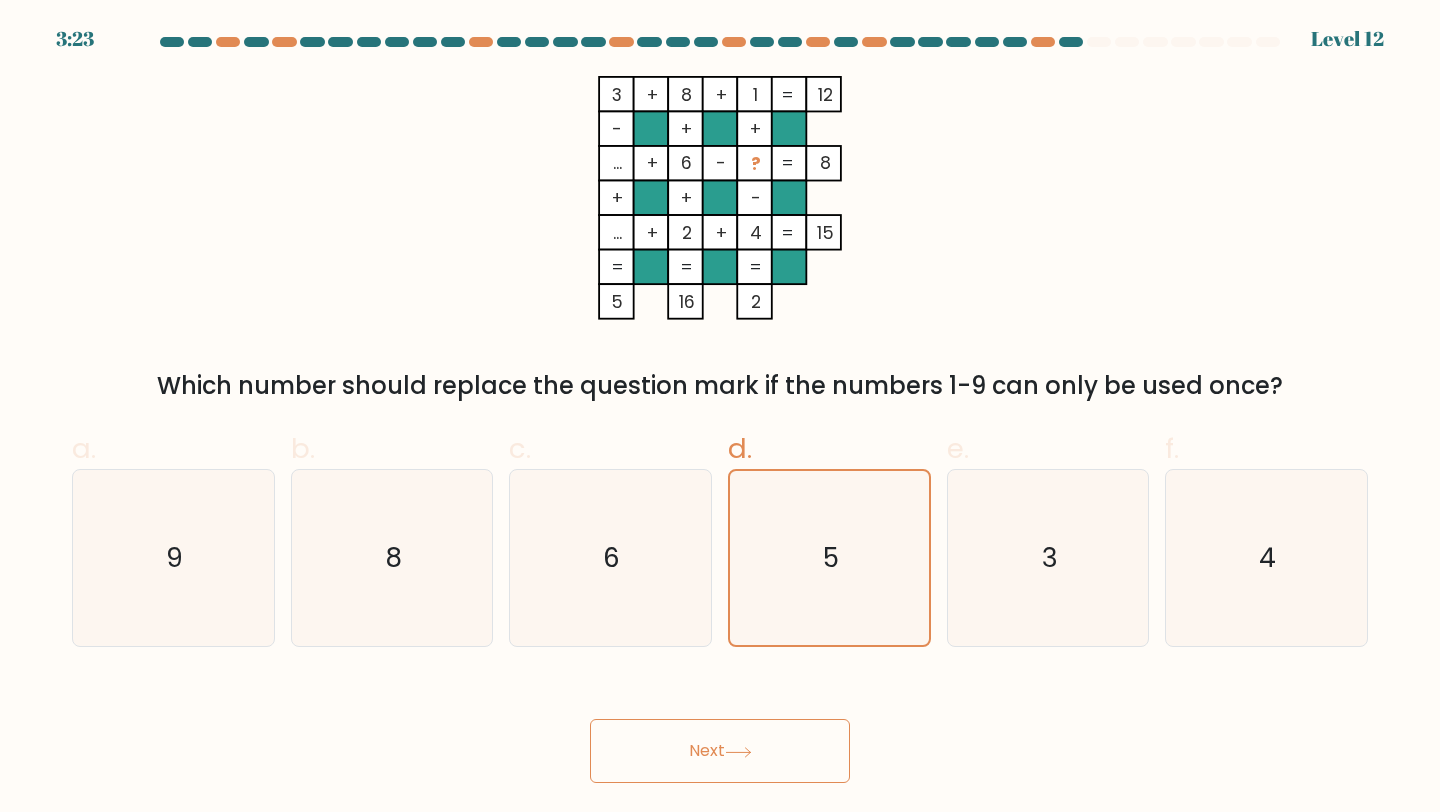 click on "Next" at bounding box center [720, 751] 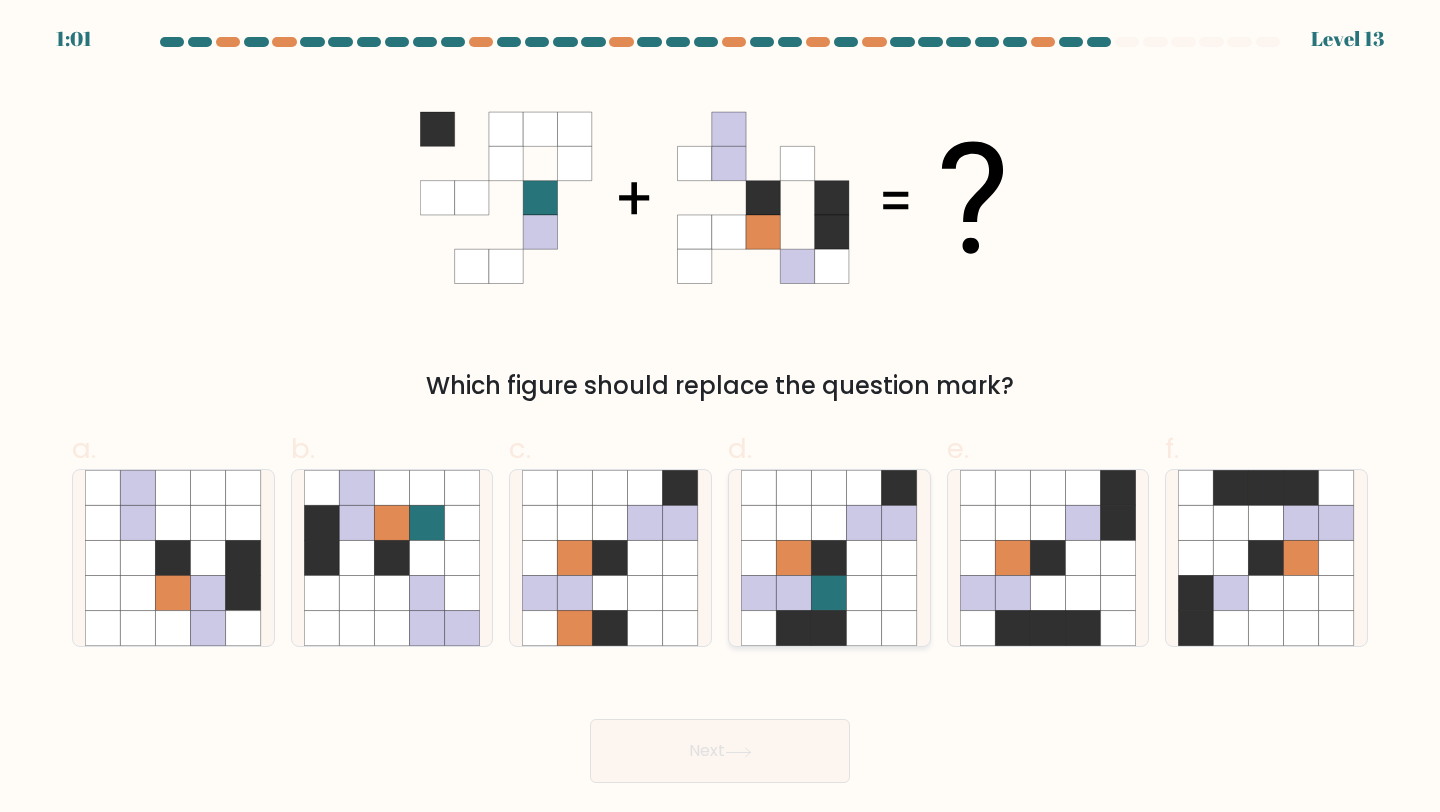 click at bounding box center [864, 593] 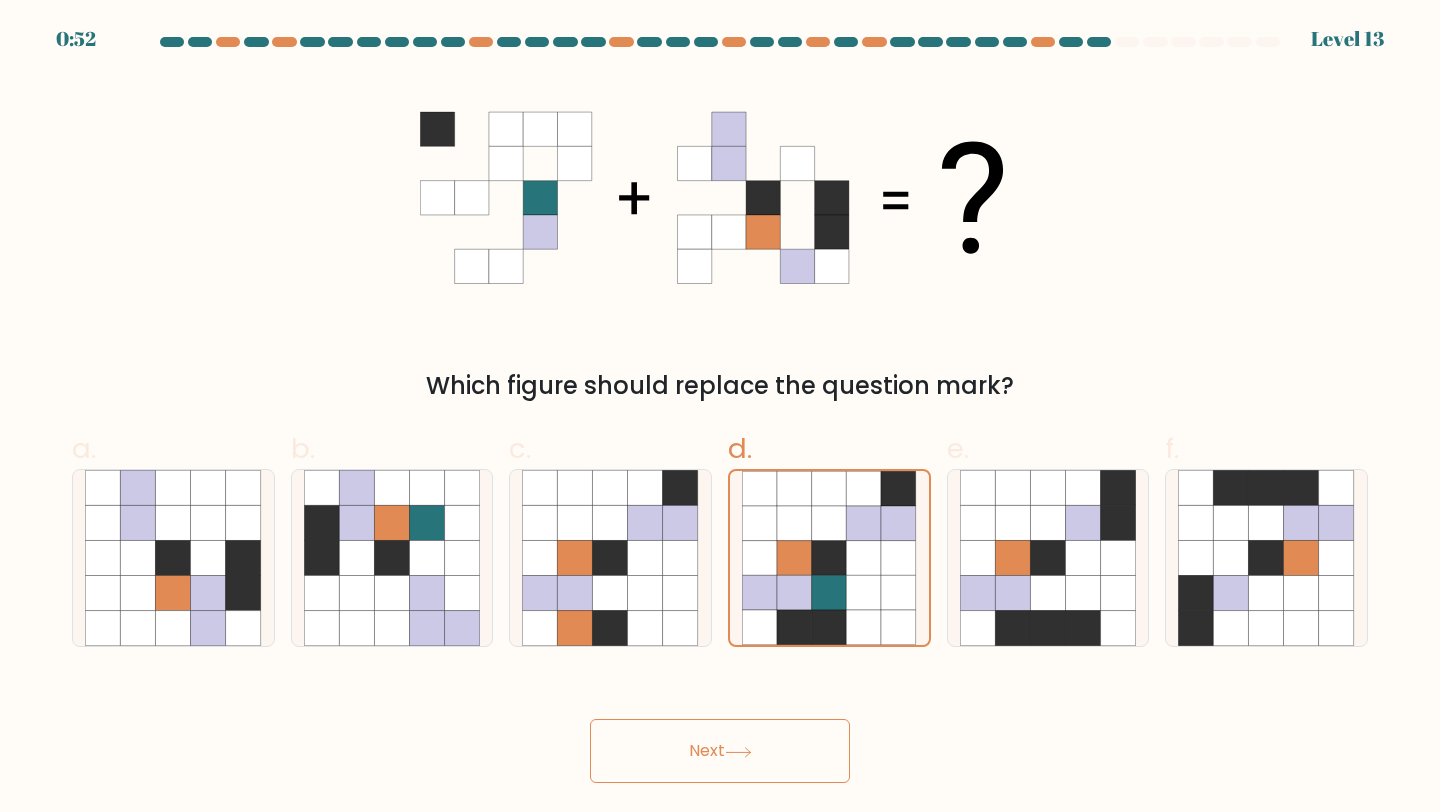 click on "Next" at bounding box center [720, 751] 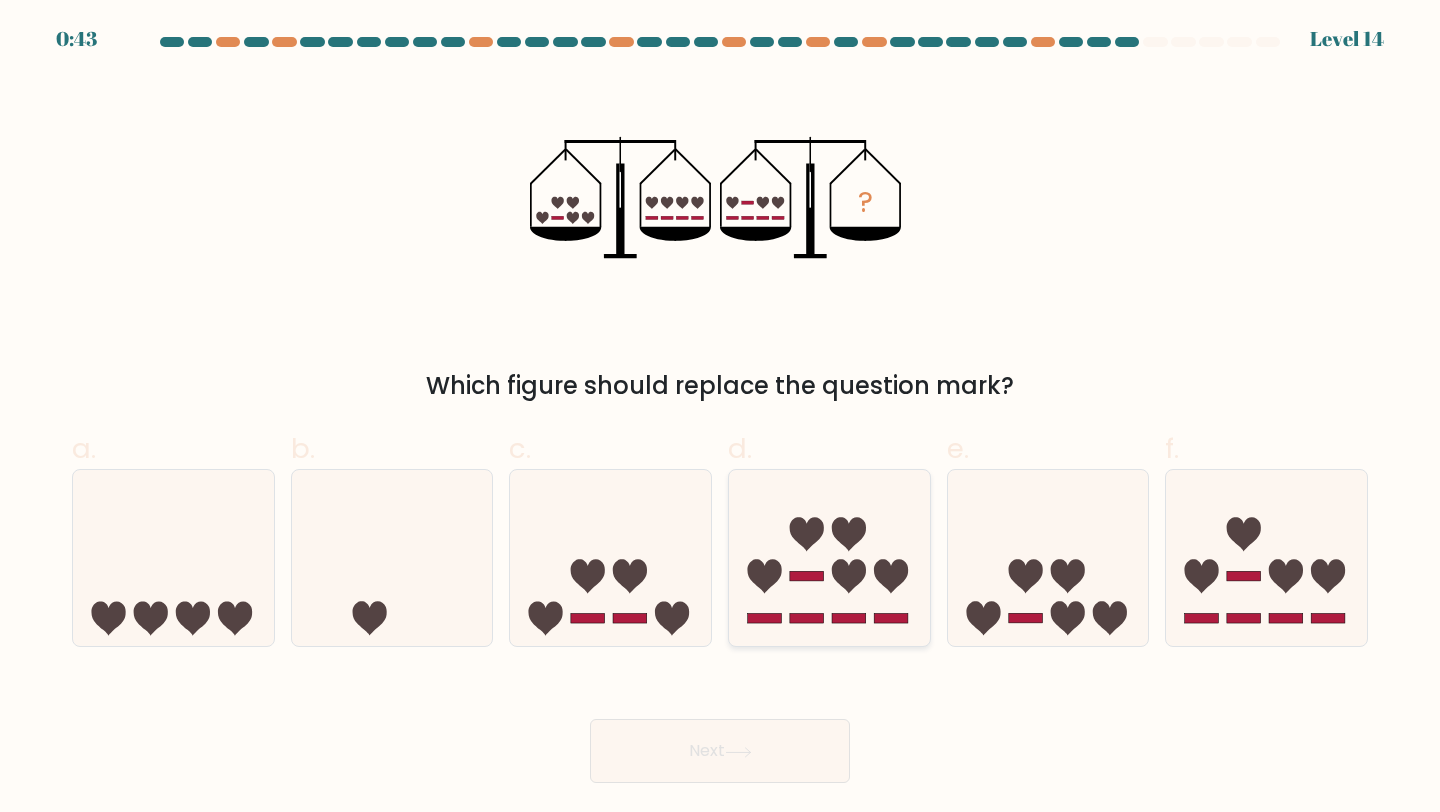 click at bounding box center (849, 576) 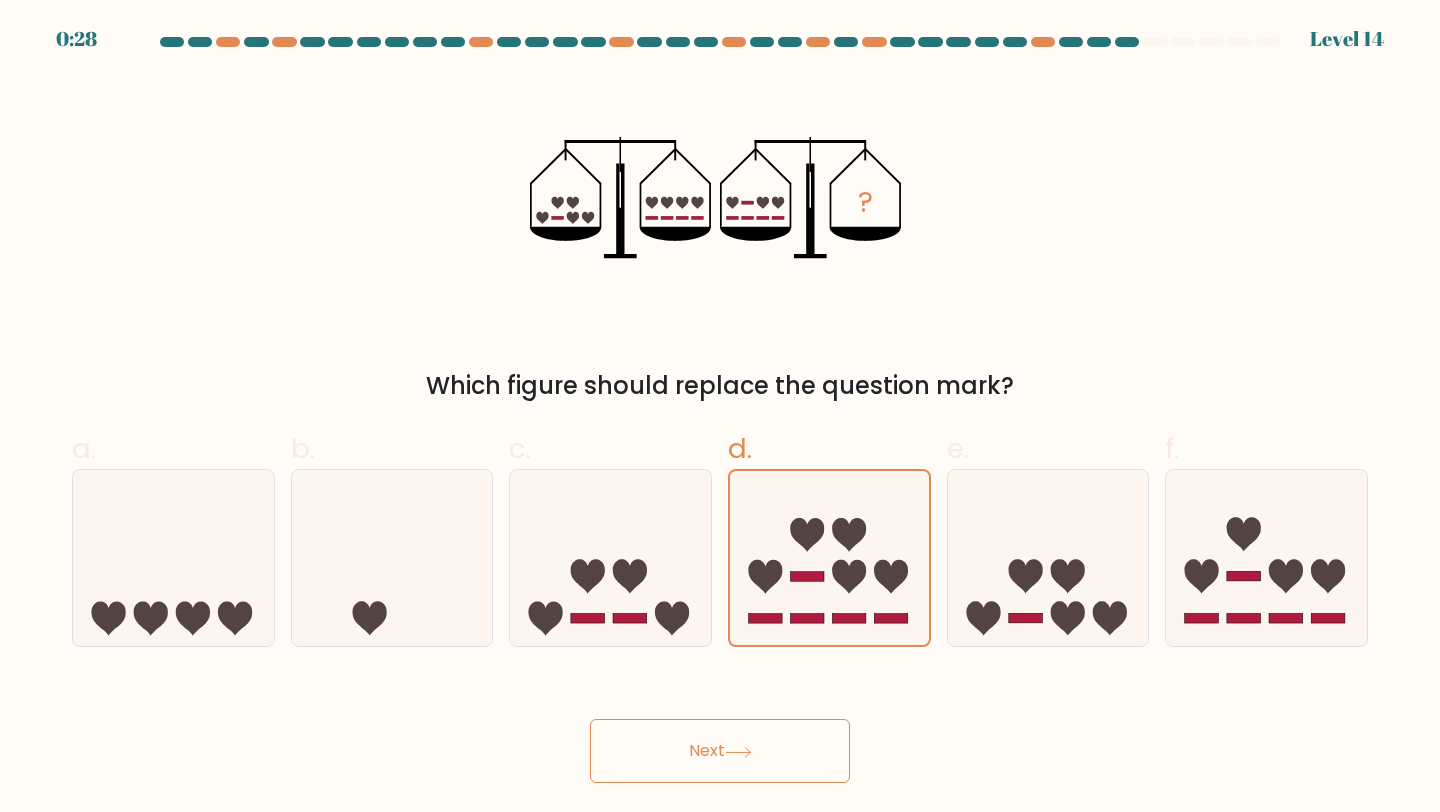click on "Next" at bounding box center [720, 751] 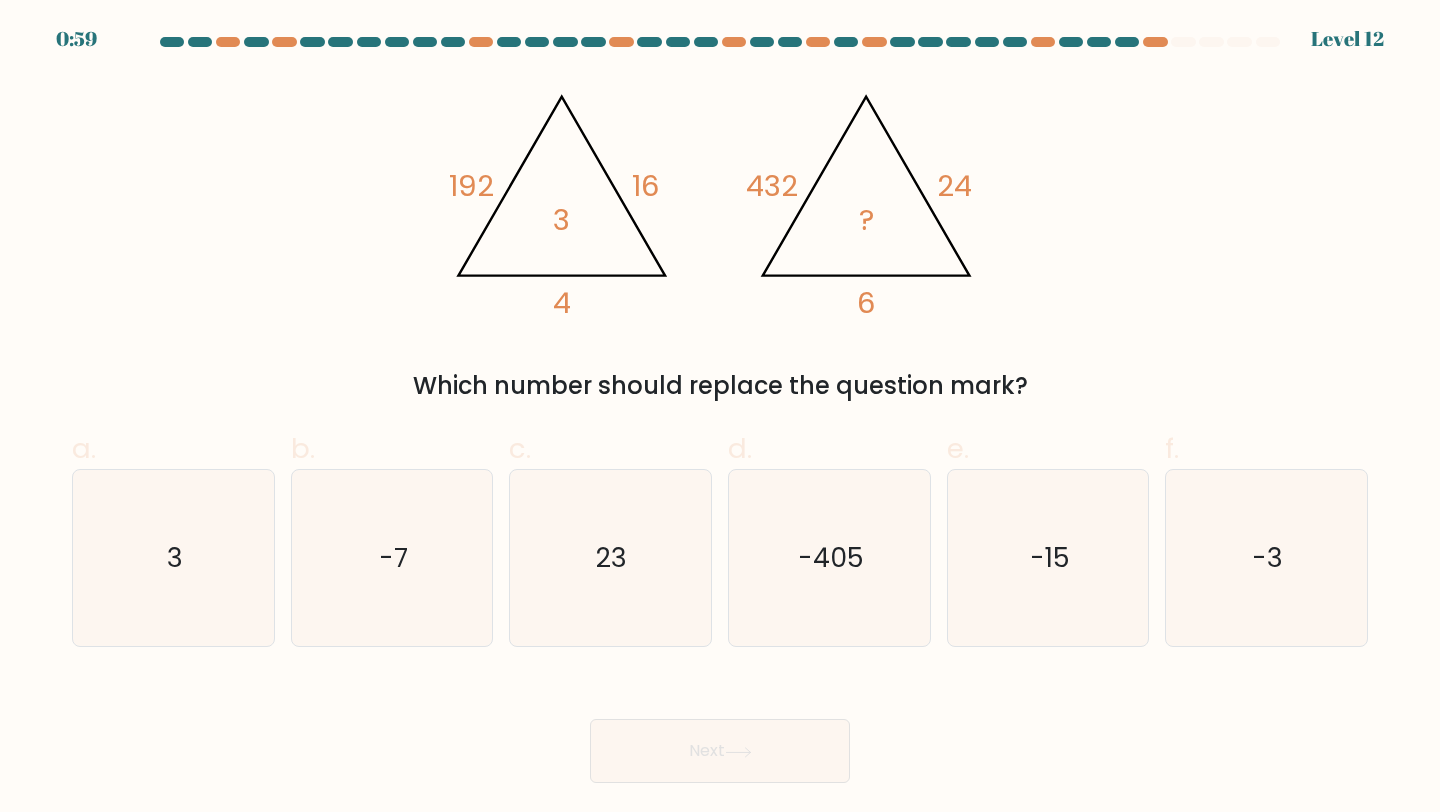 type 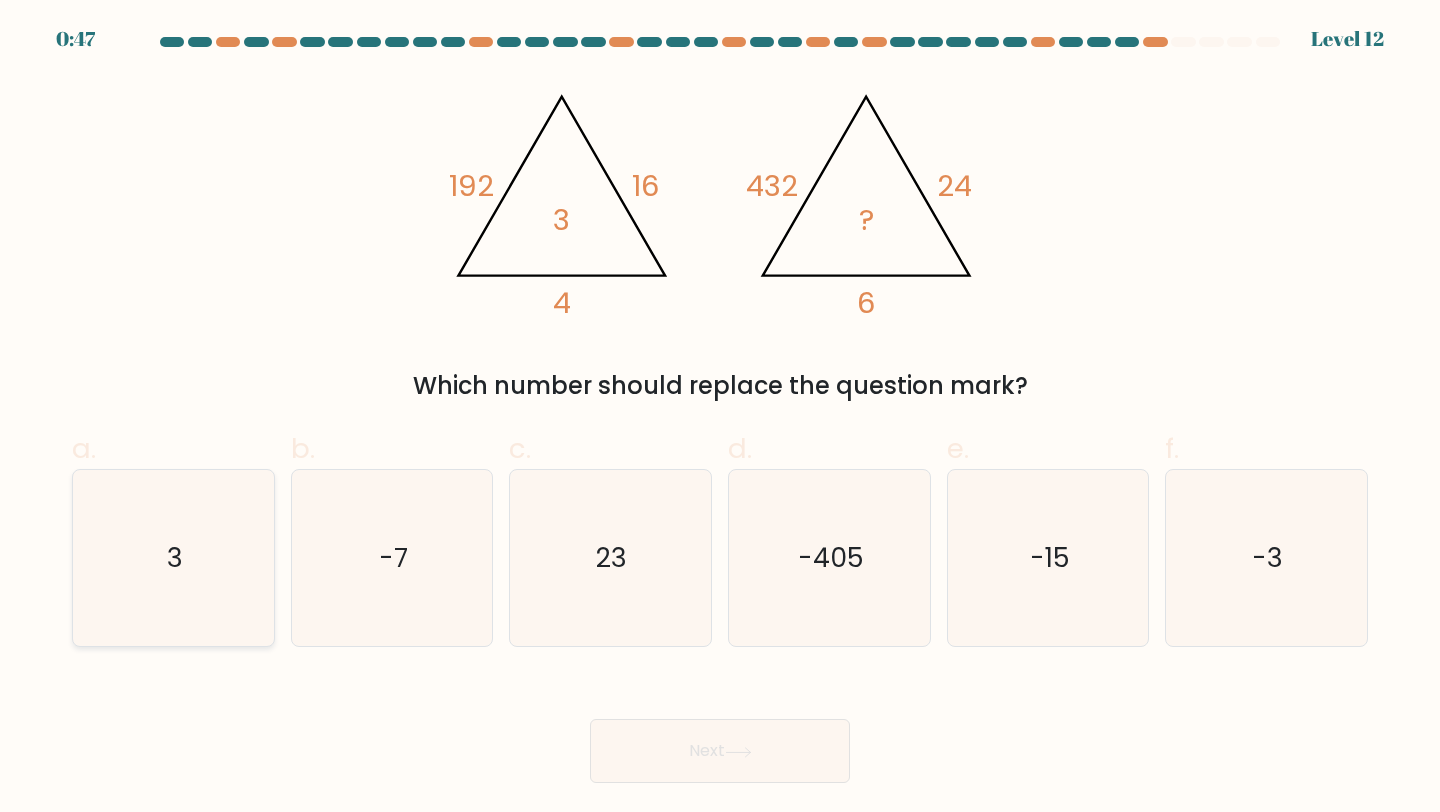 click on "3" at bounding box center [173, 558] 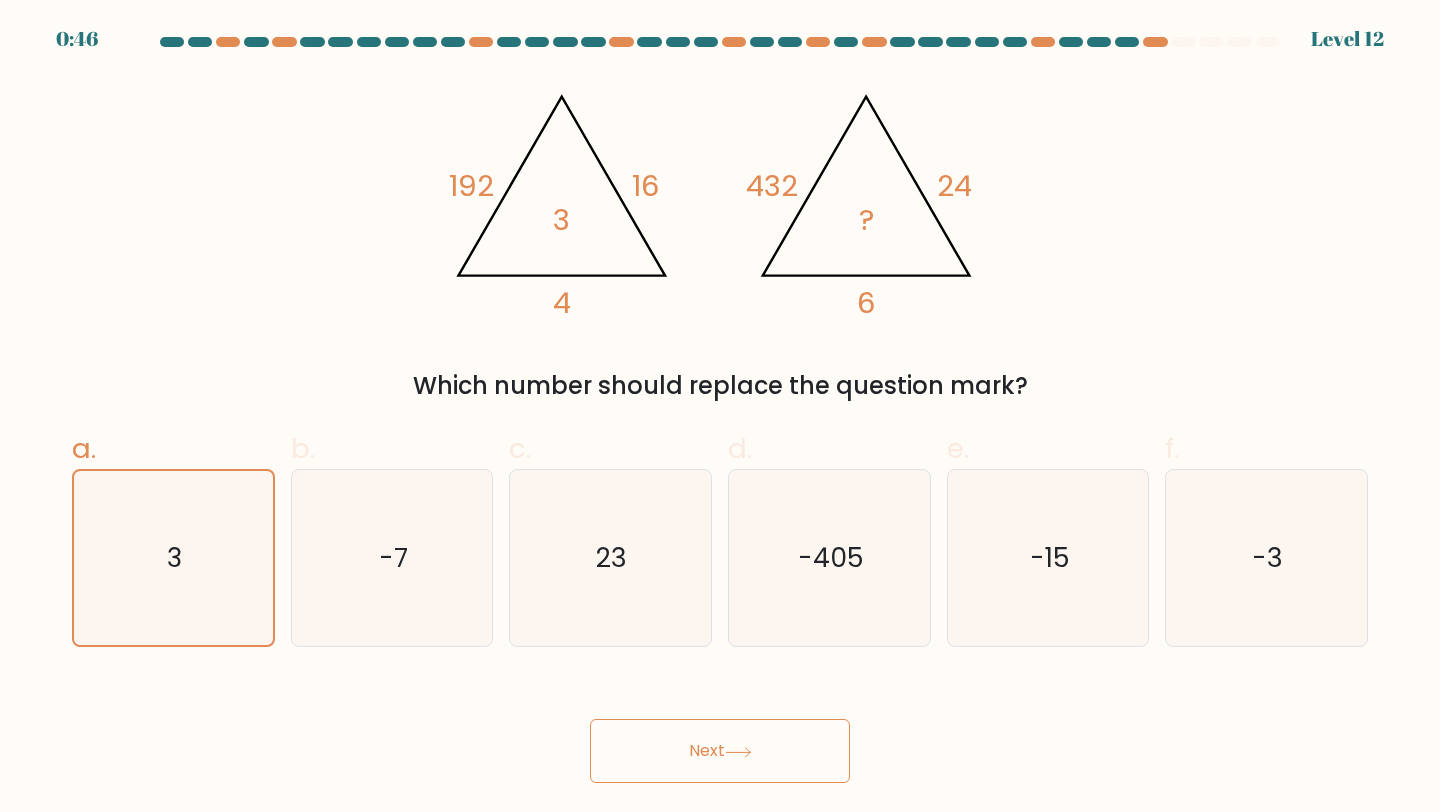 click on "Next" at bounding box center (720, 751) 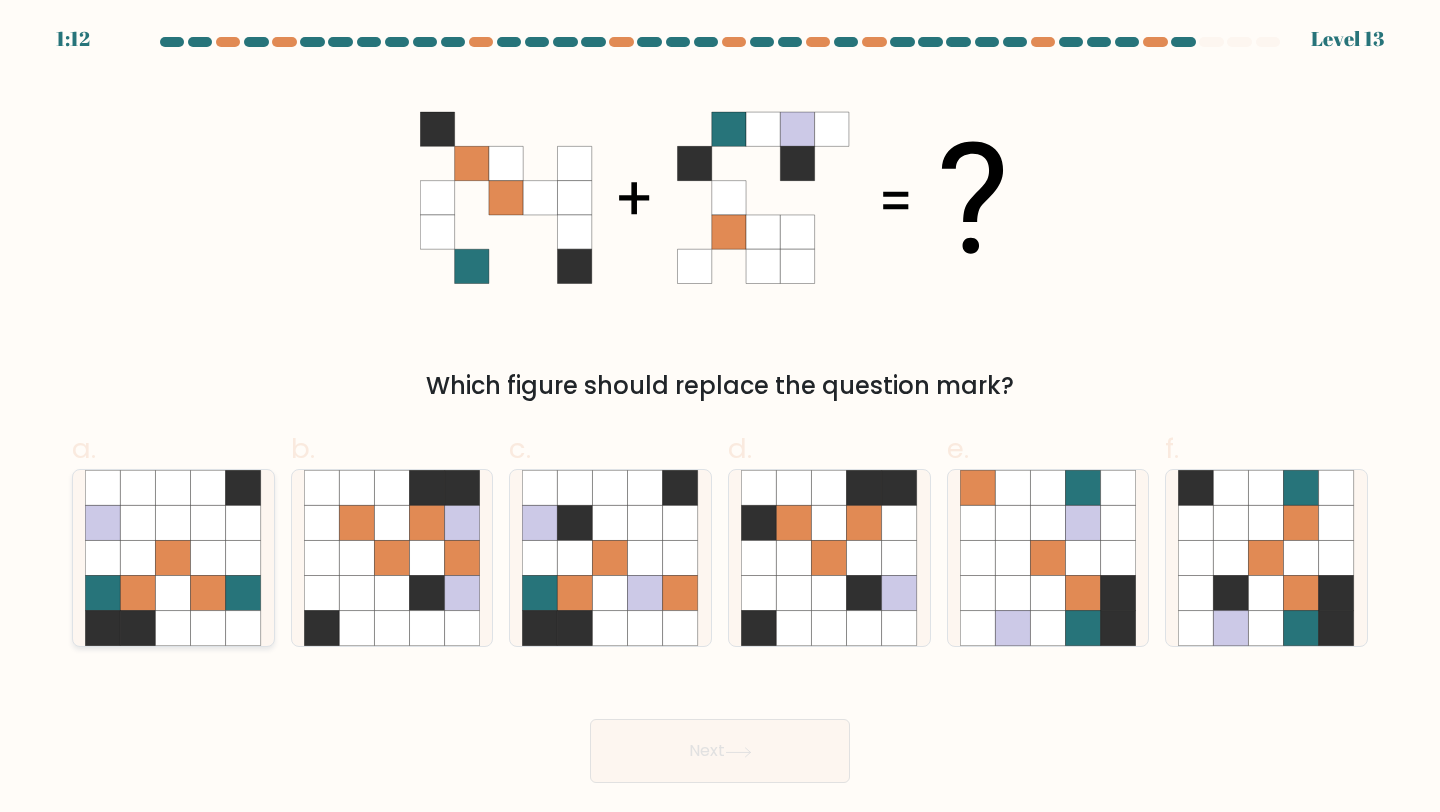 click at bounding box center (243, 522) 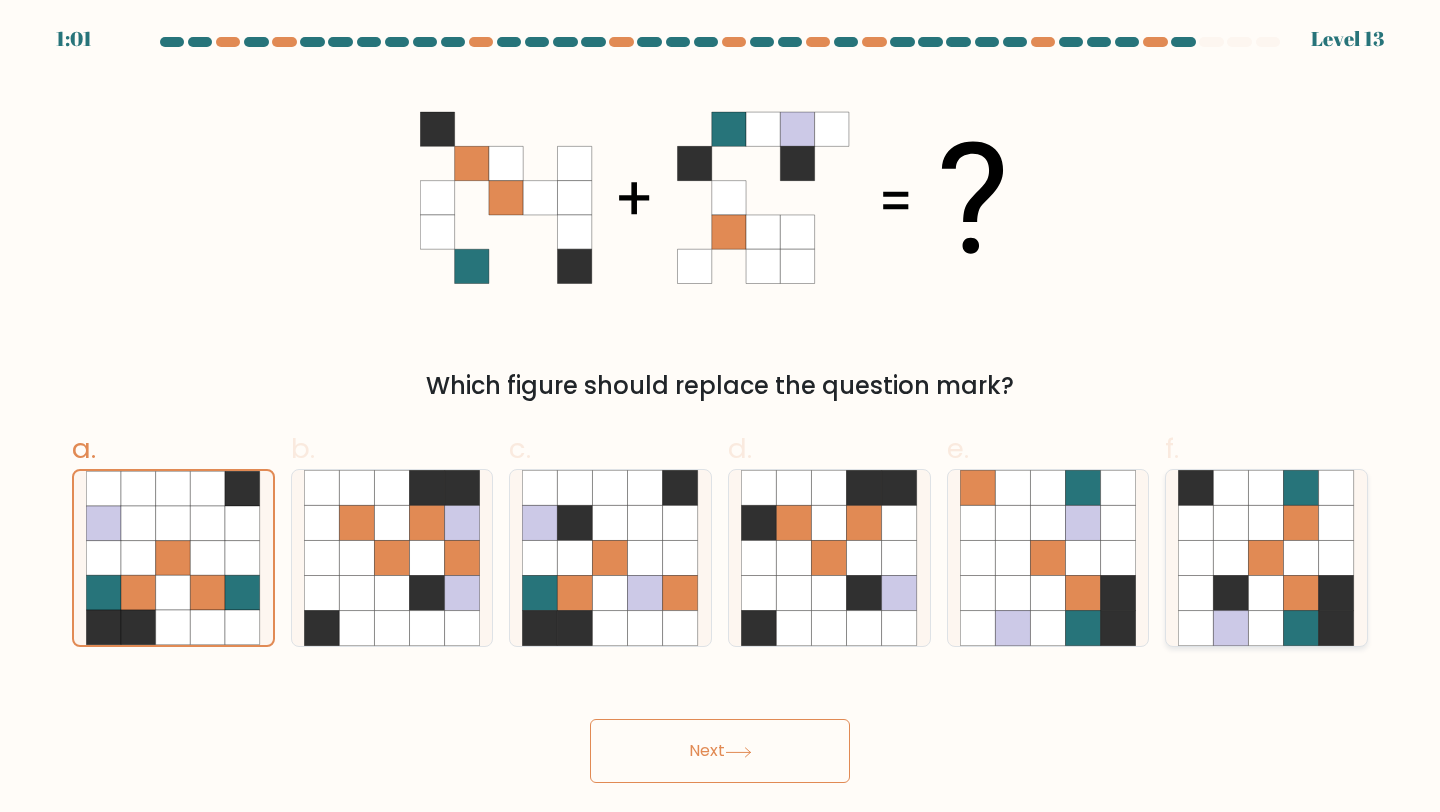 click at bounding box center [1266, 593] 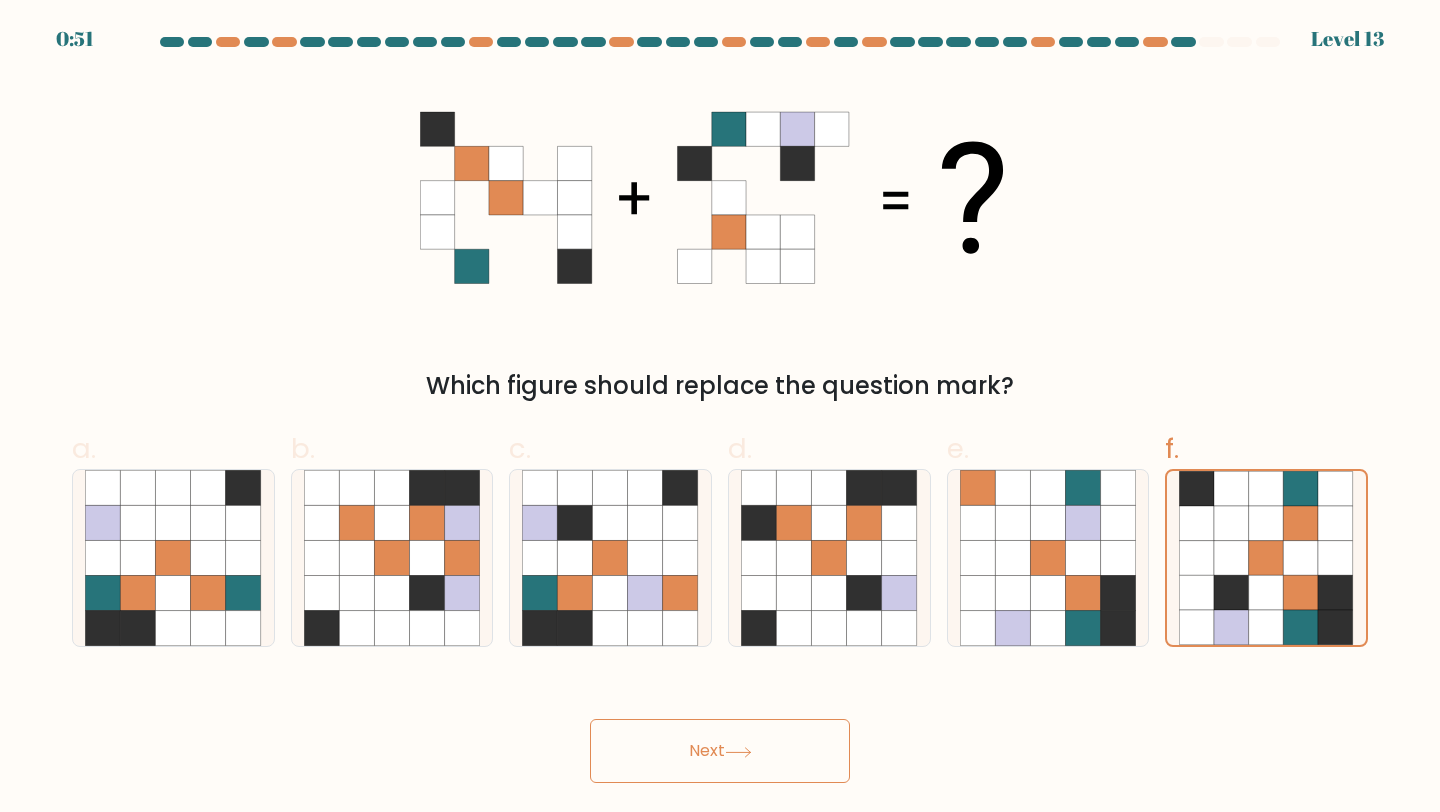 click on "Next" at bounding box center (720, 751) 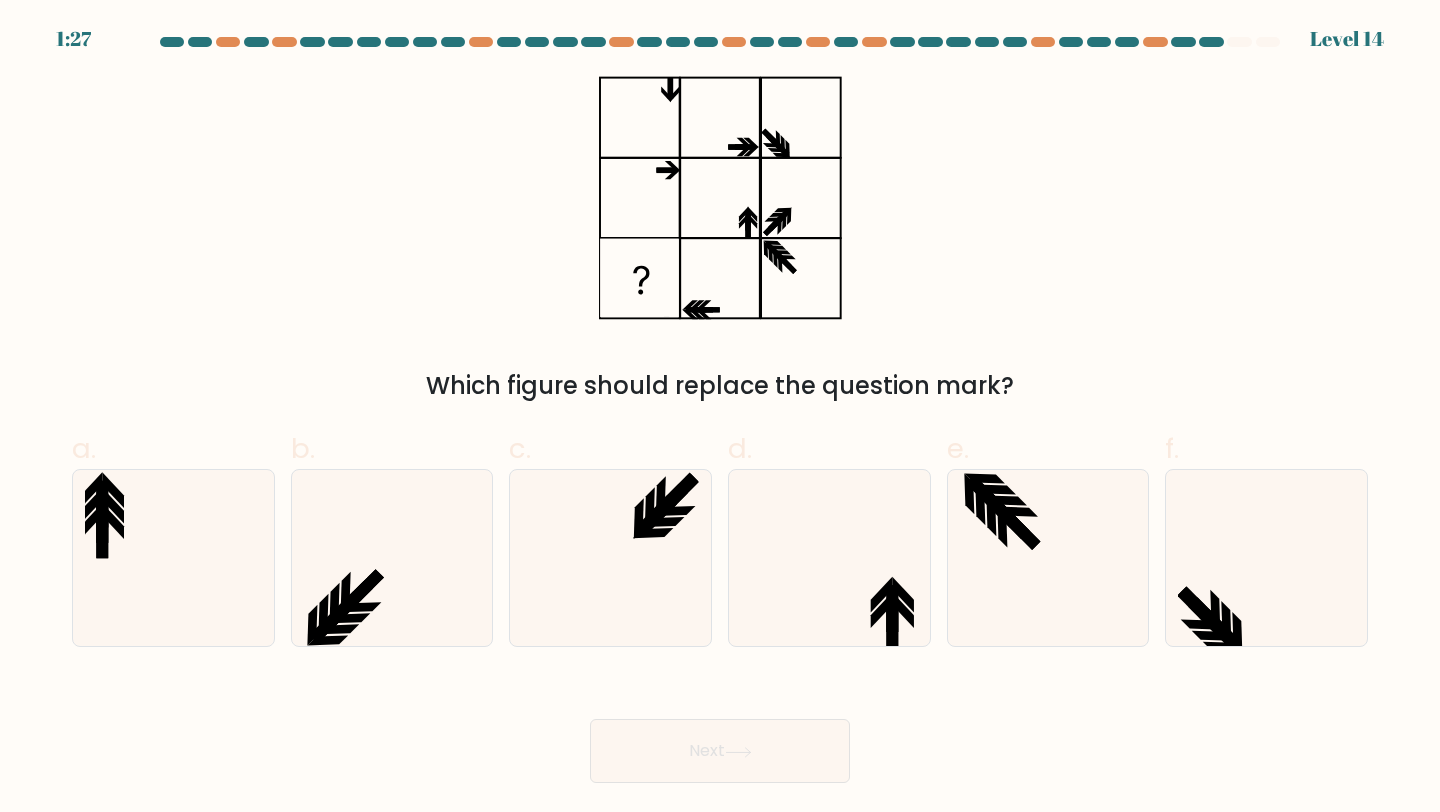 type 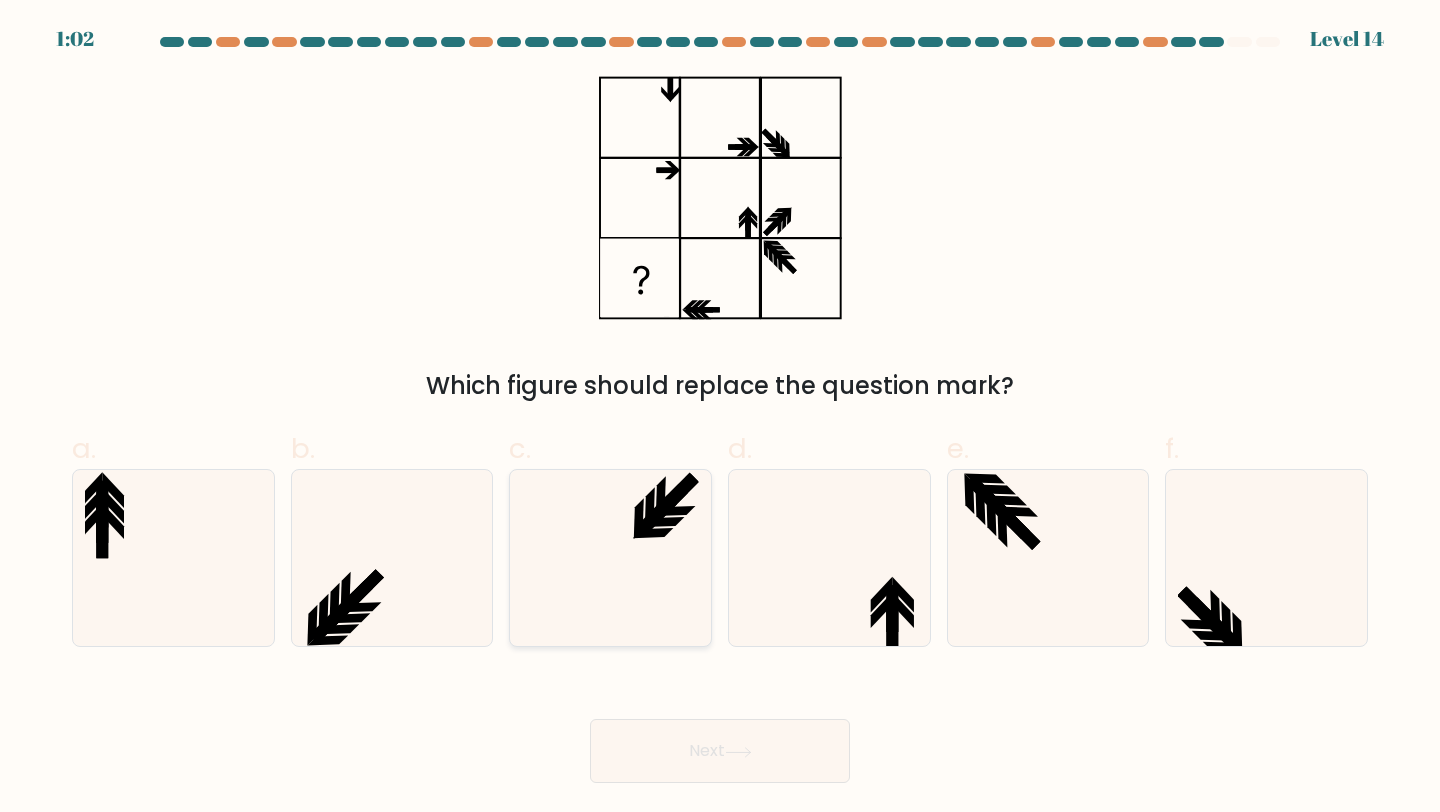 click at bounding box center [656, 517] 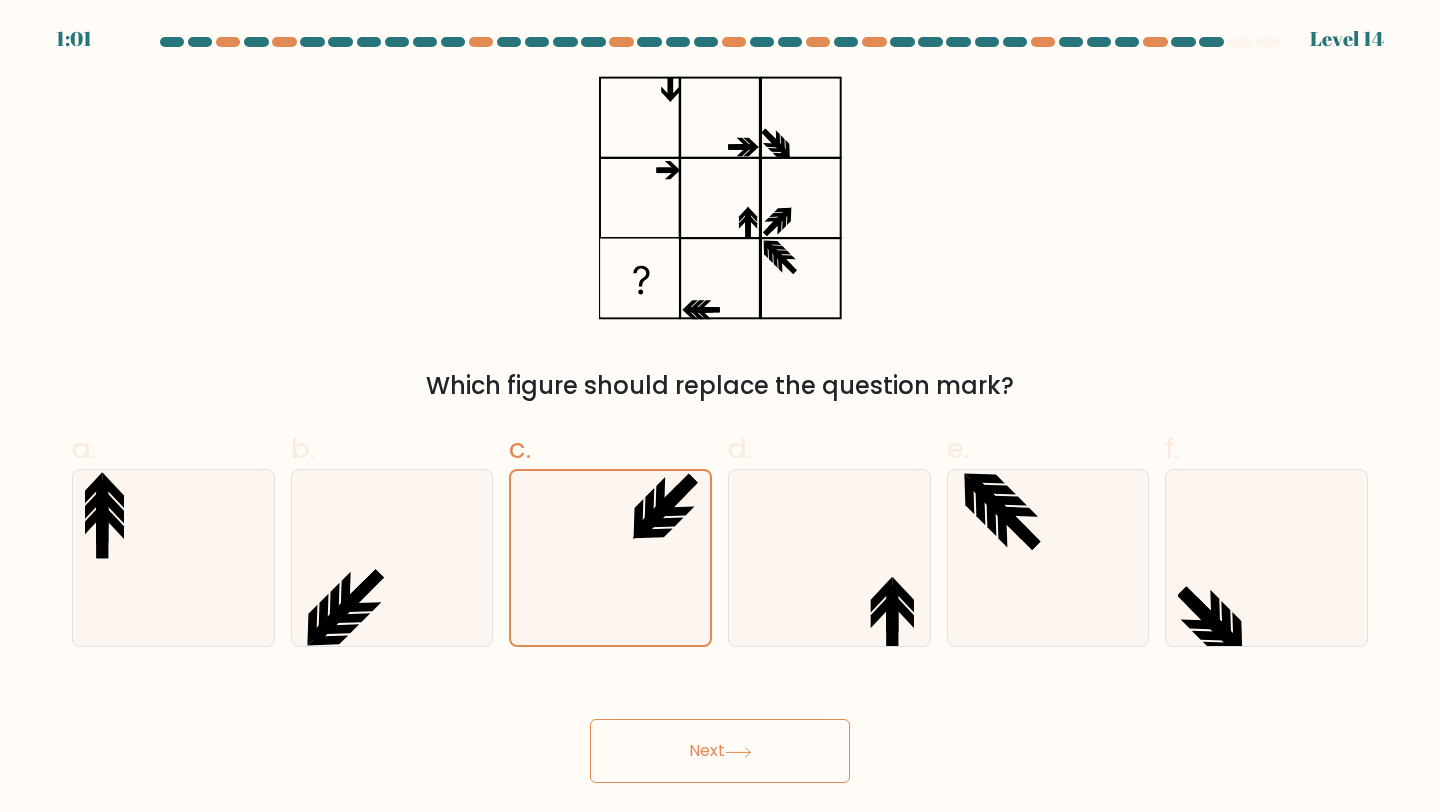 click on "Next" at bounding box center (720, 751) 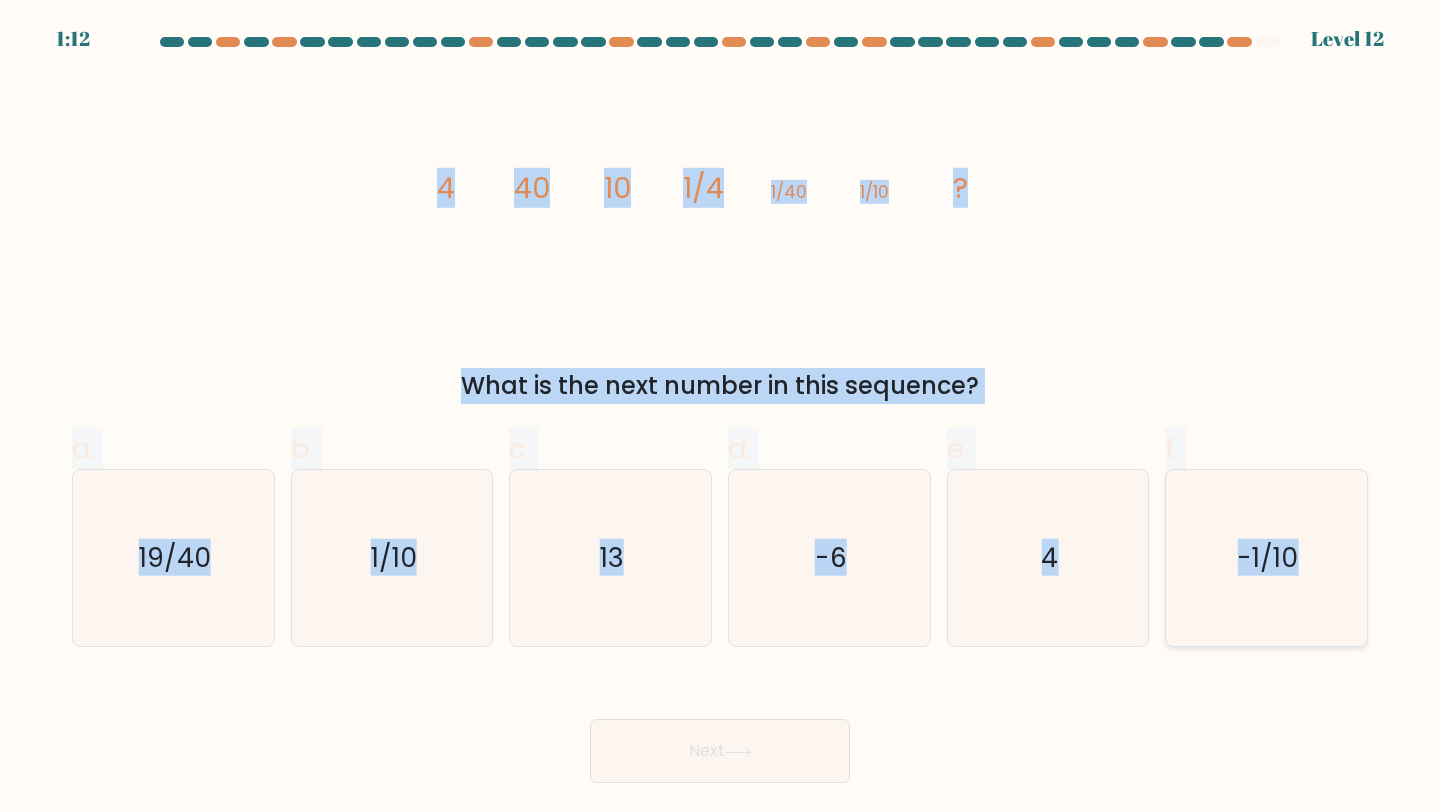 drag, startPoint x: 440, startPoint y: 183, endPoint x: 1298, endPoint y: 573, distance: 942.4776 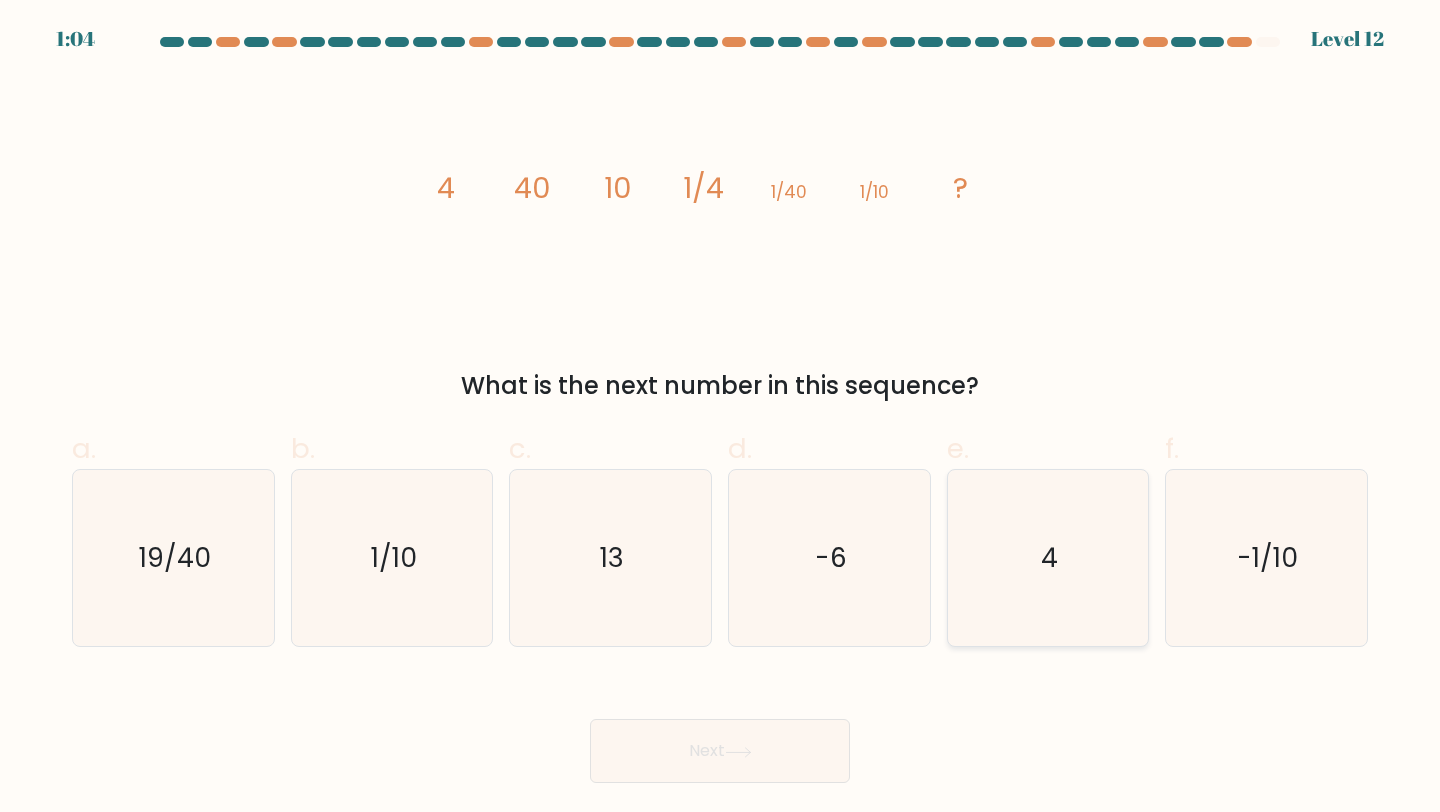 click on "4" at bounding box center [1048, 558] 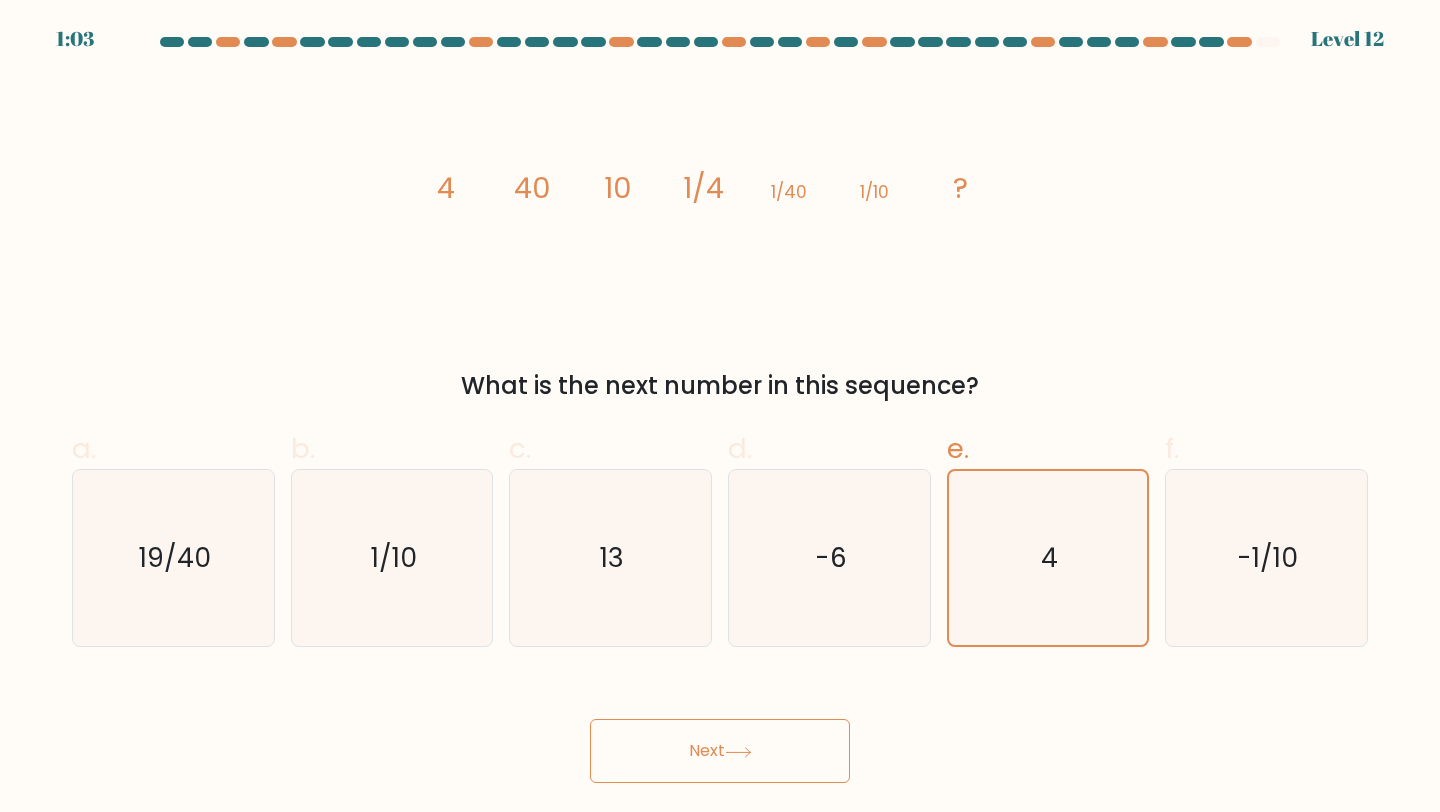click on "Next" at bounding box center (720, 751) 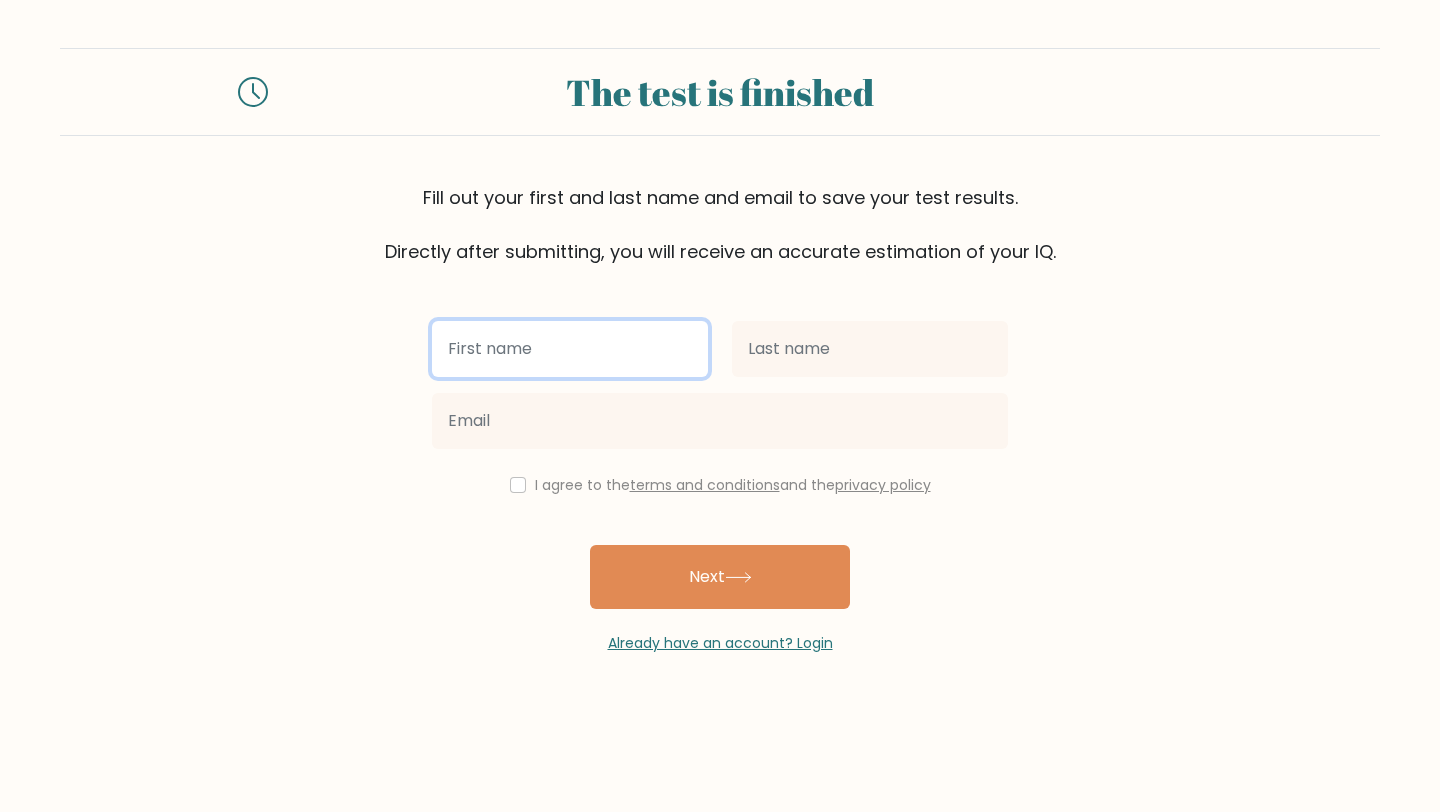 scroll, scrollTop: 0, scrollLeft: 0, axis: both 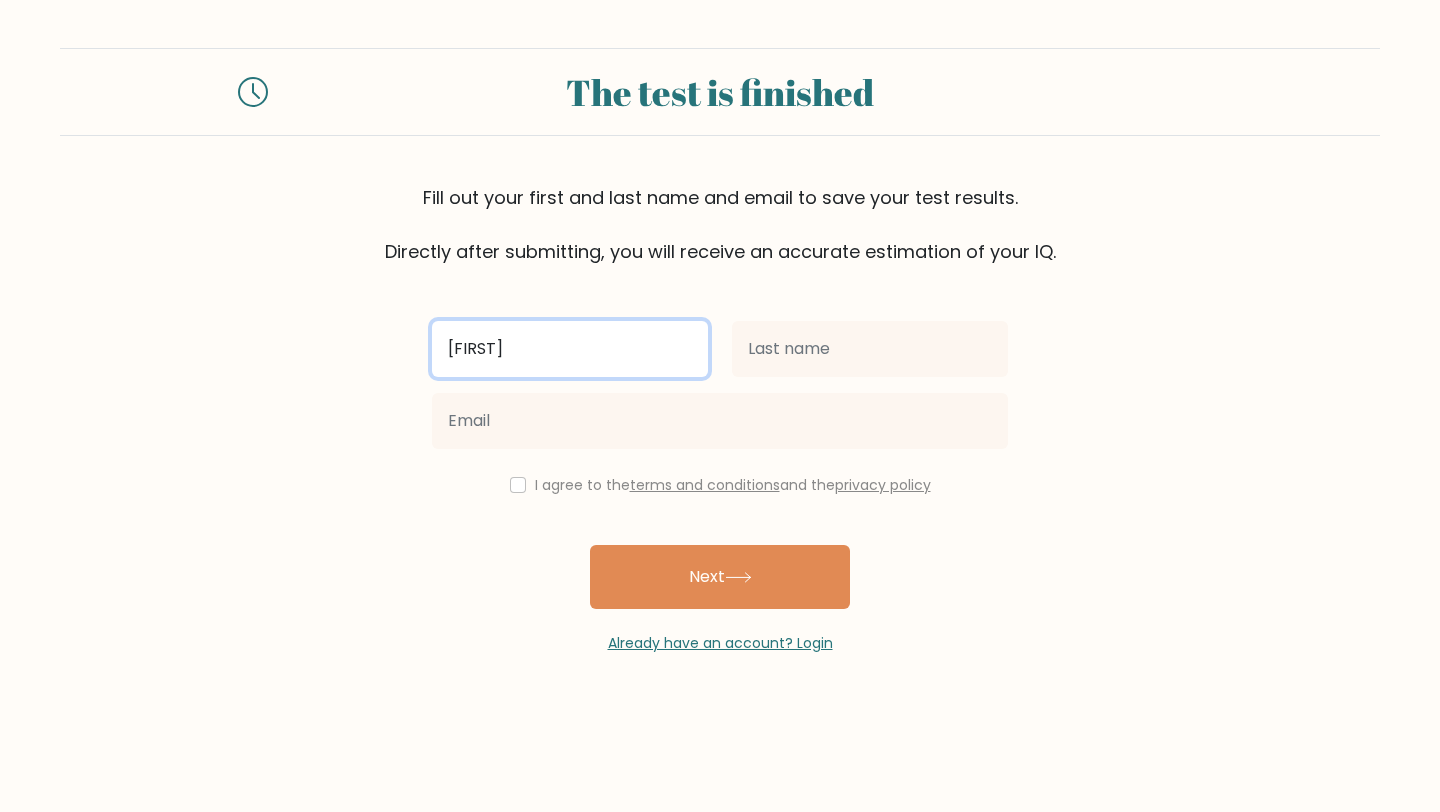 type on "[FIRST]" 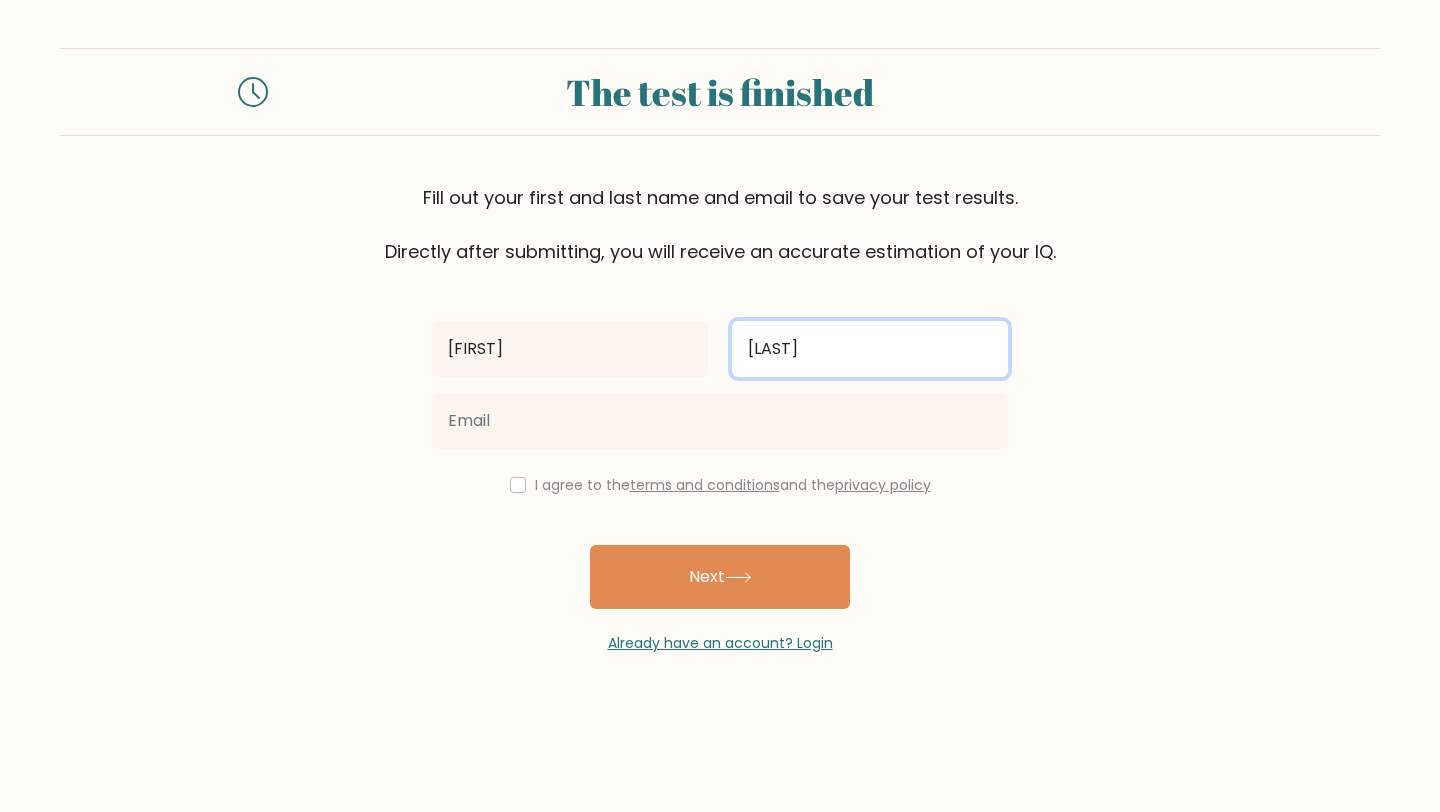 type on "[LAST]" 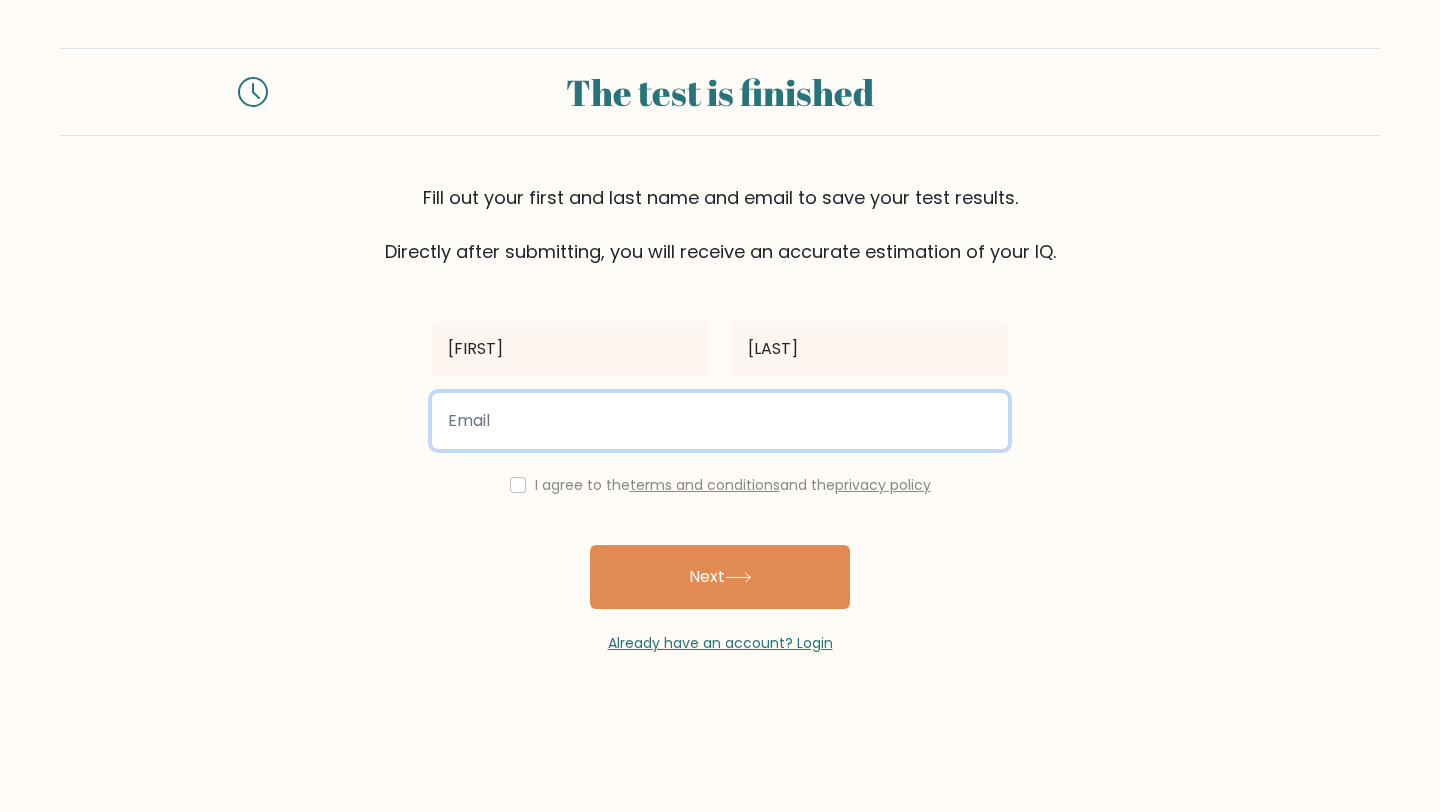 click at bounding box center [720, 421] 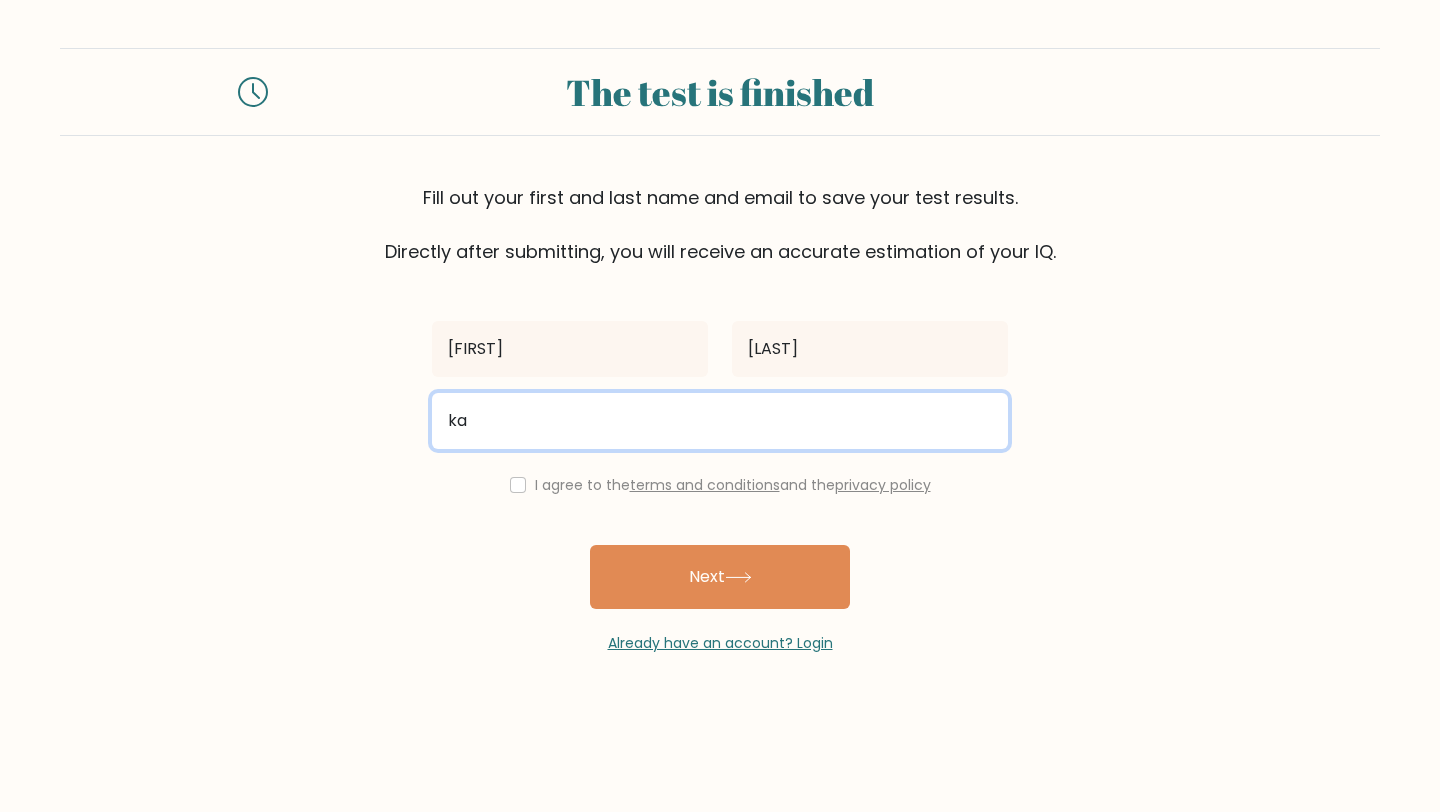click on "ka" at bounding box center [720, 421] 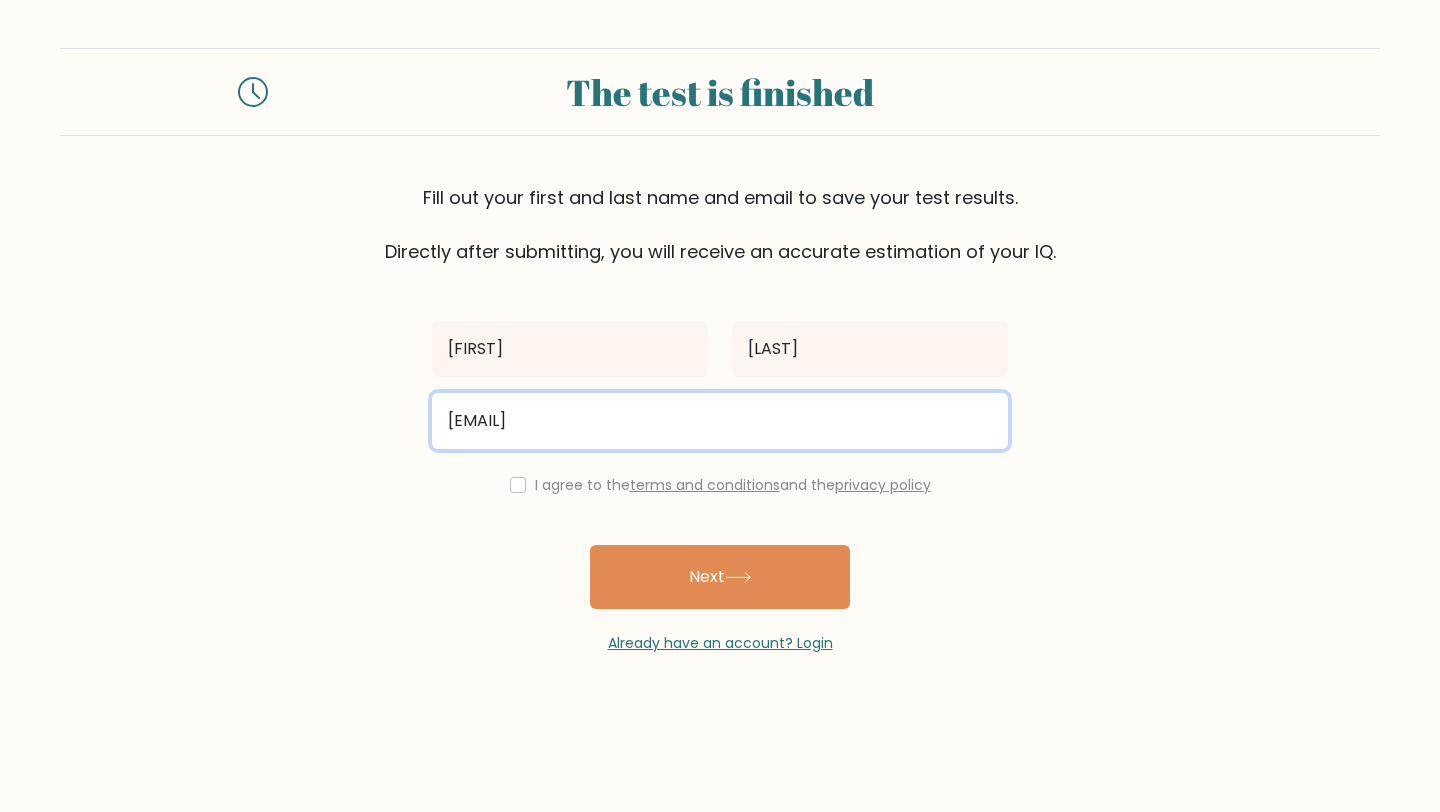 type on "kak6512@psu" 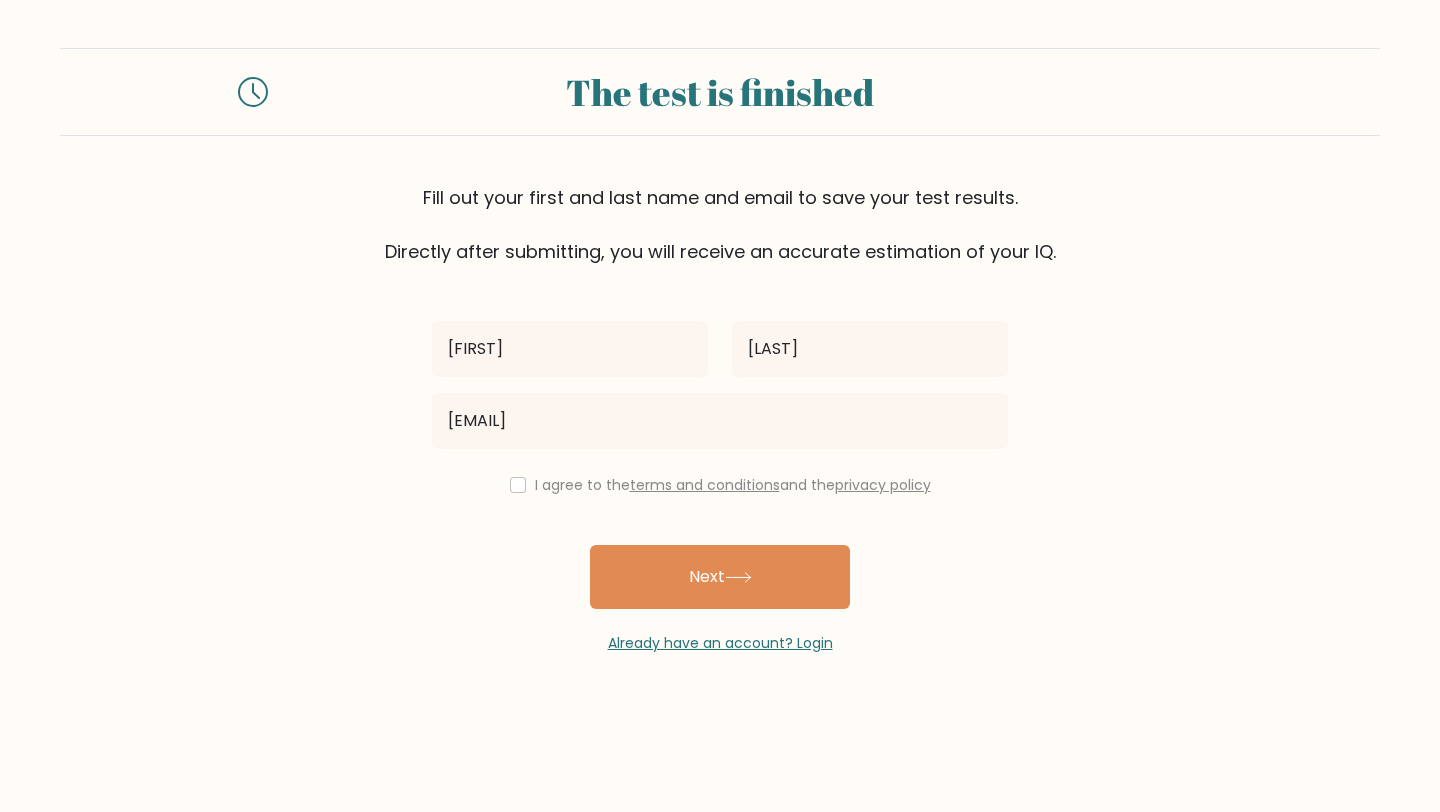 click on "I agree to the  terms and conditions  and the  privacy policy" at bounding box center (720, 485) 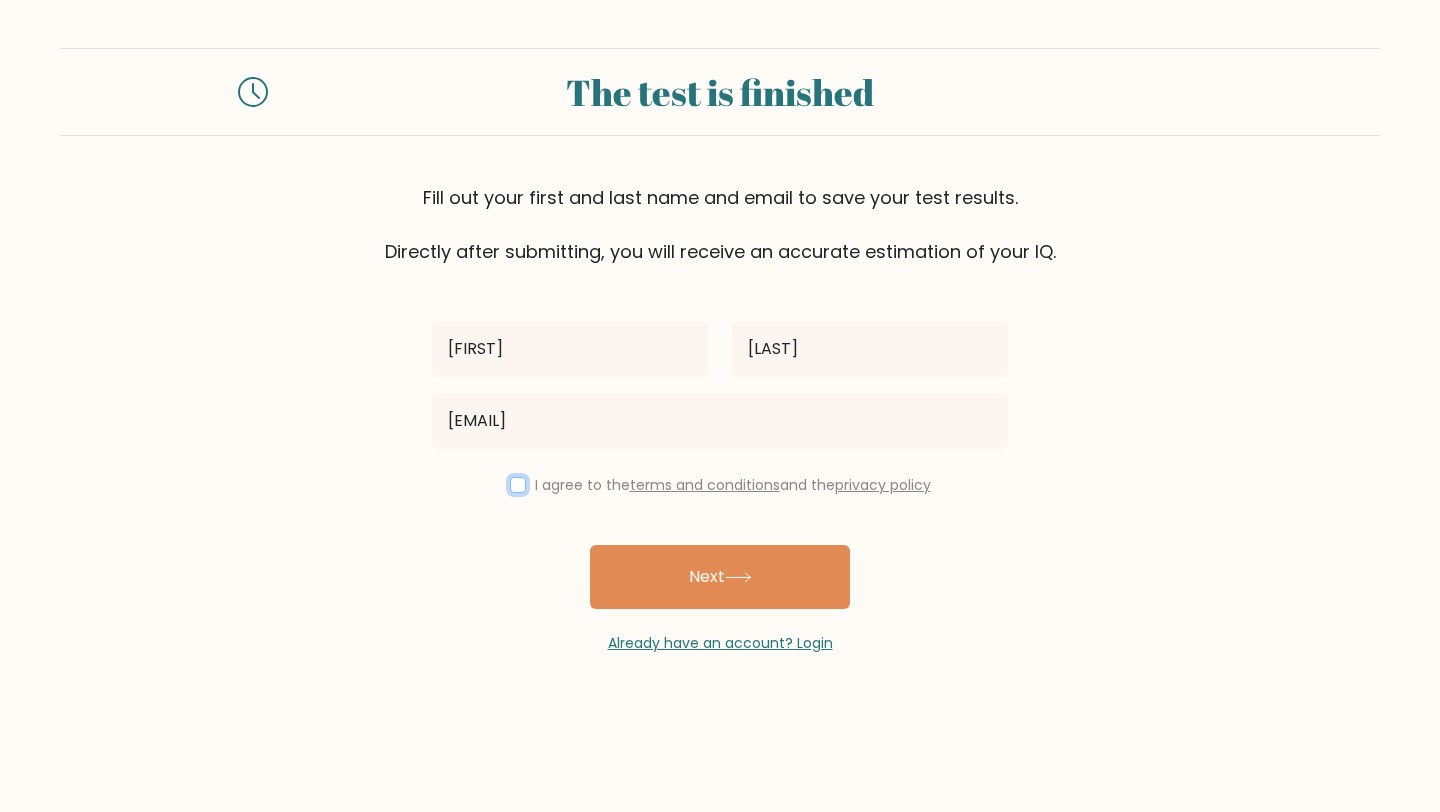 click at bounding box center (518, 485) 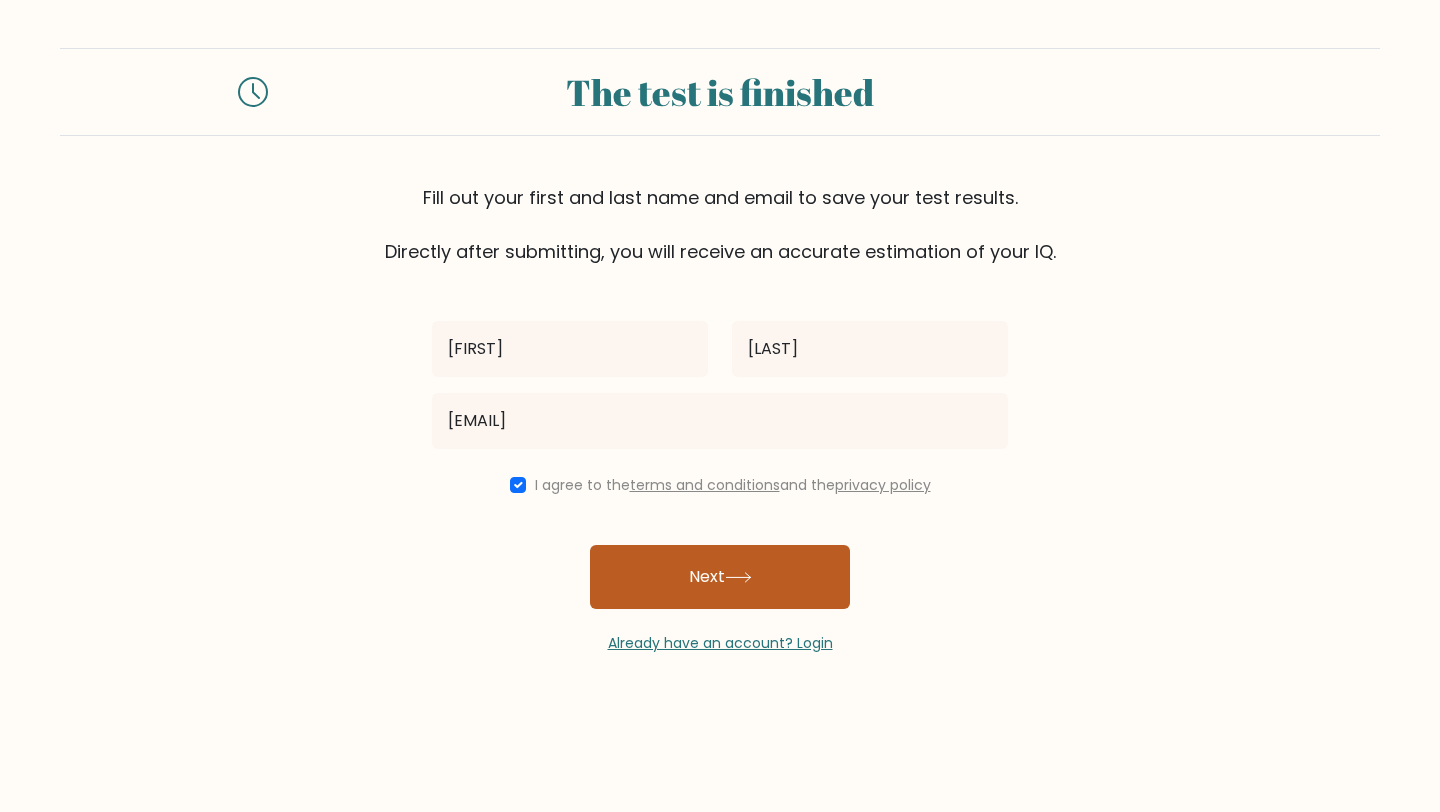 click on "Next" at bounding box center (720, 577) 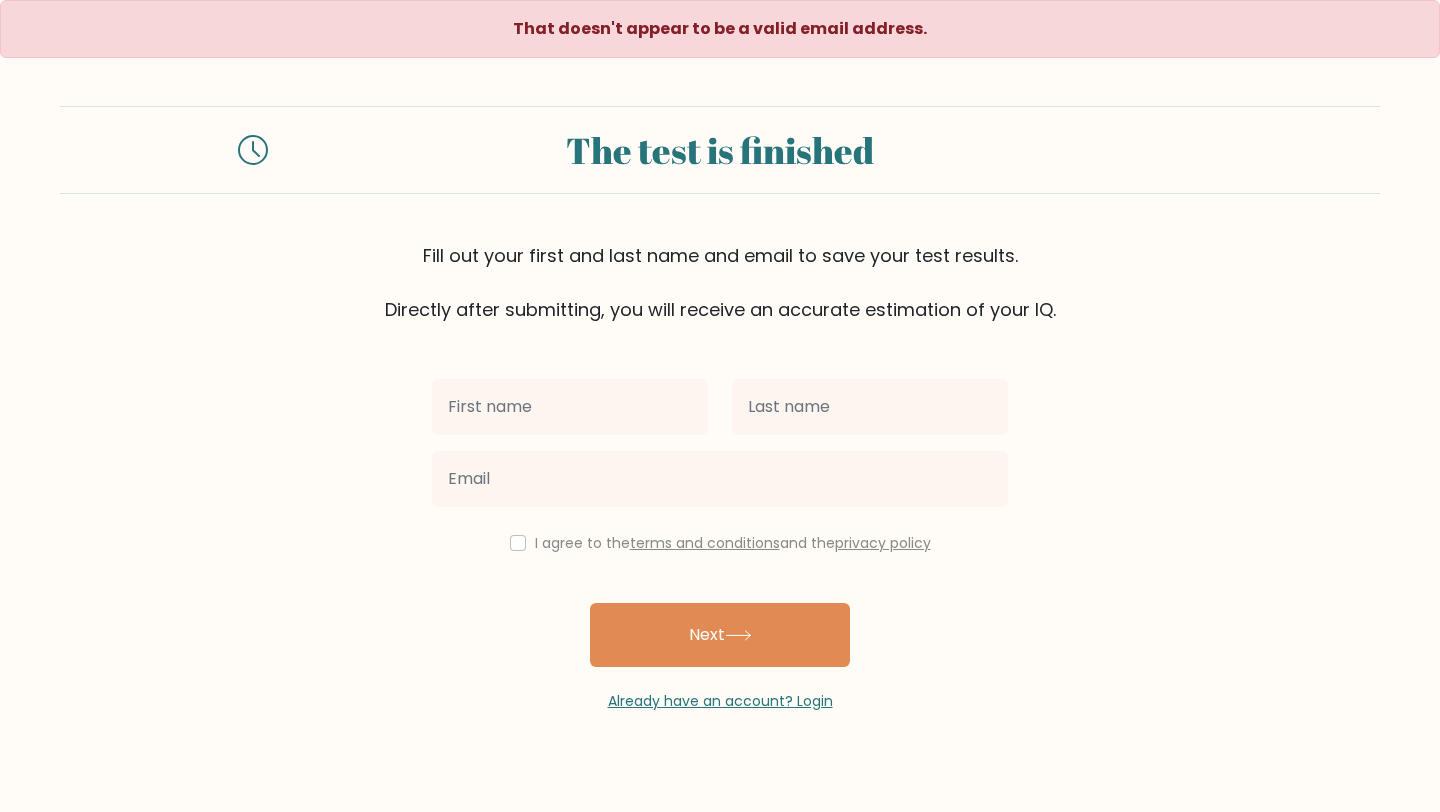 scroll, scrollTop: 0, scrollLeft: 0, axis: both 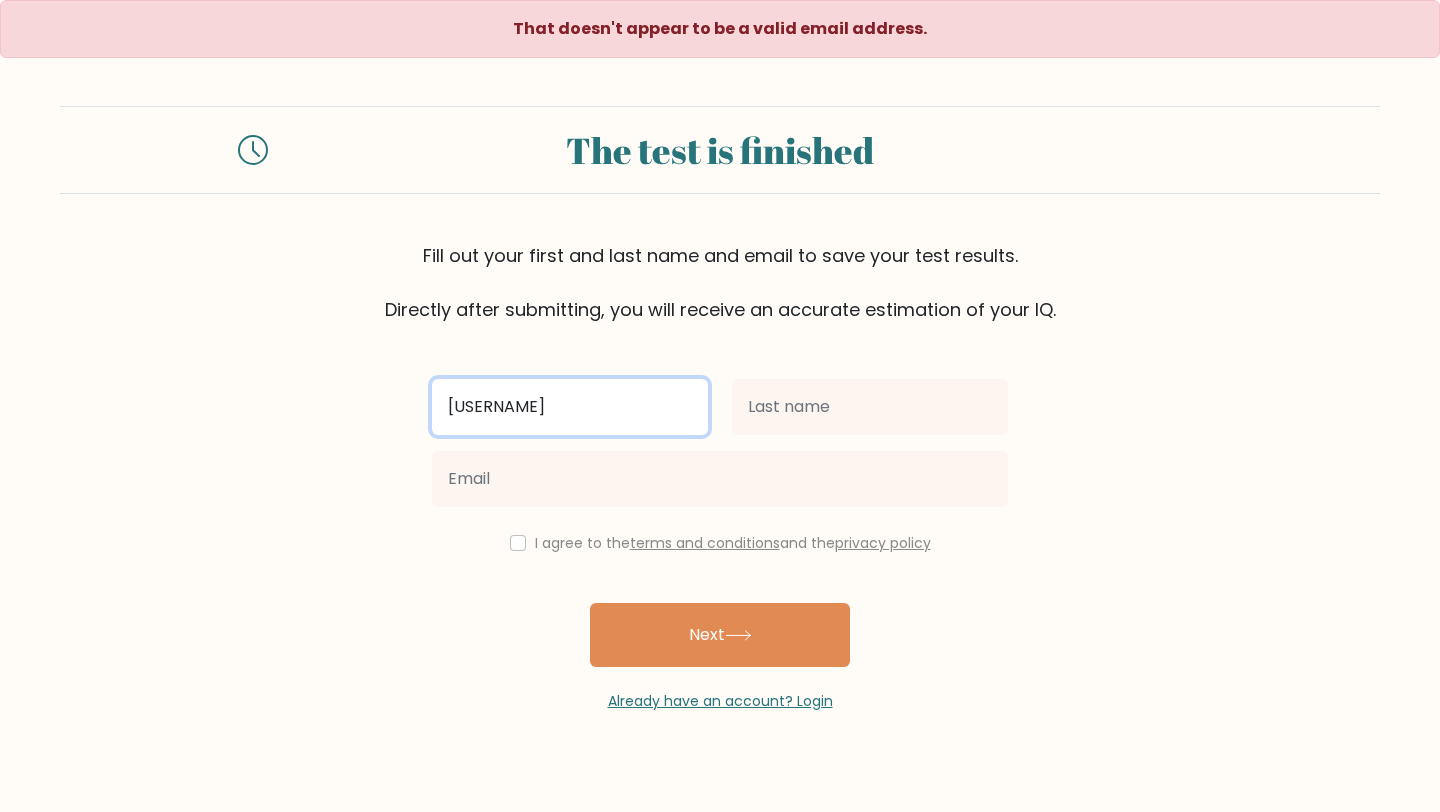 type on "[USERNAME]" 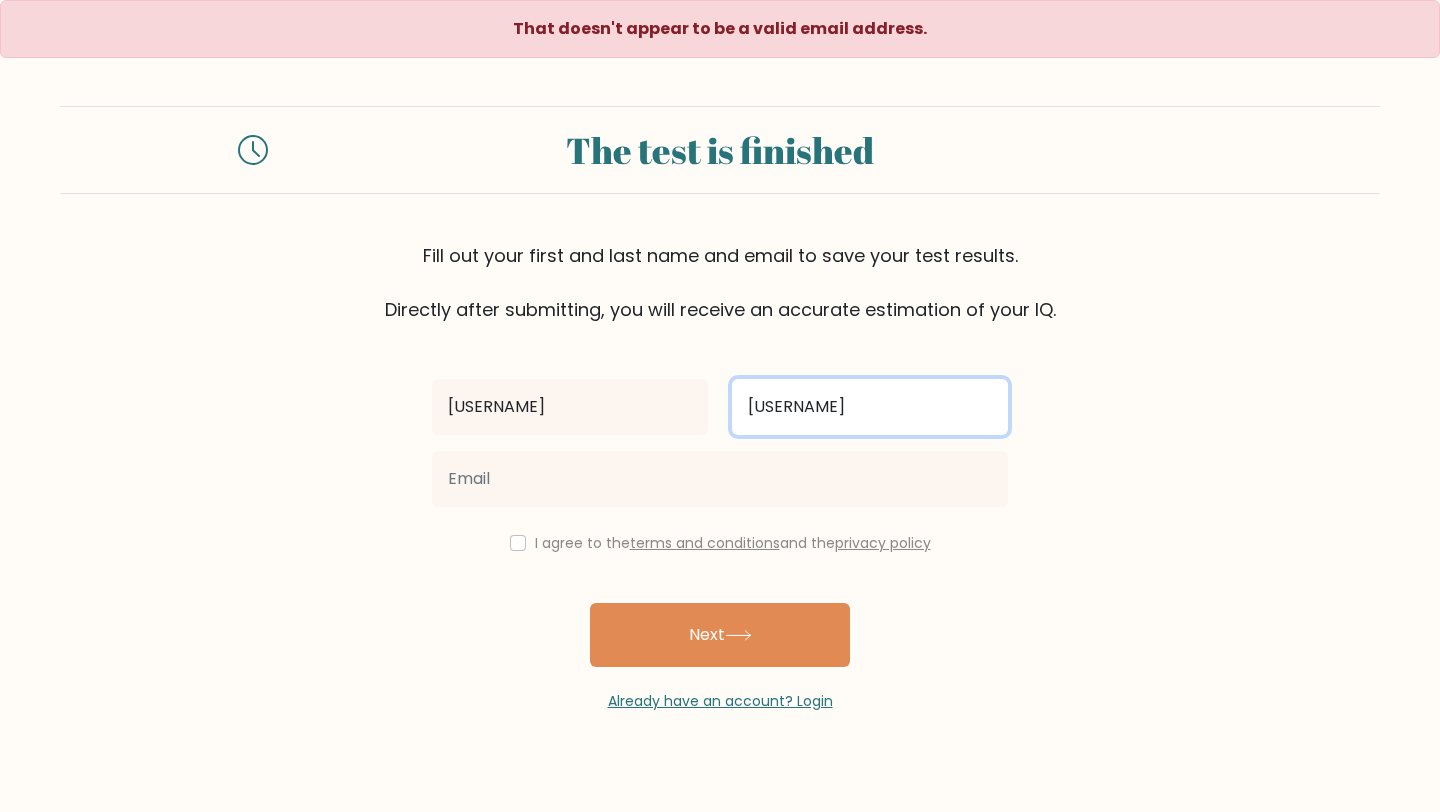 type on "[USERNAME]" 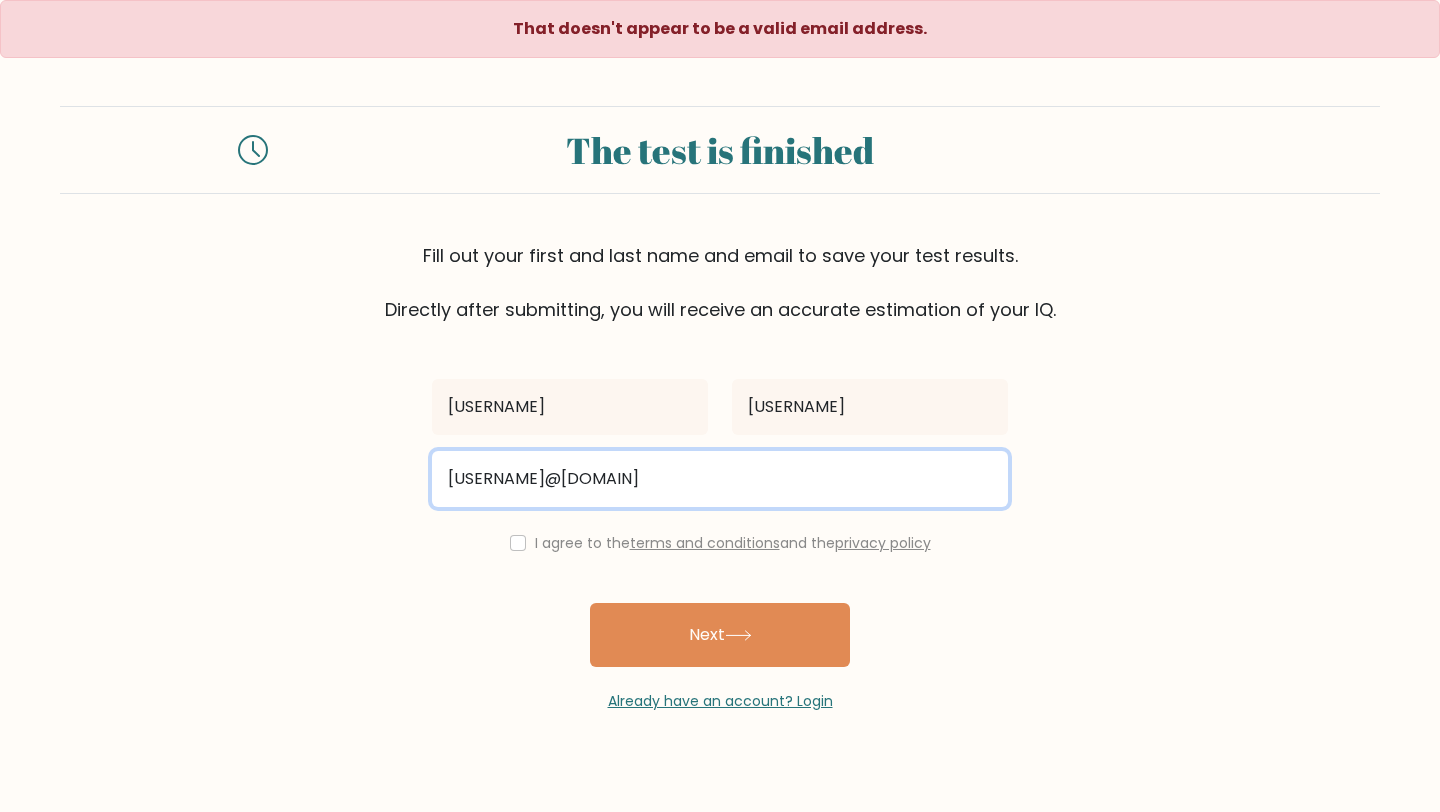 type on "[USERNAME]@[DOMAIN]" 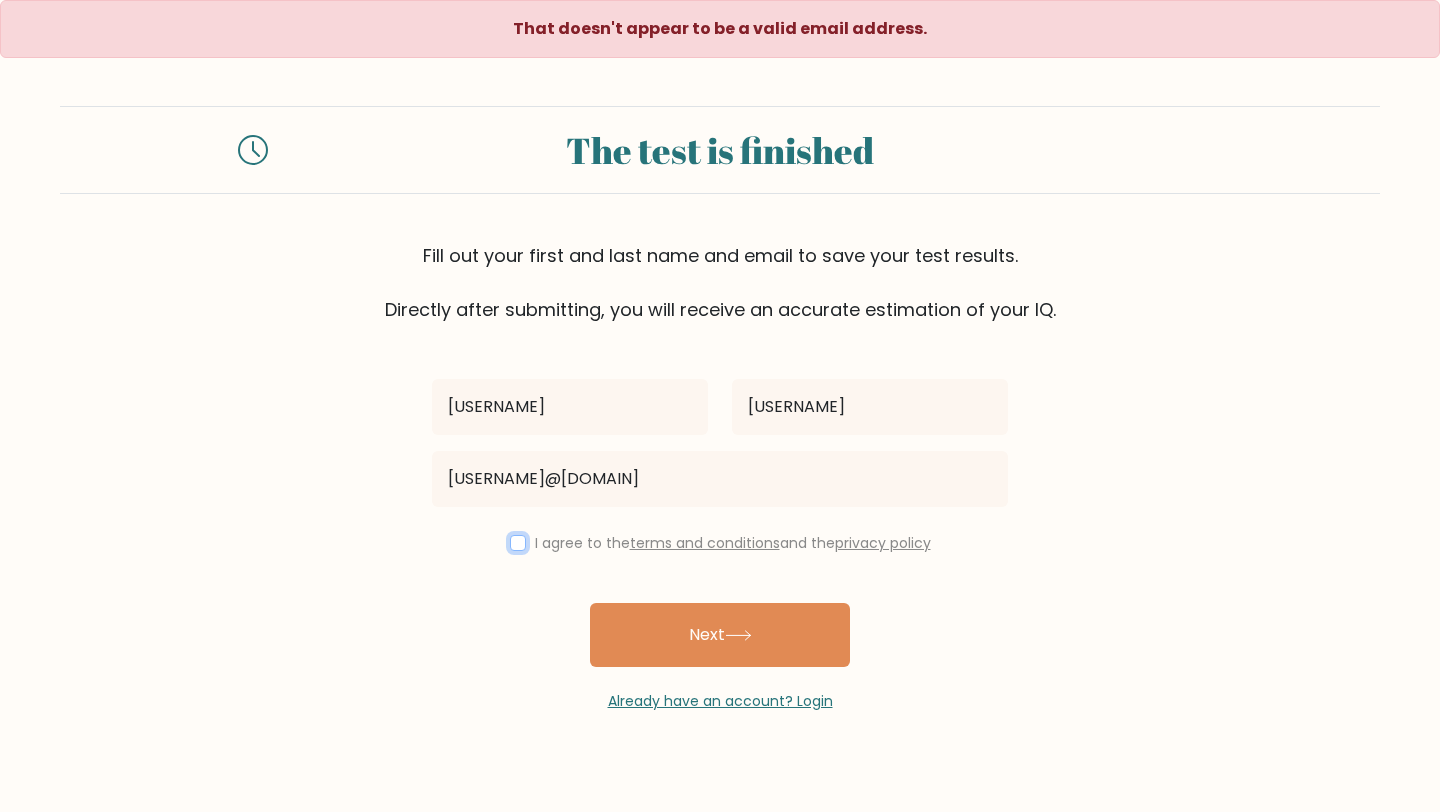click at bounding box center [518, 543] 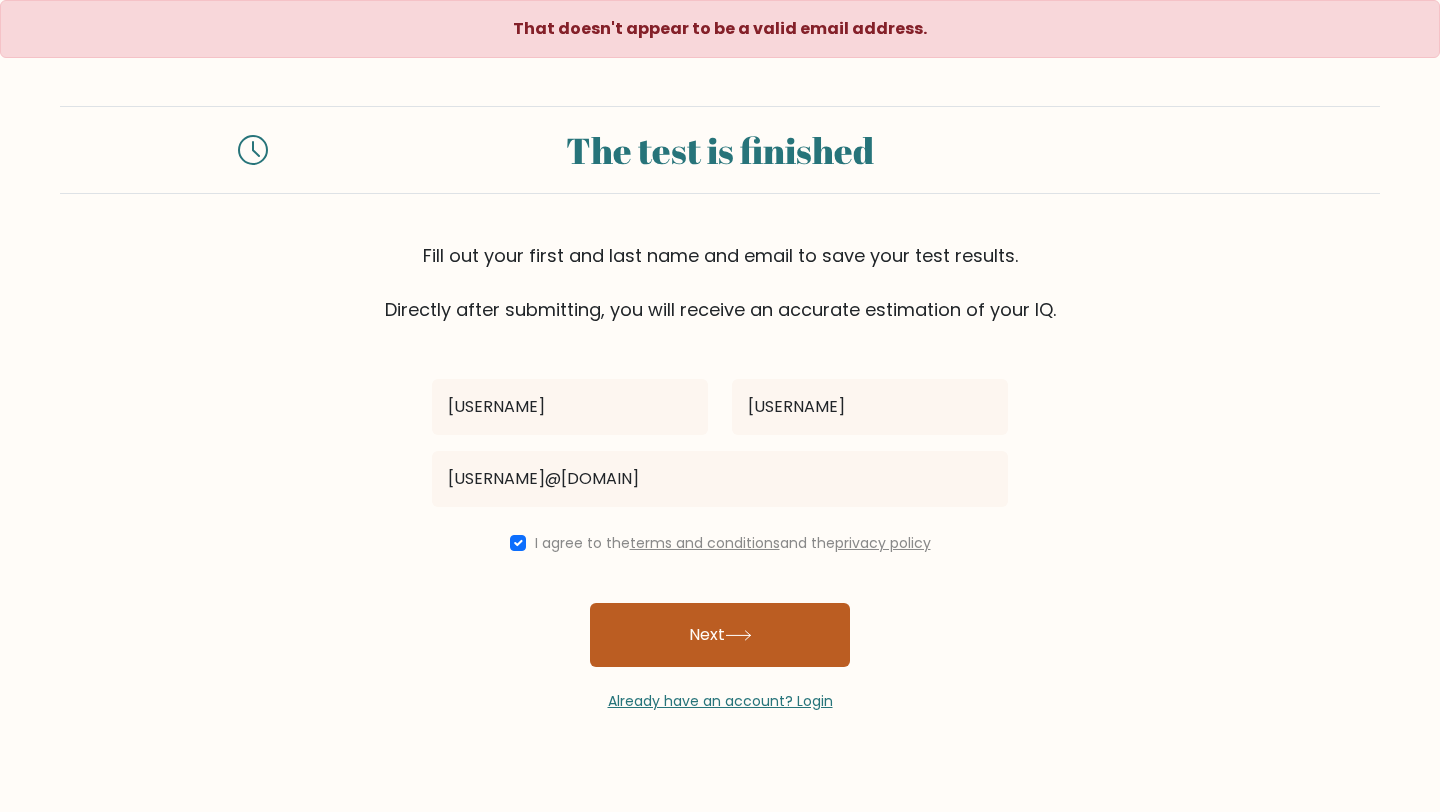 click on "Next" at bounding box center (720, 635) 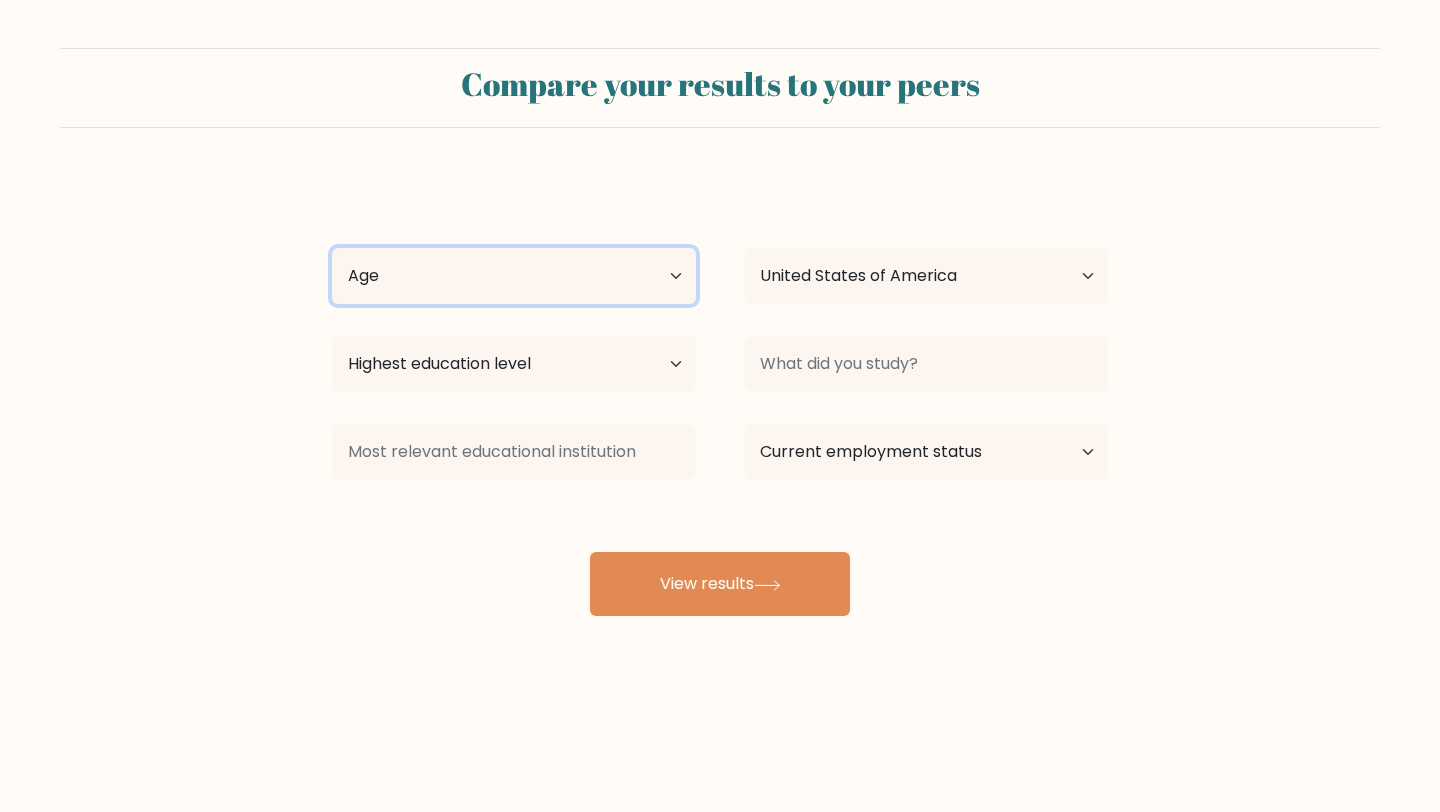 click on "Age
Under 18 years old
18-24 years old
25-34 years old
35-44 years old
45-54 years old
55-64 years old
65 years old and above" at bounding box center (514, 276) 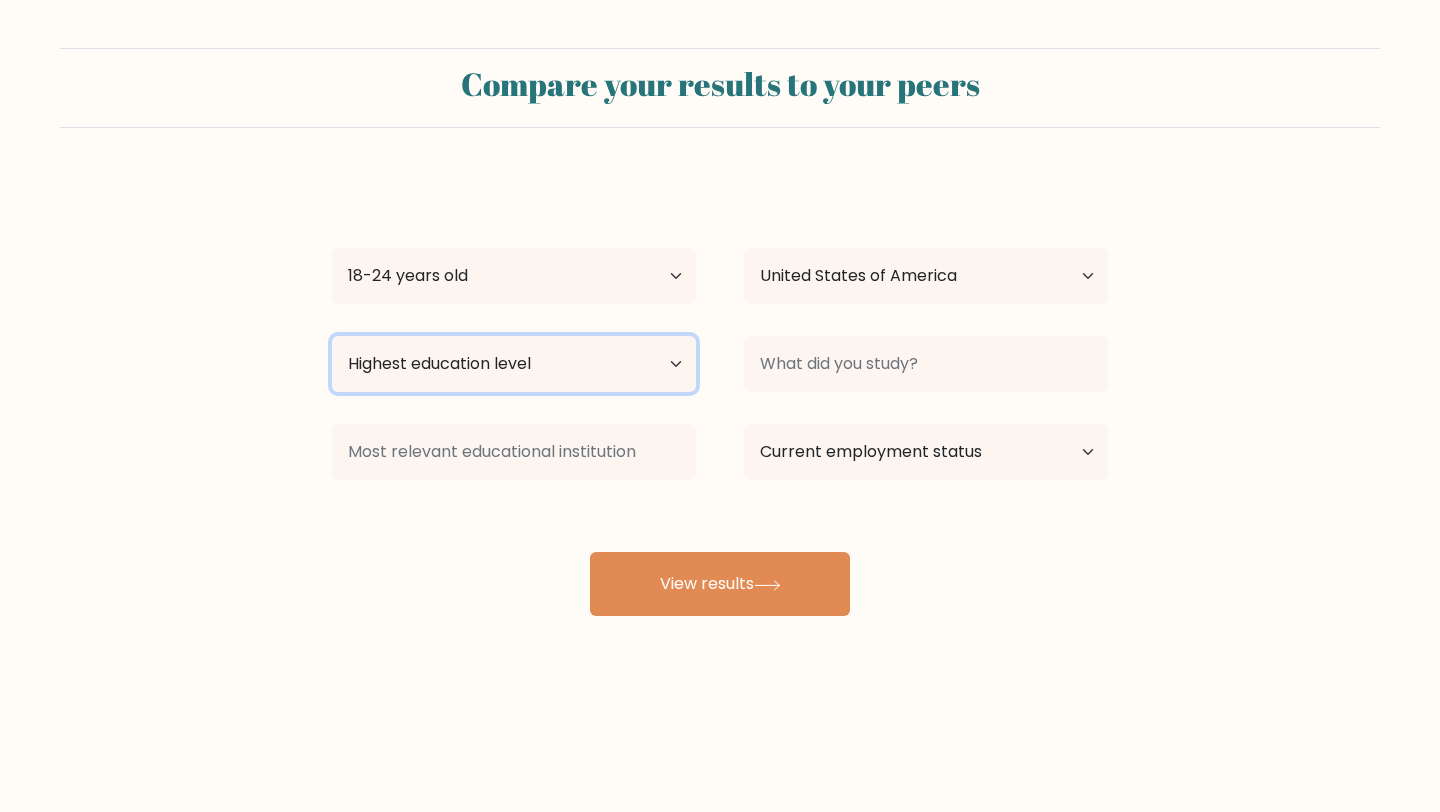 click on "Highest education level
No schooling
Primary
Lower Secondary
Upper Secondary
Occupation Specific
Bachelor's degree
Master's degree
Doctoral degree" at bounding box center [514, 364] 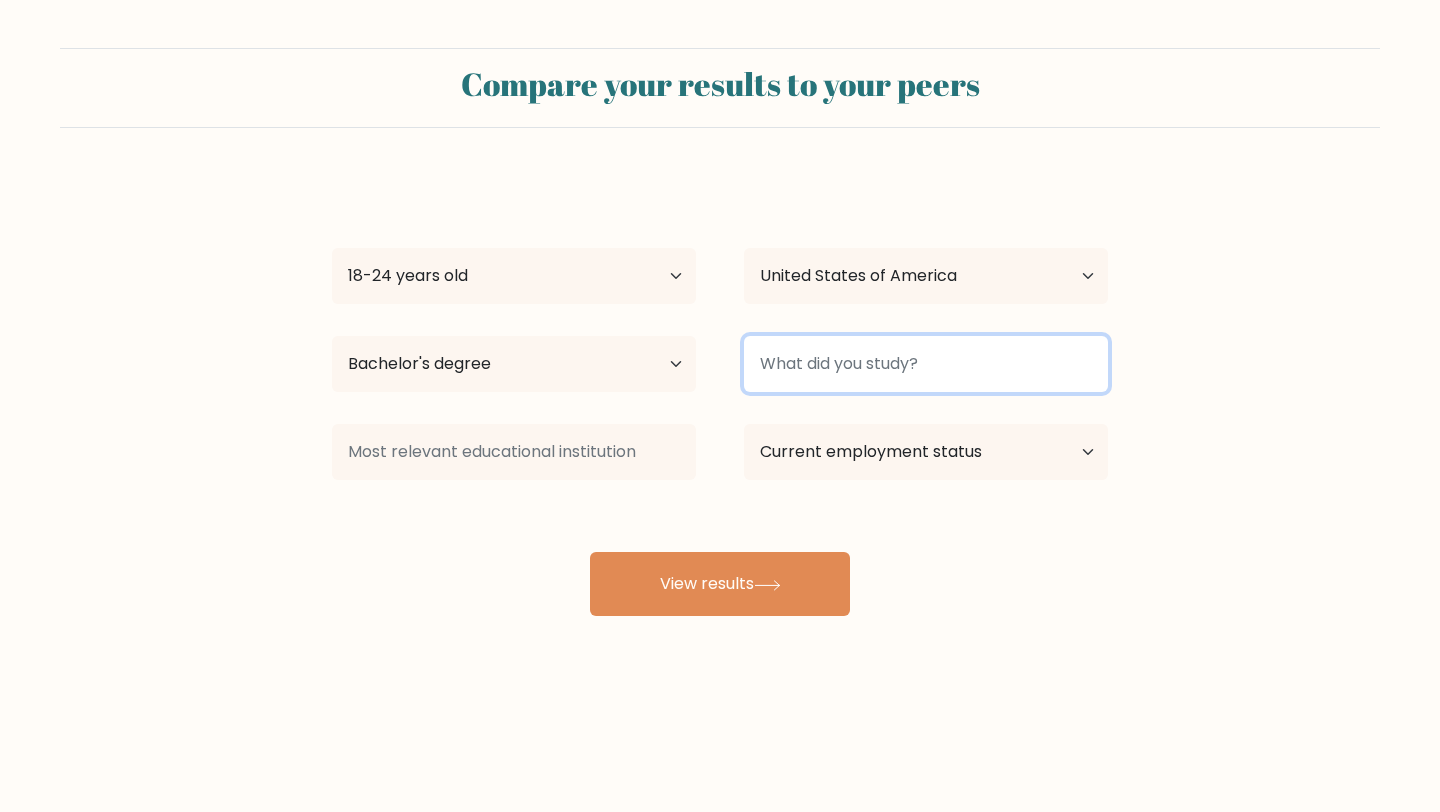 click at bounding box center [926, 364] 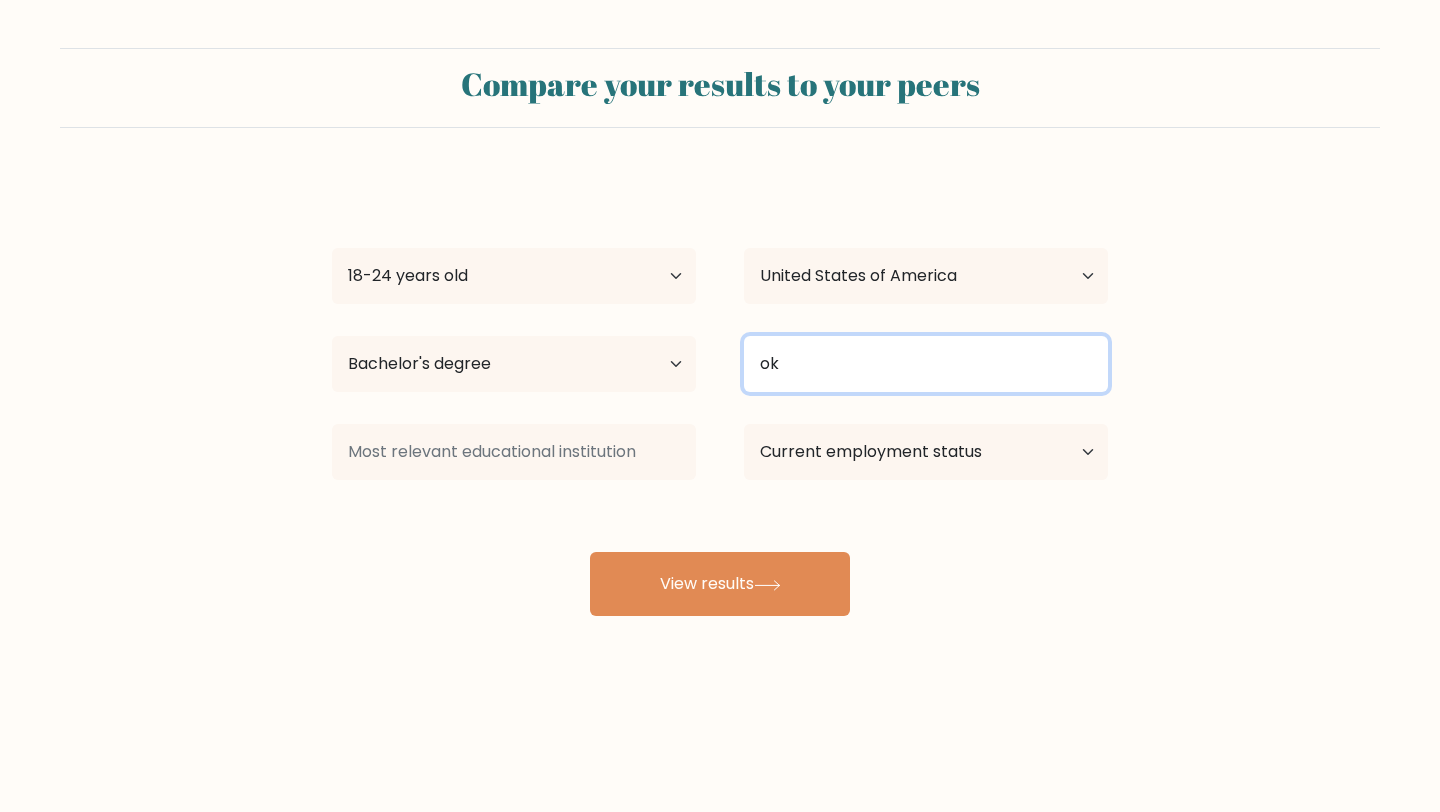 type on "ok" 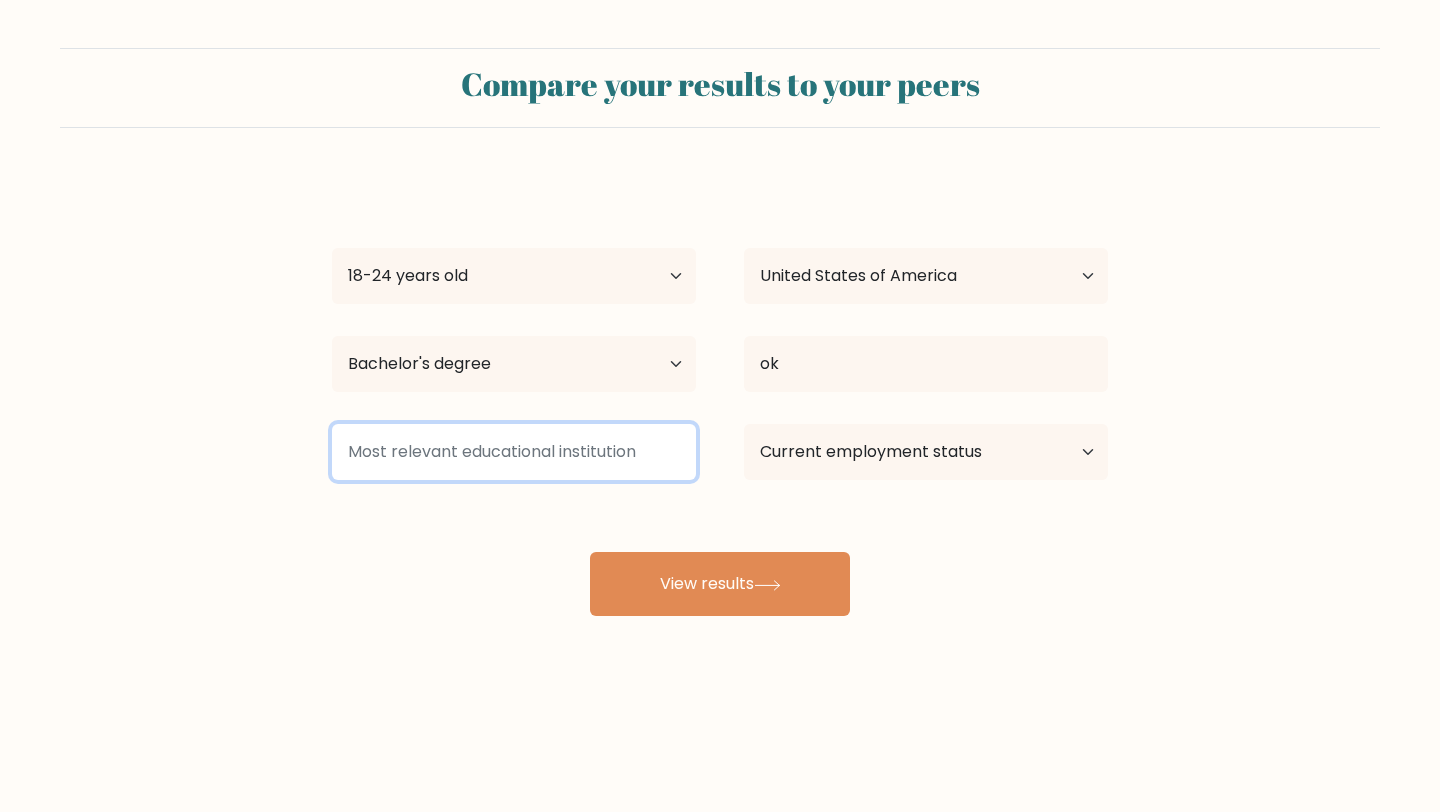 click at bounding box center [514, 452] 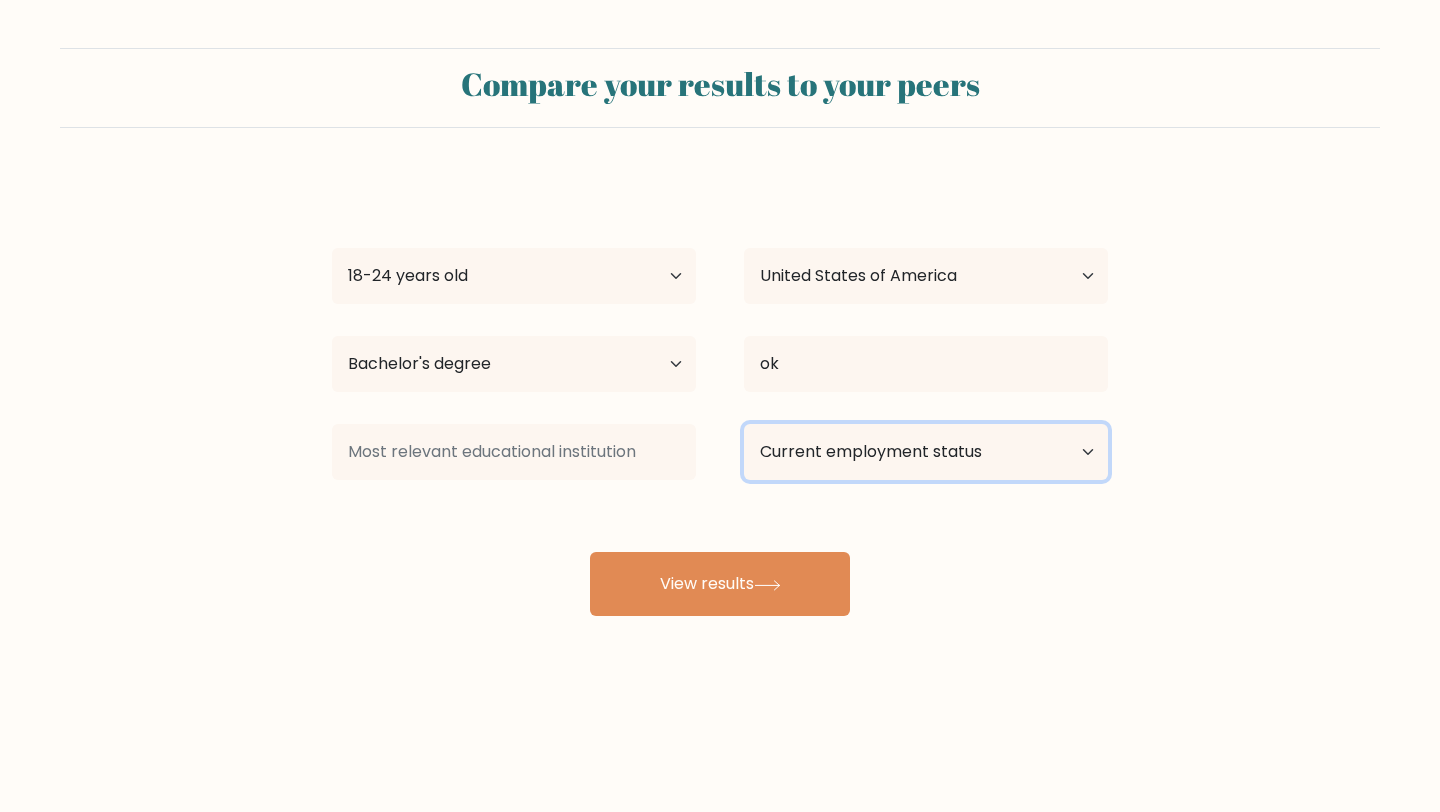 click on "Current employment status
Employed
Student
Retired
Other / prefer not to answer" at bounding box center (926, 452) 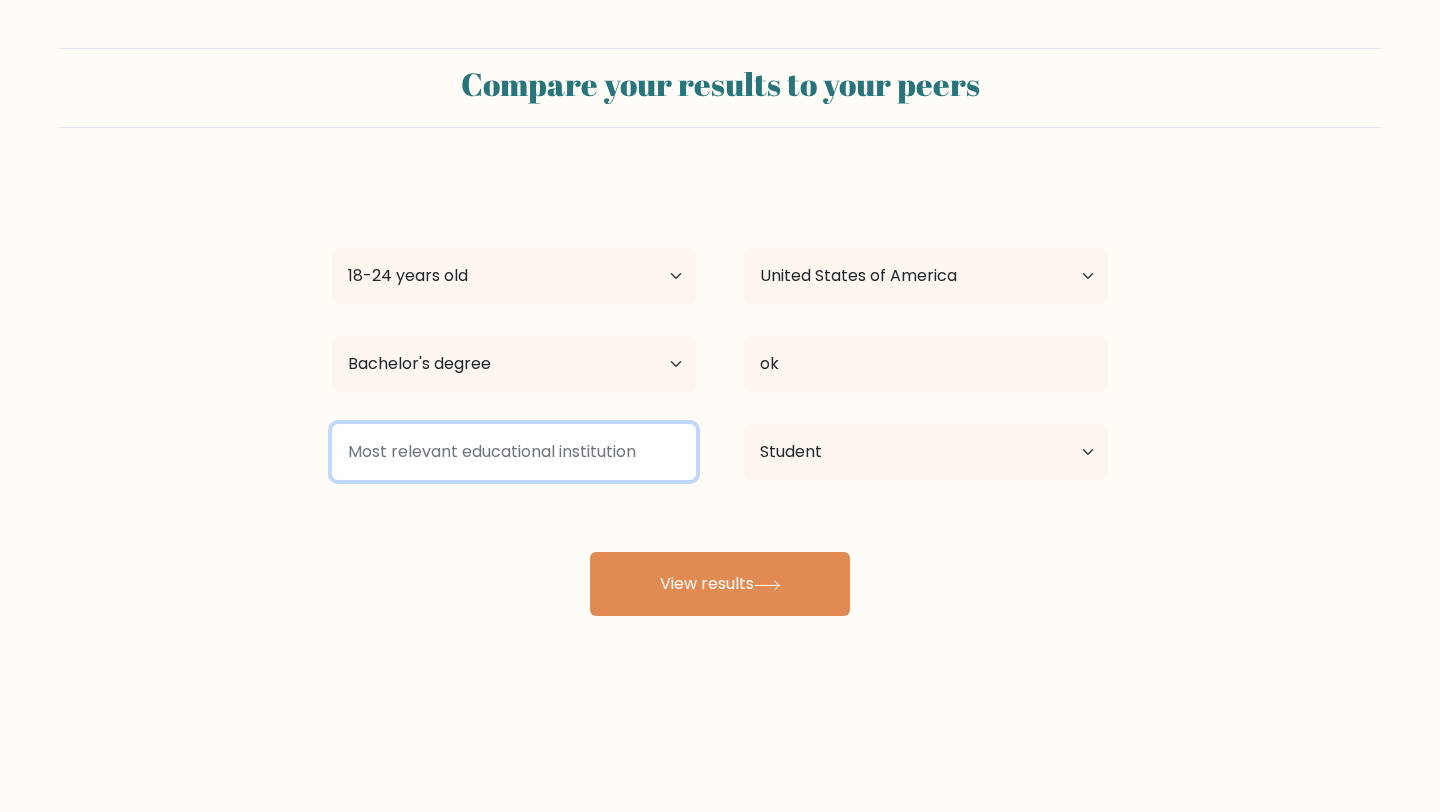 click at bounding box center (514, 452) 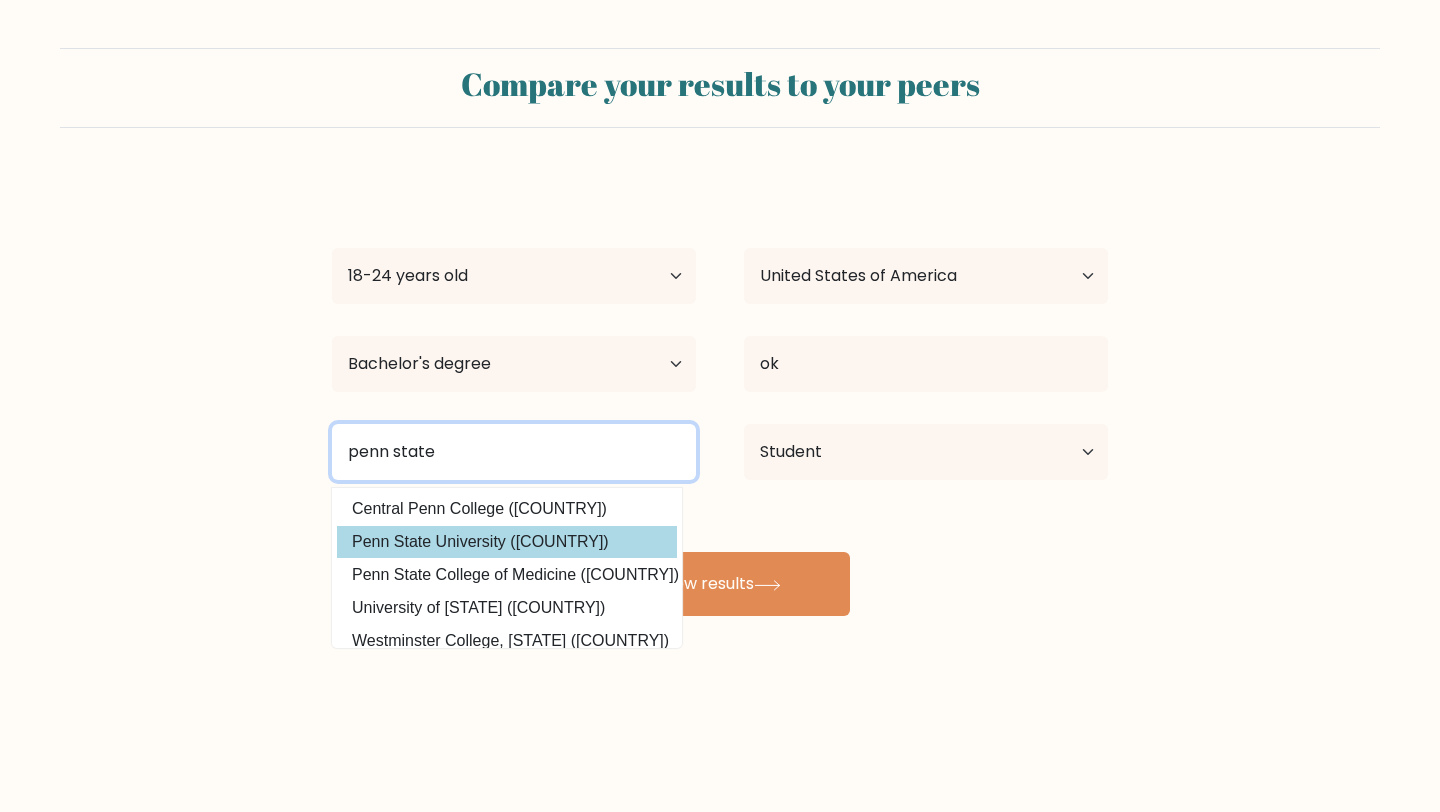 type on "penn state" 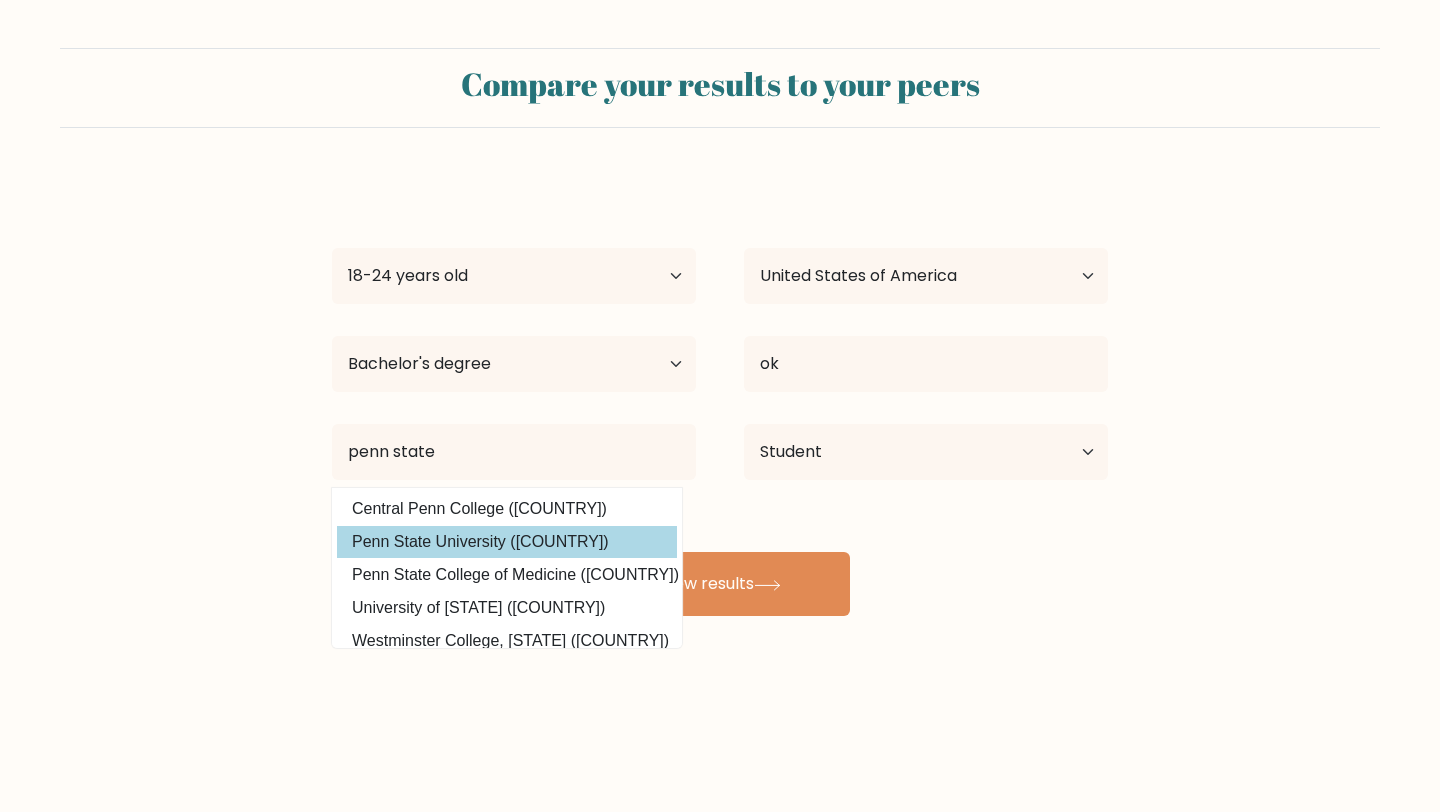 click on "Penn State University (United States)" at bounding box center (507, 542) 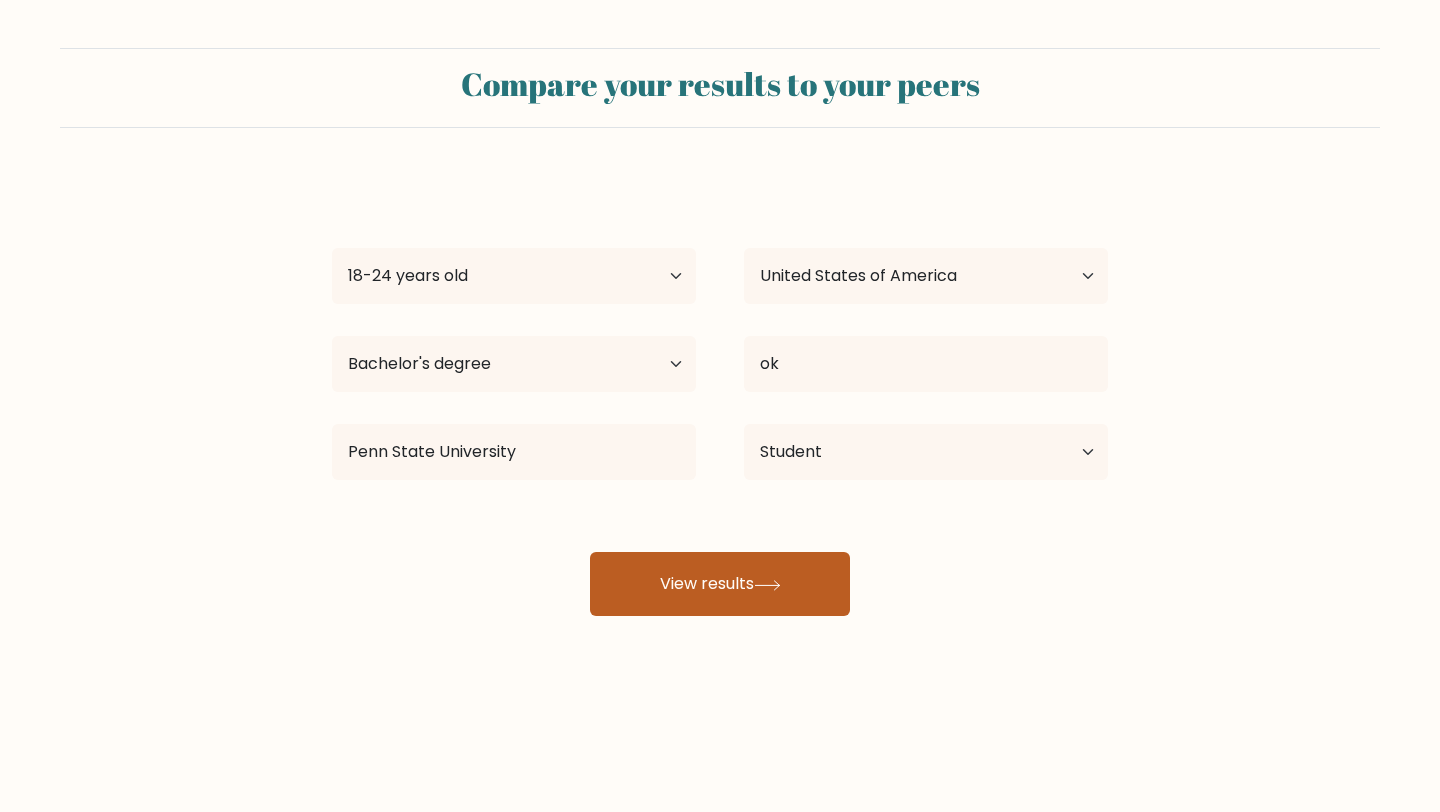 click on "View results" at bounding box center [720, 584] 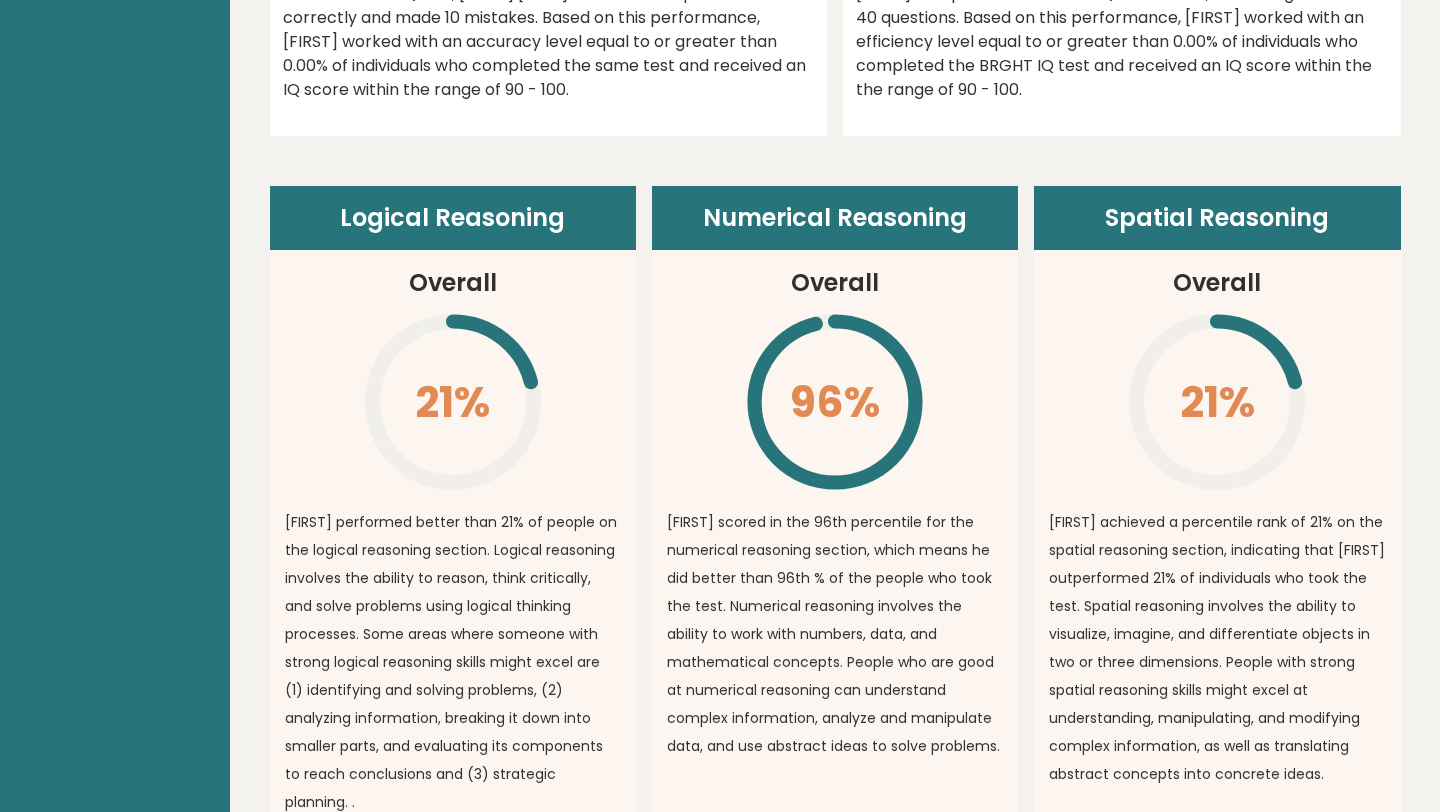 scroll, scrollTop: 1278, scrollLeft: 0, axis: vertical 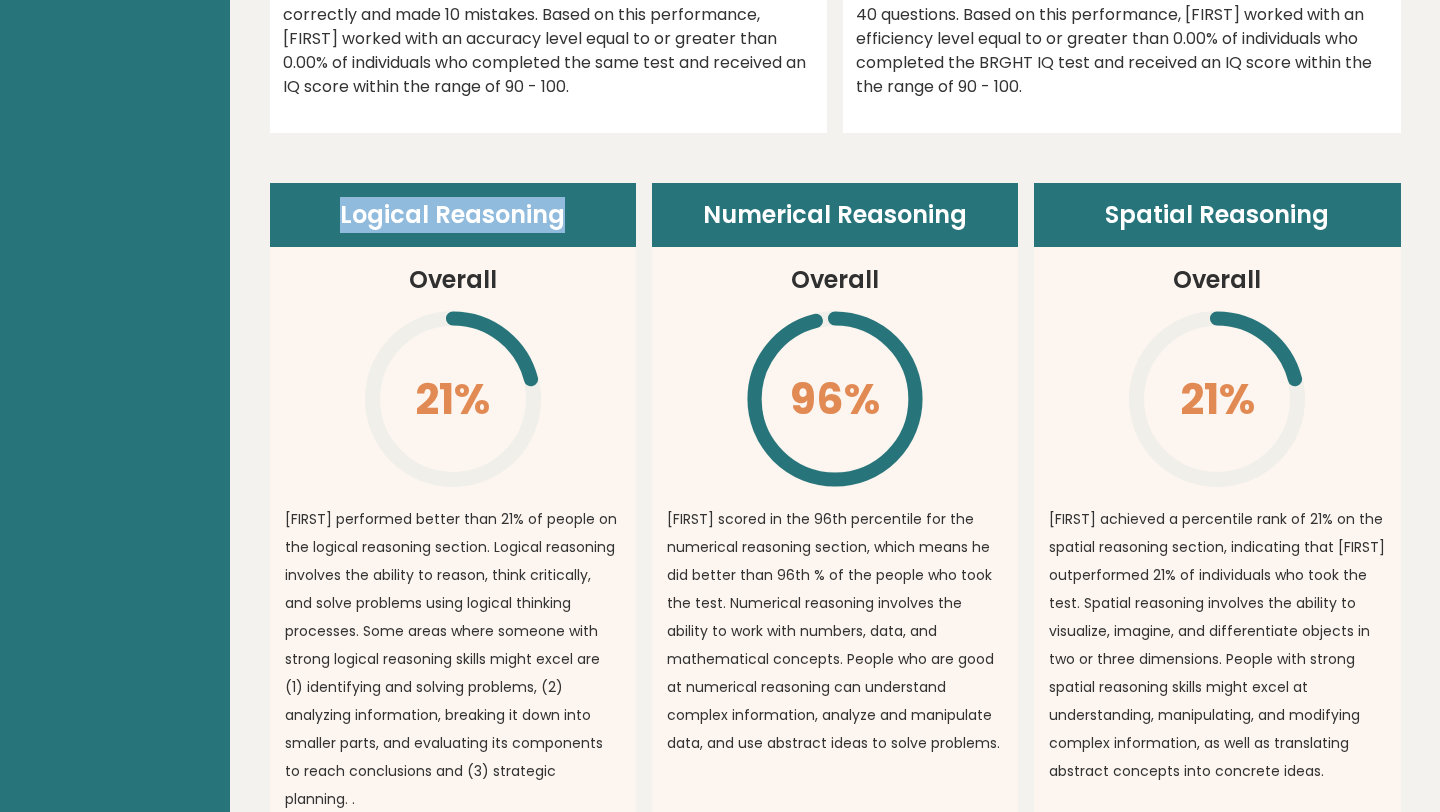 drag, startPoint x: 567, startPoint y: 214, endPoint x: 303, endPoint y: 203, distance: 264.22906 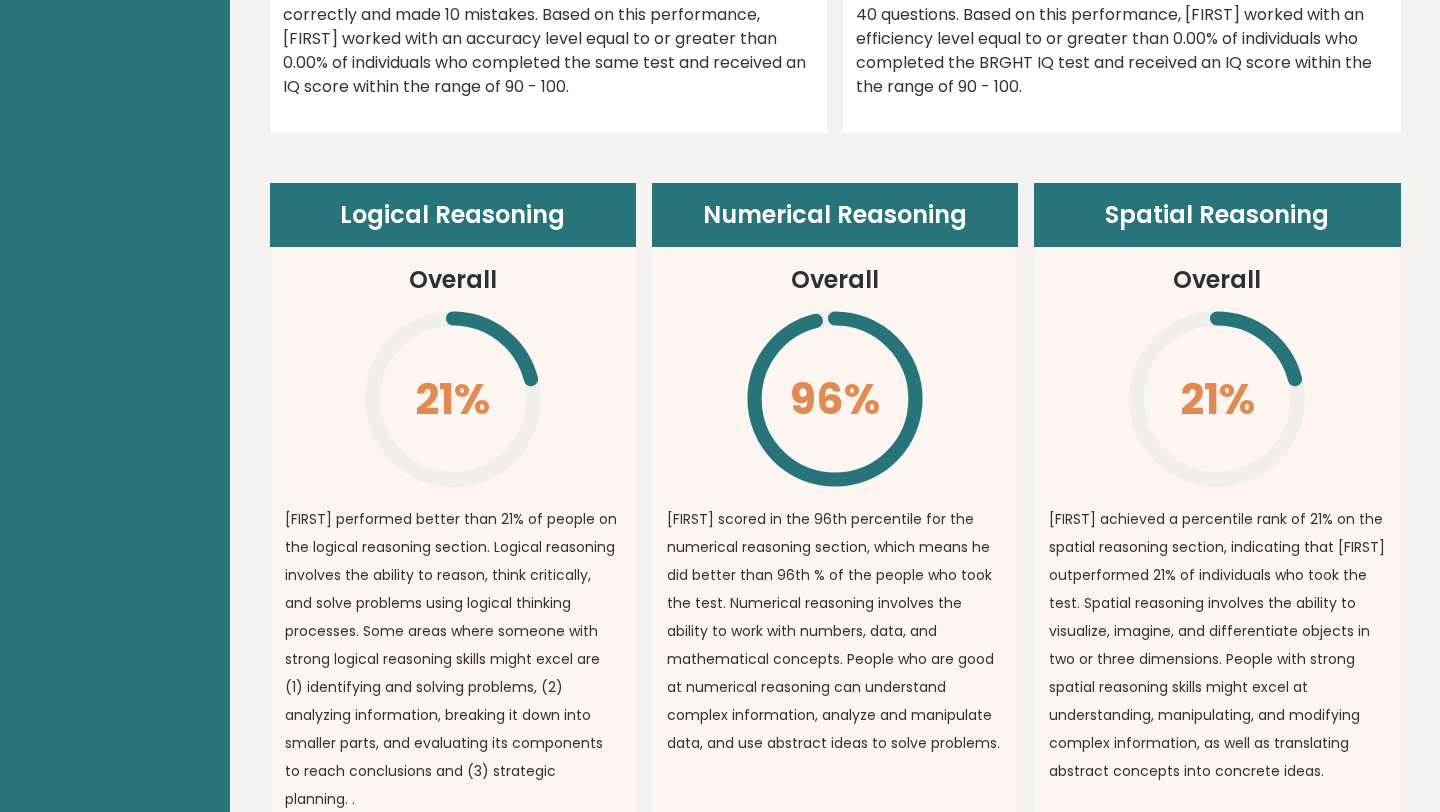click on "Numerical Reasoning
Overall
96%
\
[FIRST] scored in the 96th percentile for the numerical reasoning section, which means he did better than 96th % of the people who took the test. Numerical reasoning involves the ability to work with numbers, data, and mathematical concepts. People who are good at numerical reasoning can understand complex information, analyze and manipulate data, and use abstract ideas to solve problems.
Compared to
[COUNTRY]
Age 18 - 24
Low" at bounding box center (835, 514) 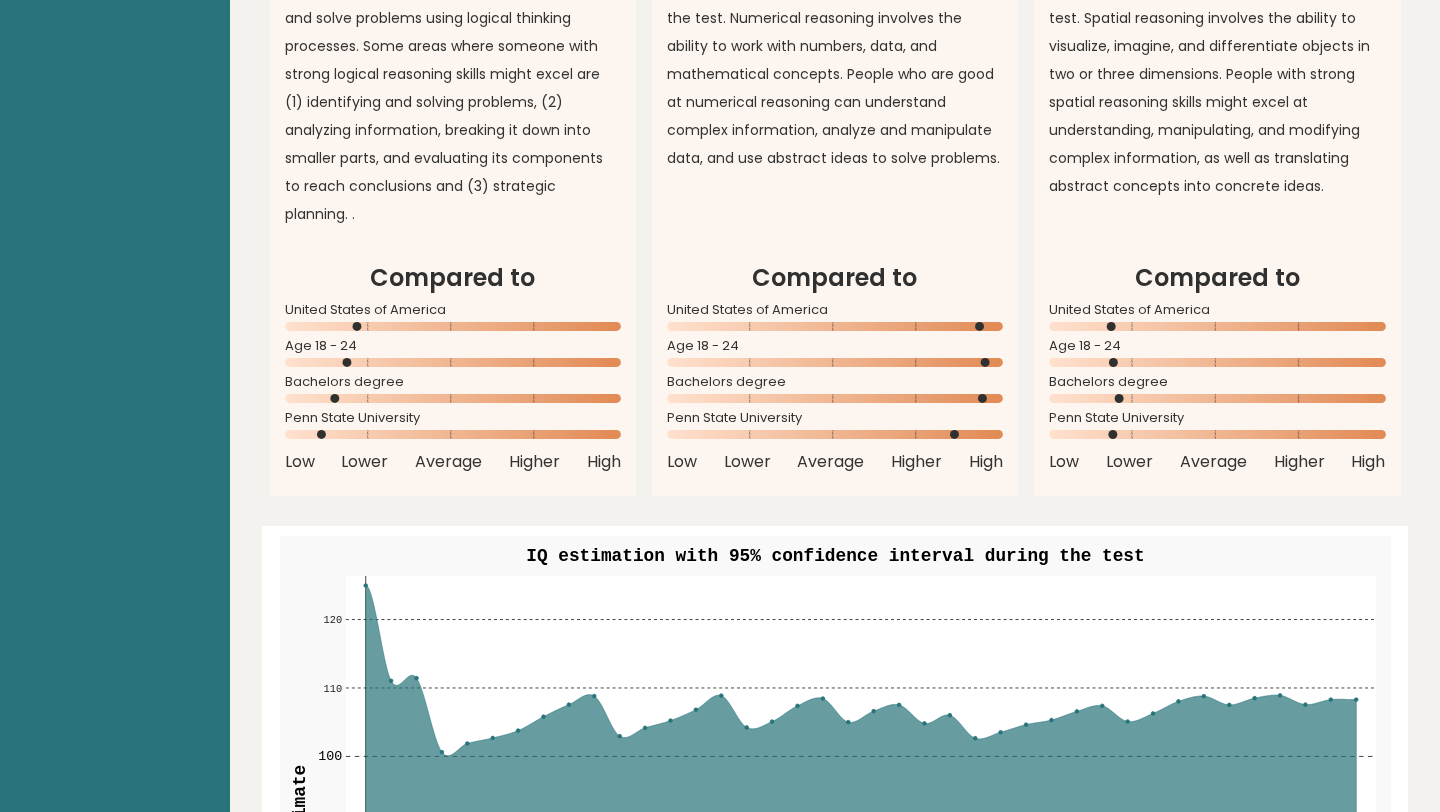 scroll, scrollTop: 2113, scrollLeft: 0, axis: vertical 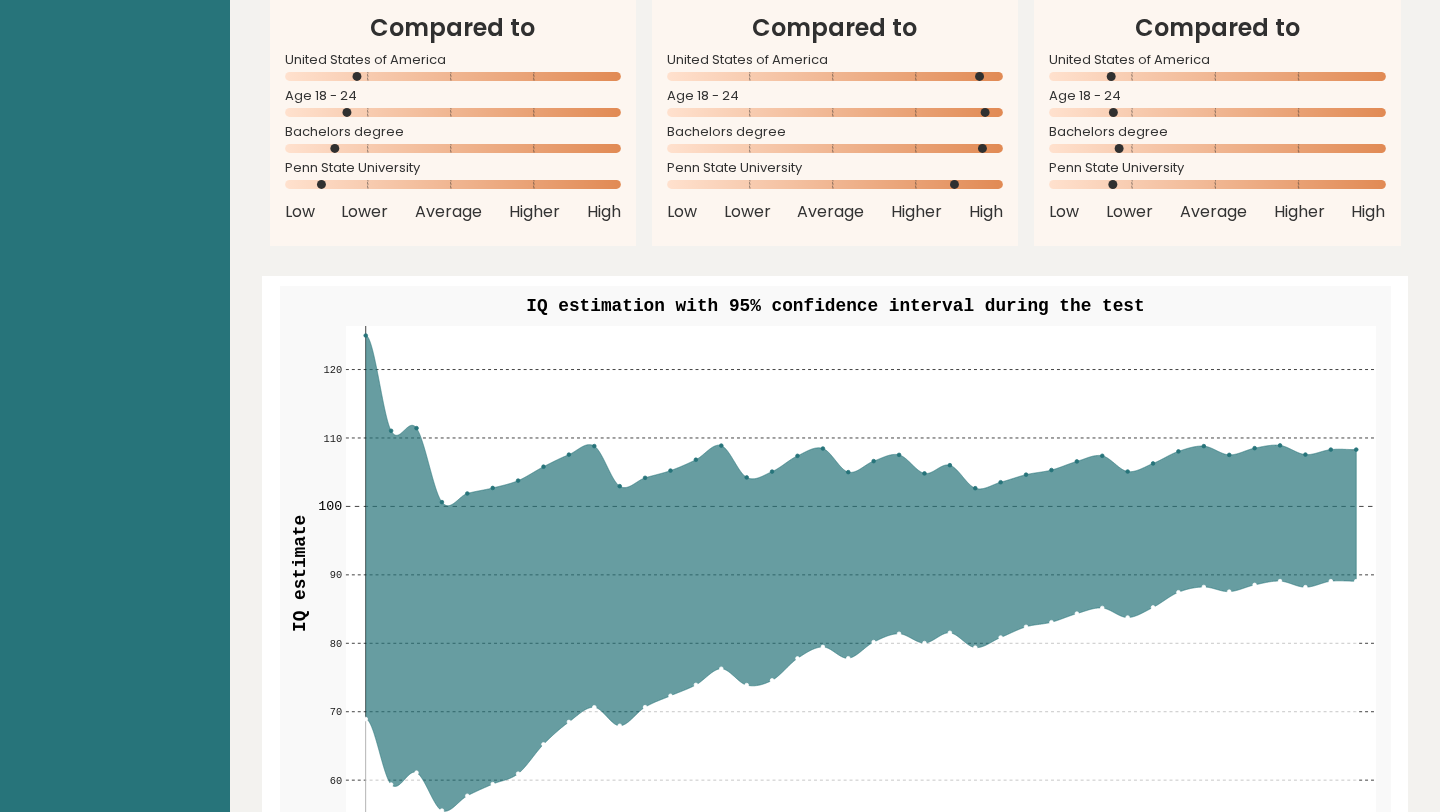 click at bounding box center [860, 574] 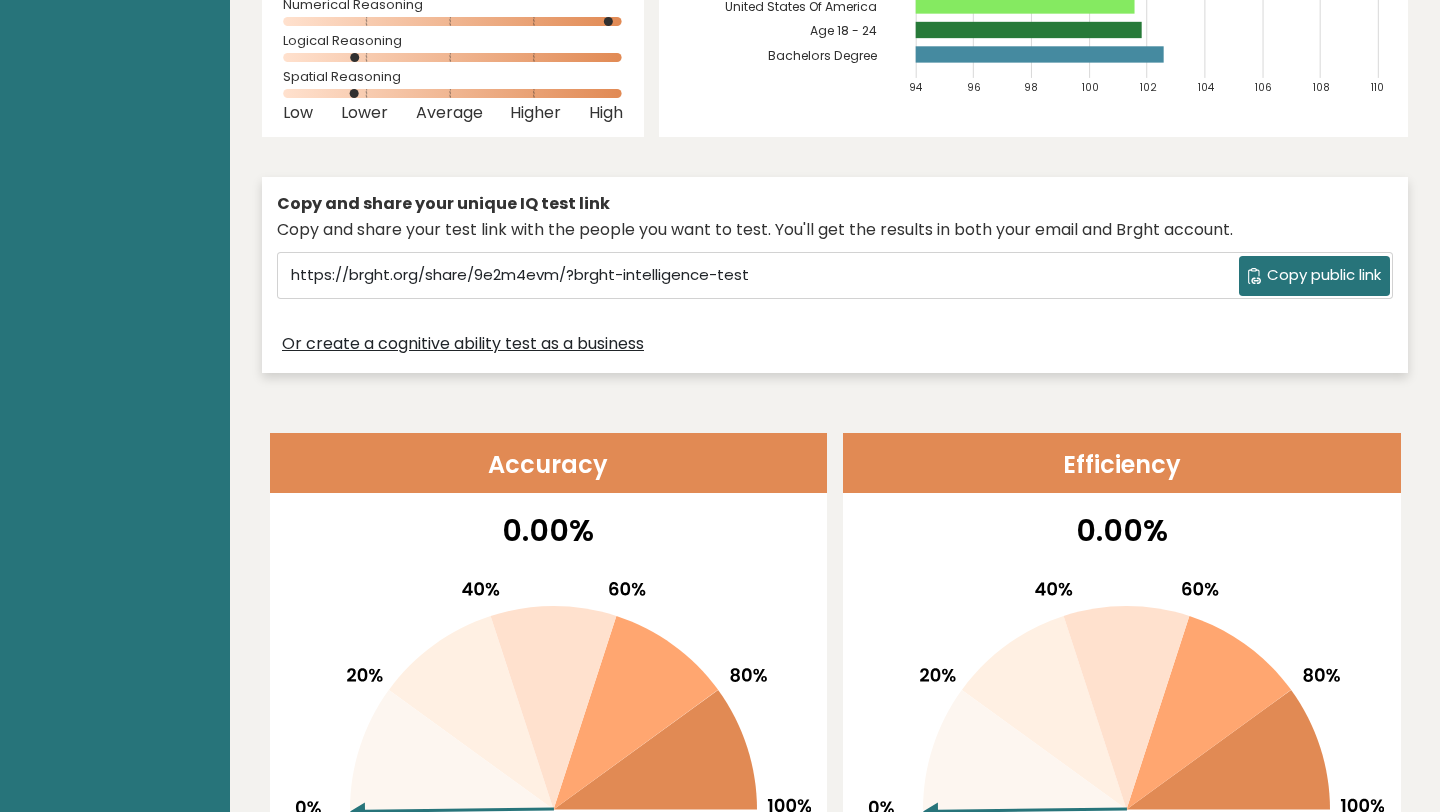 scroll, scrollTop: 0, scrollLeft: 0, axis: both 